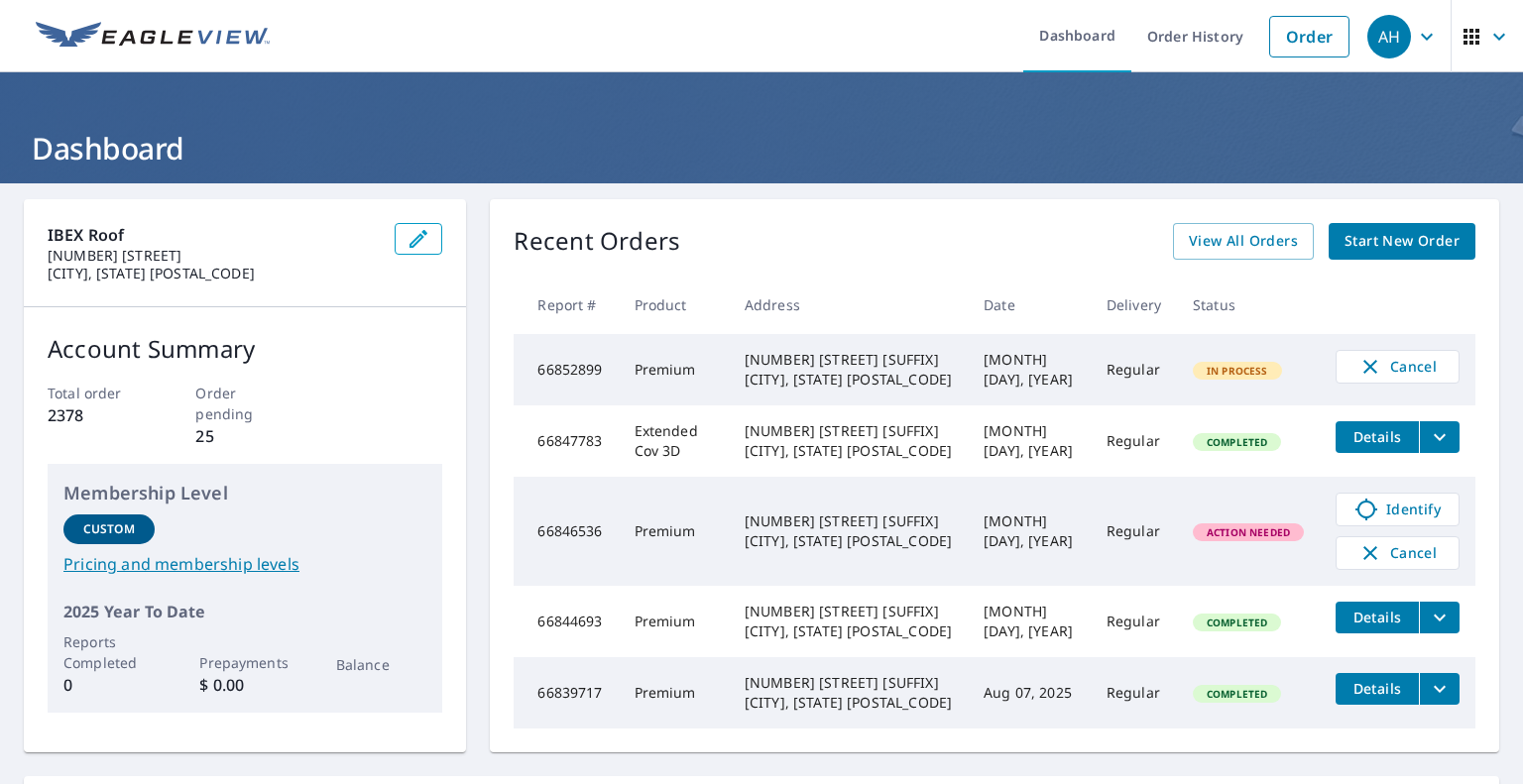 scroll, scrollTop: 0, scrollLeft: 0, axis: both 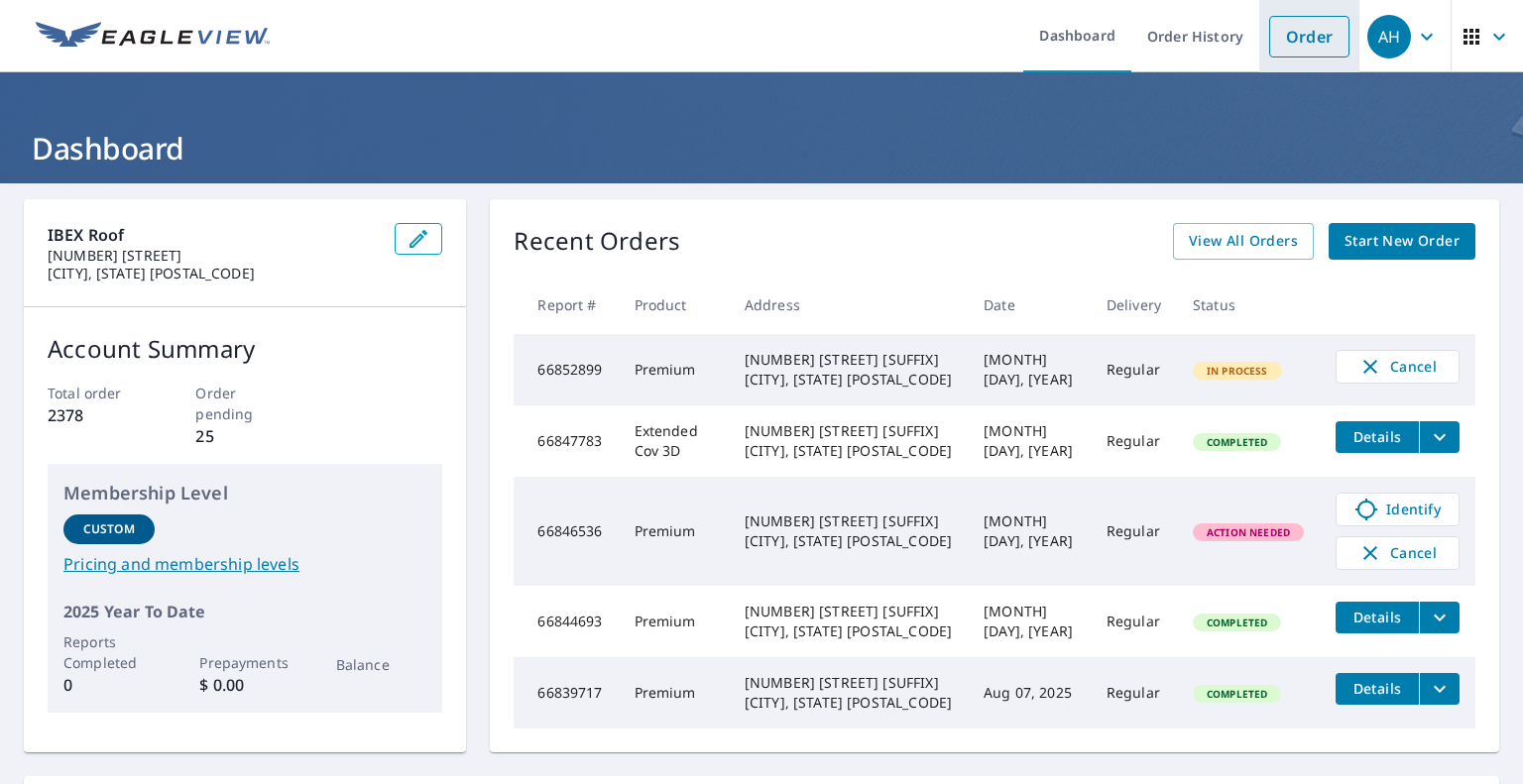 click on "Order" at bounding box center (1309, 37) 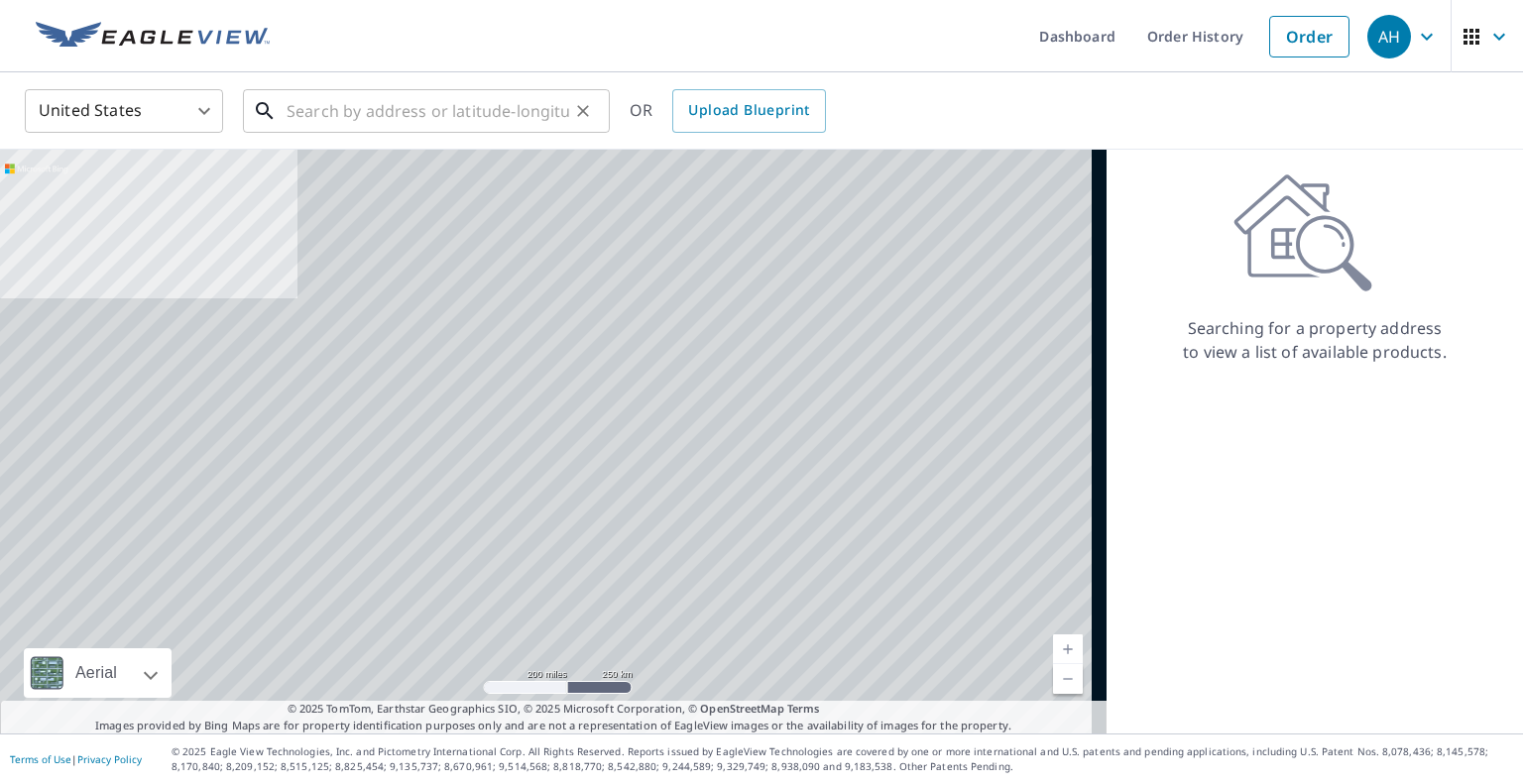 click at bounding box center (427, 111) 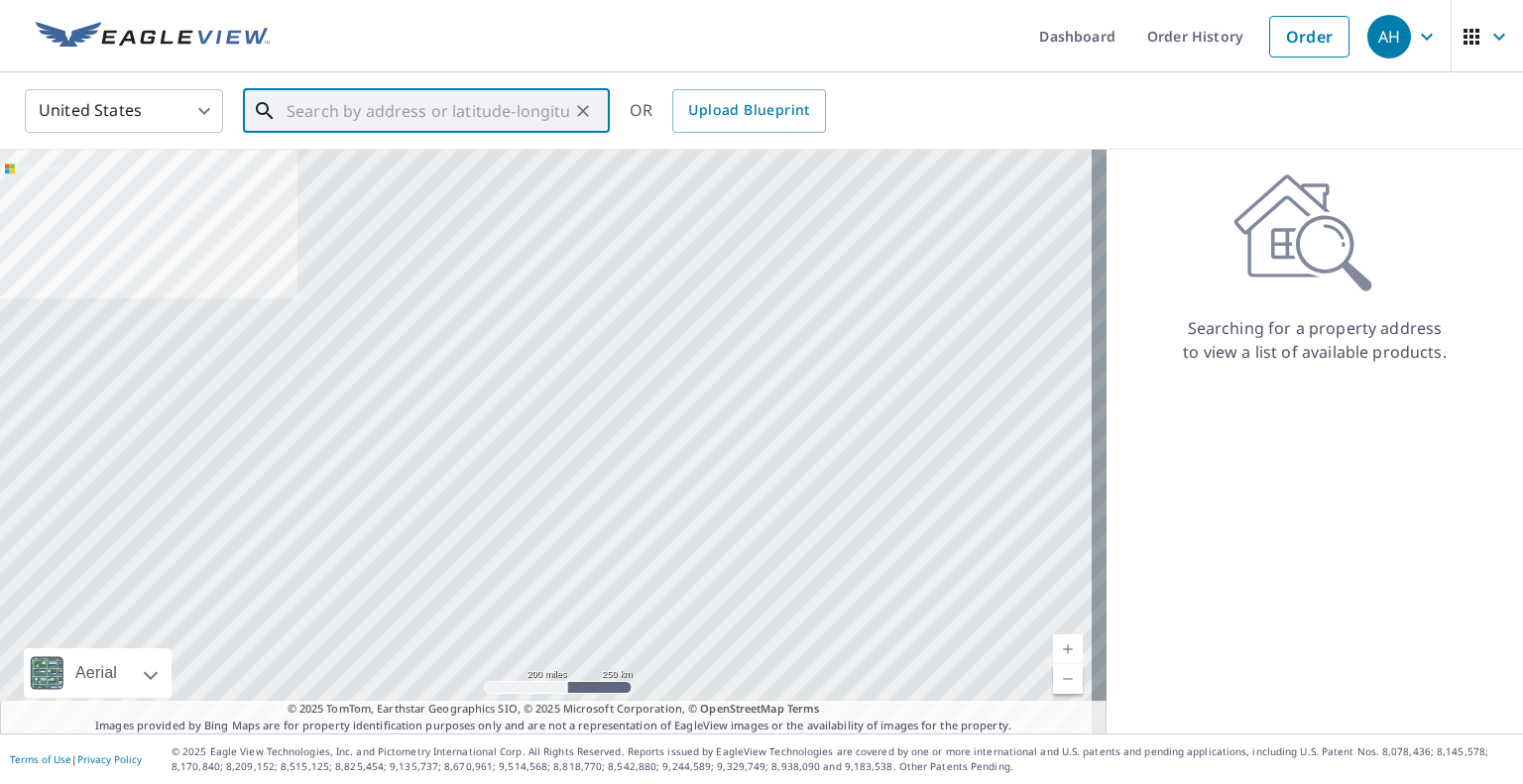paste on "[NUMBER] [STREET]" 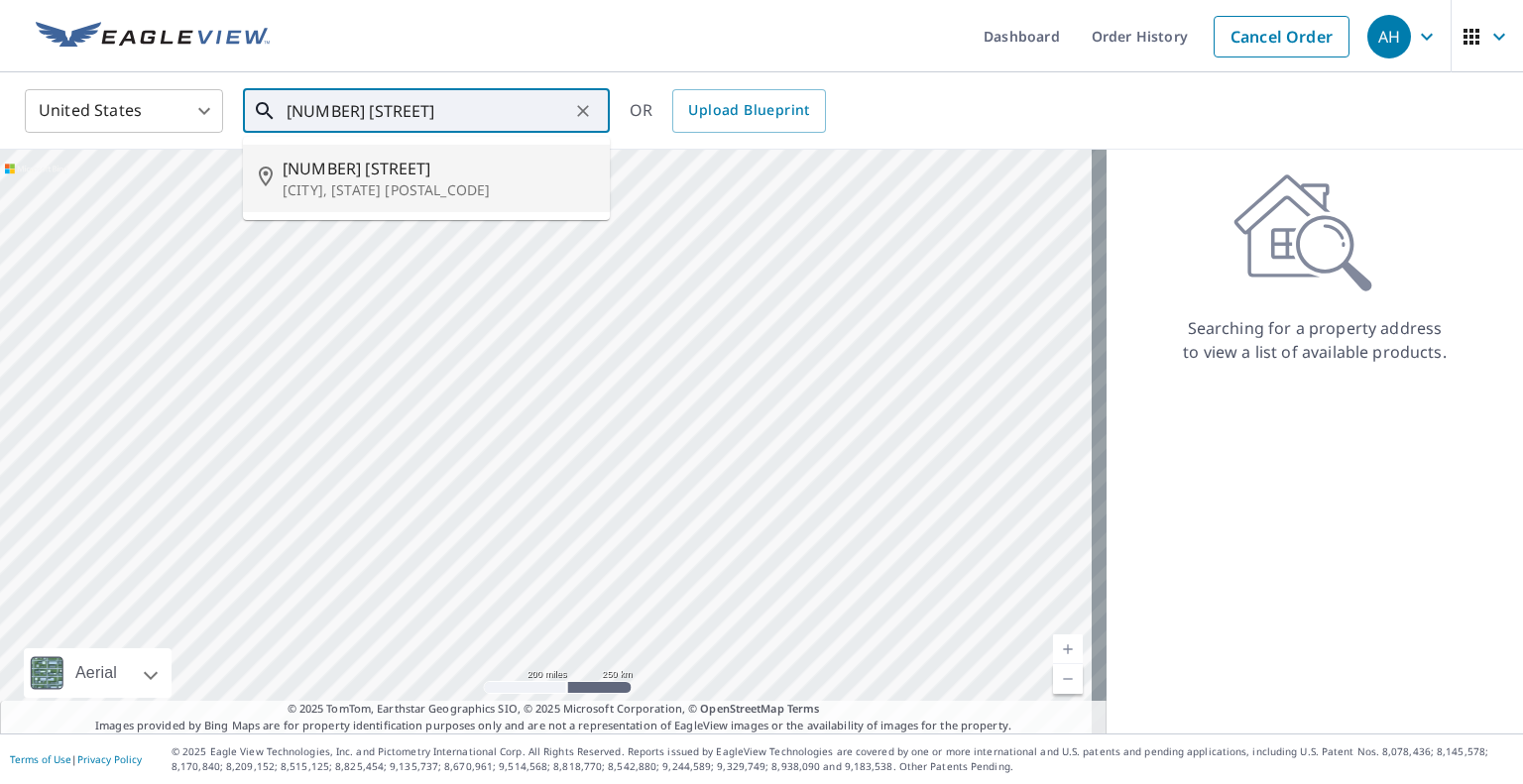 click on "[CITY], [STATE] [POSTAL_CODE]" at bounding box center (438, 190) 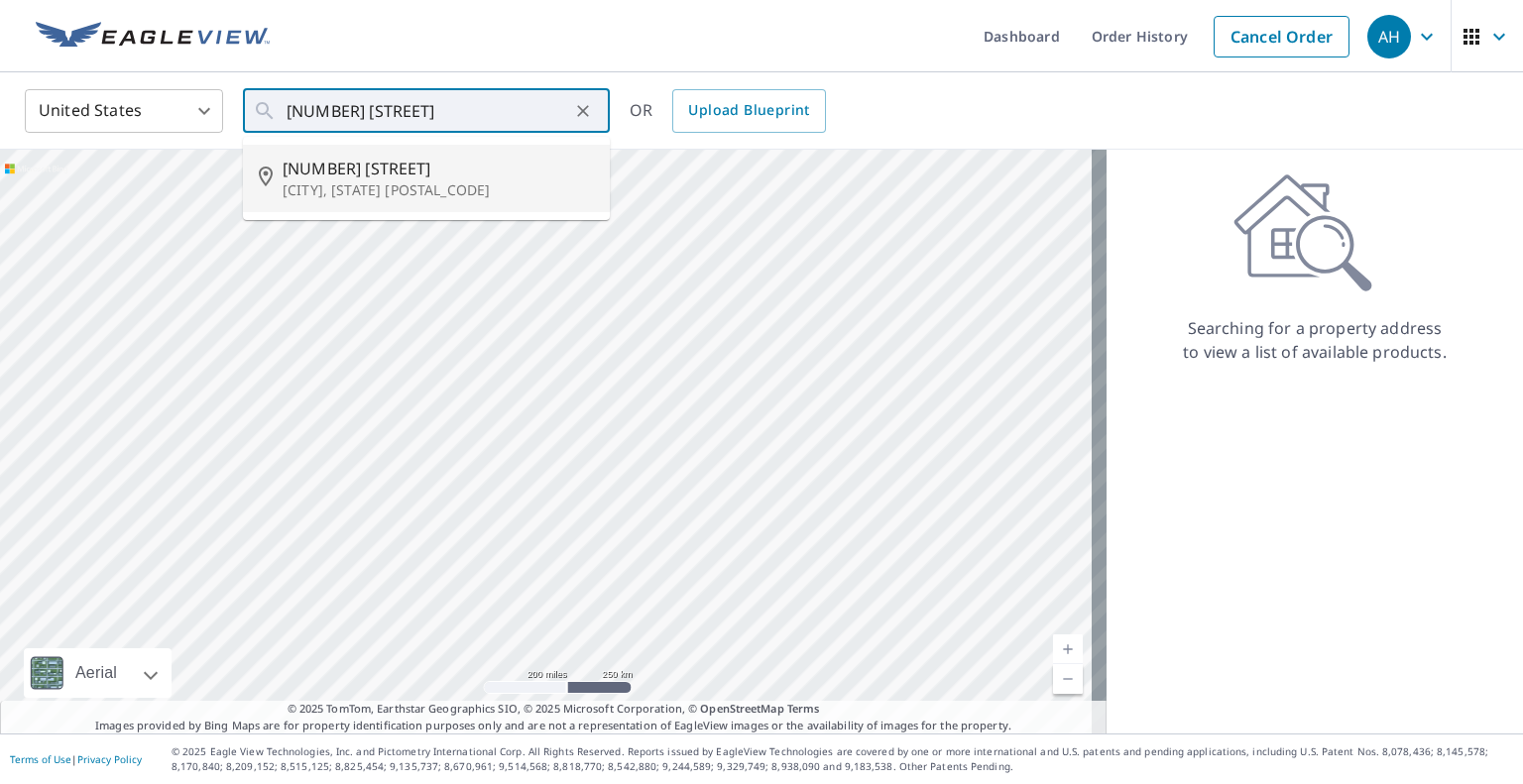 type on "[NUMBER] [STREET] [CITY], [STATE] [POSTAL_CODE]" 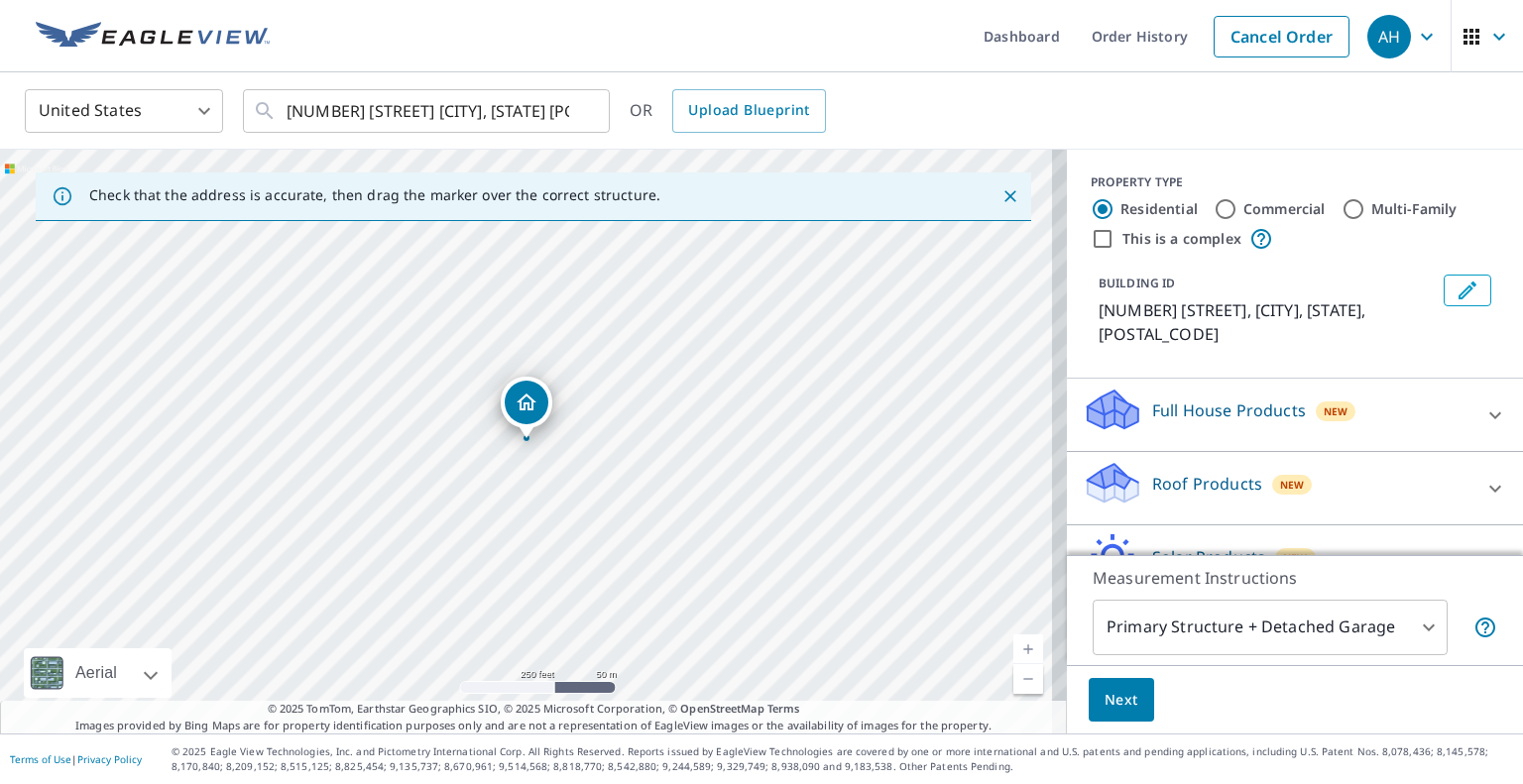 click on "Roof Products New" at bounding box center (1277, 488) 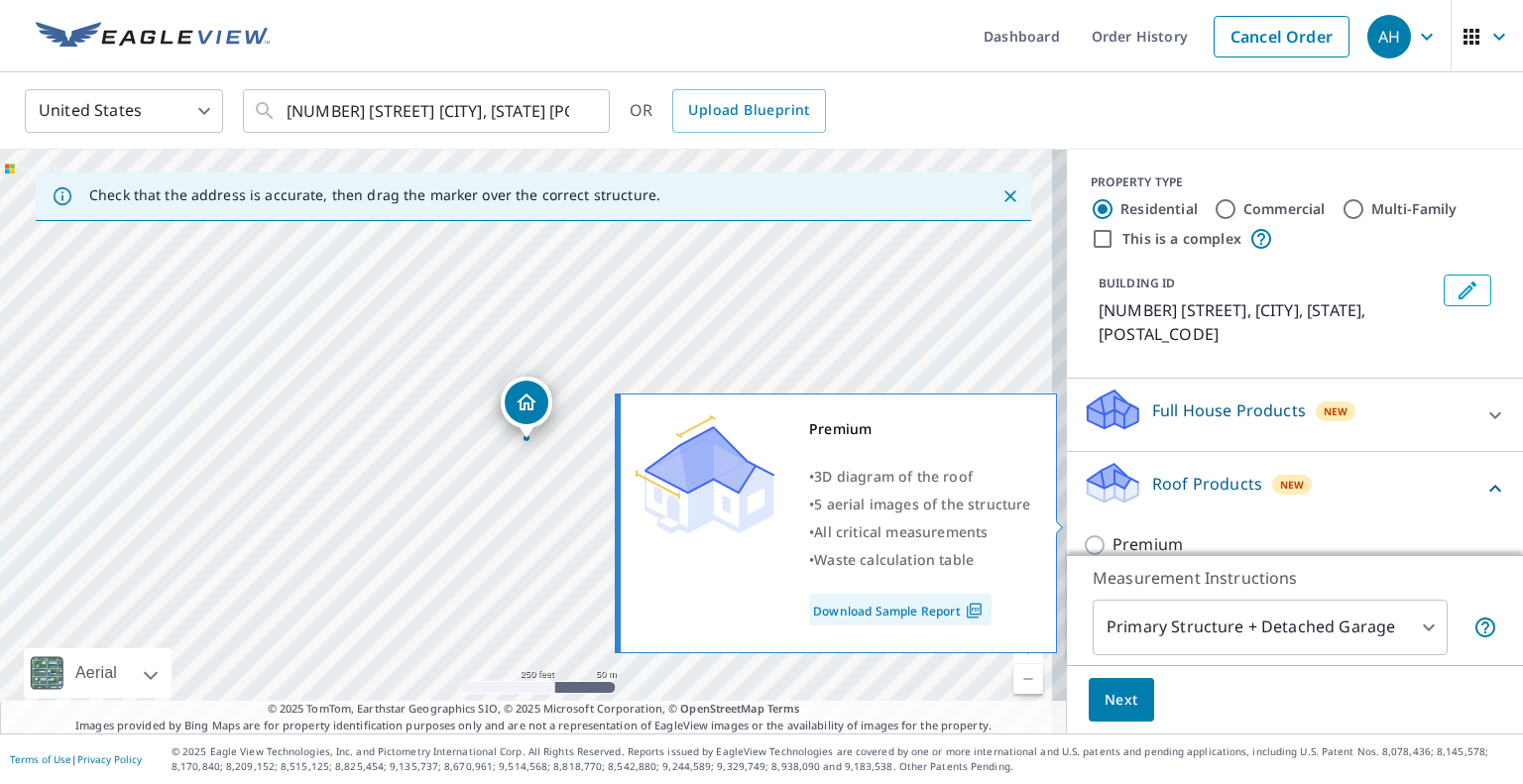 click on "Premium" at bounding box center [1147, 544] 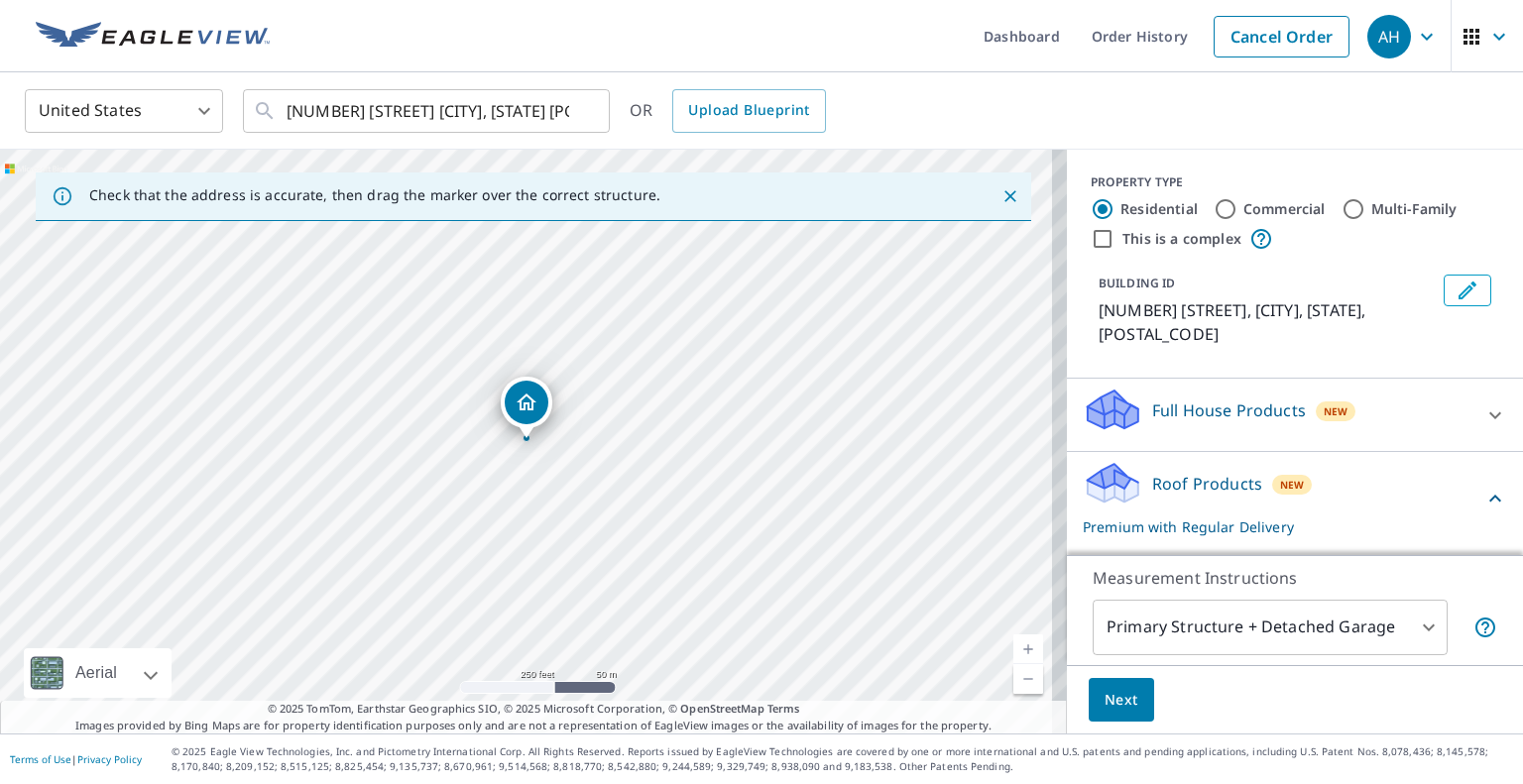 click on "Next" at bounding box center [1121, 700] 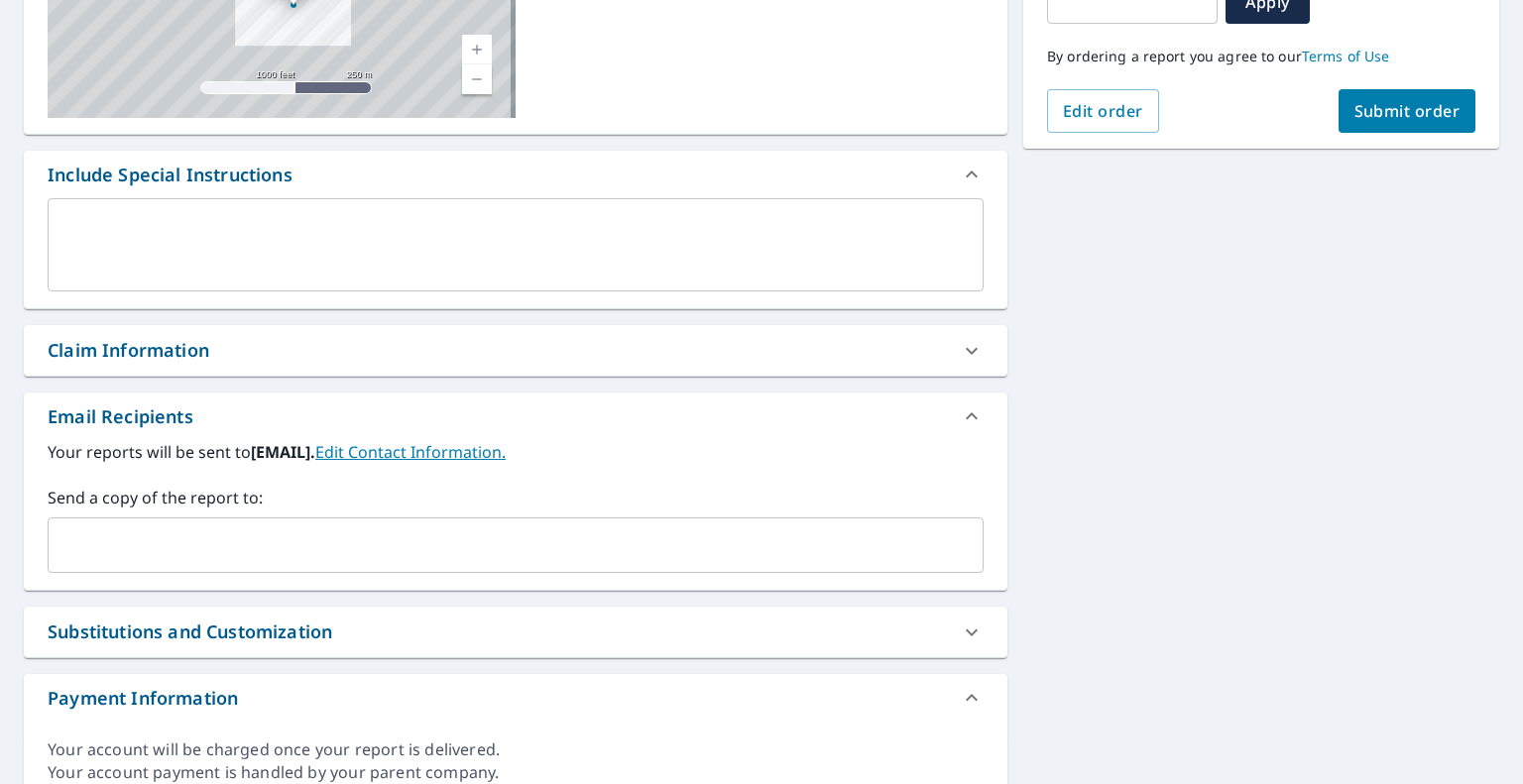scroll, scrollTop: 396, scrollLeft: 0, axis: vertical 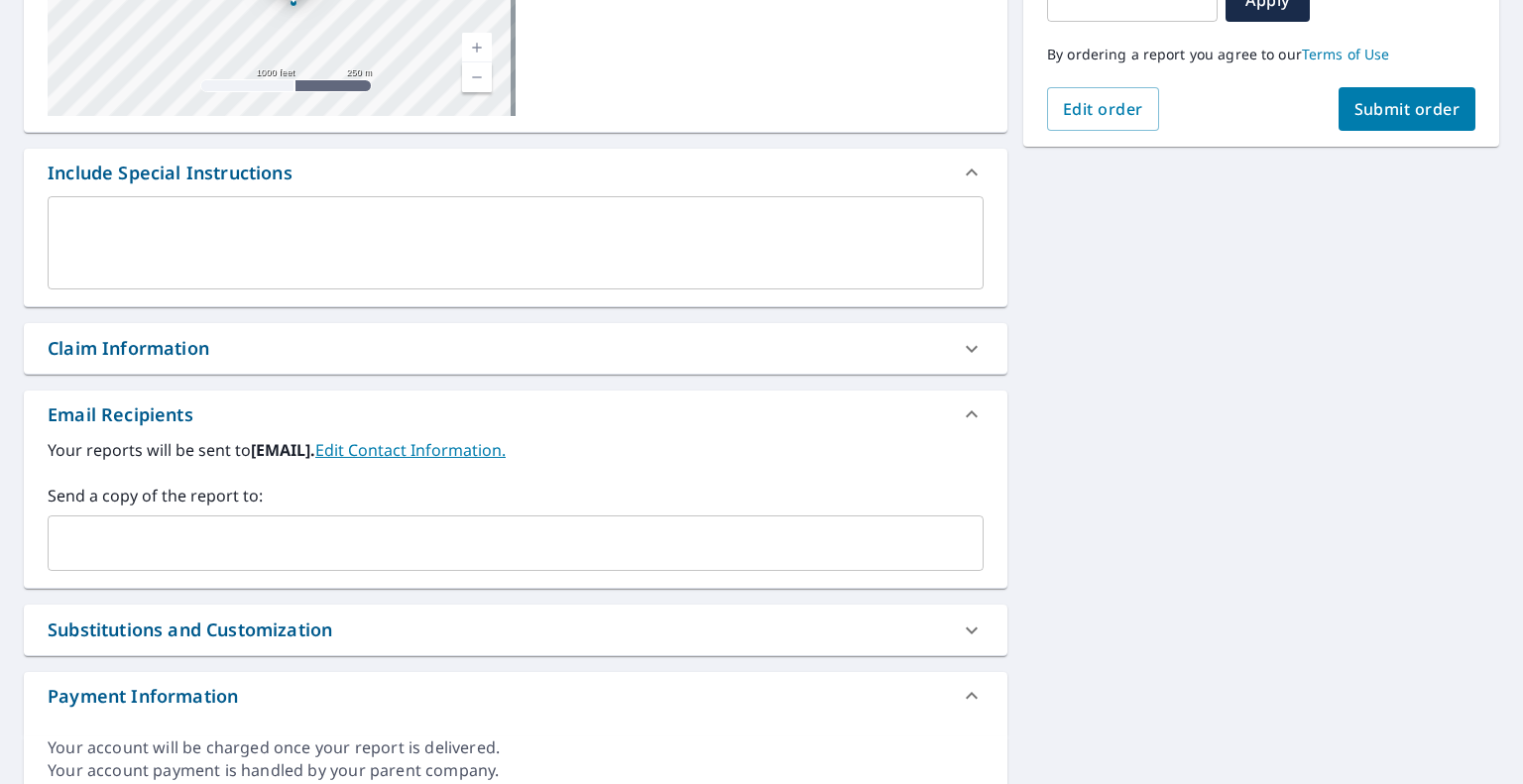 click at bounding box center [501, 543] 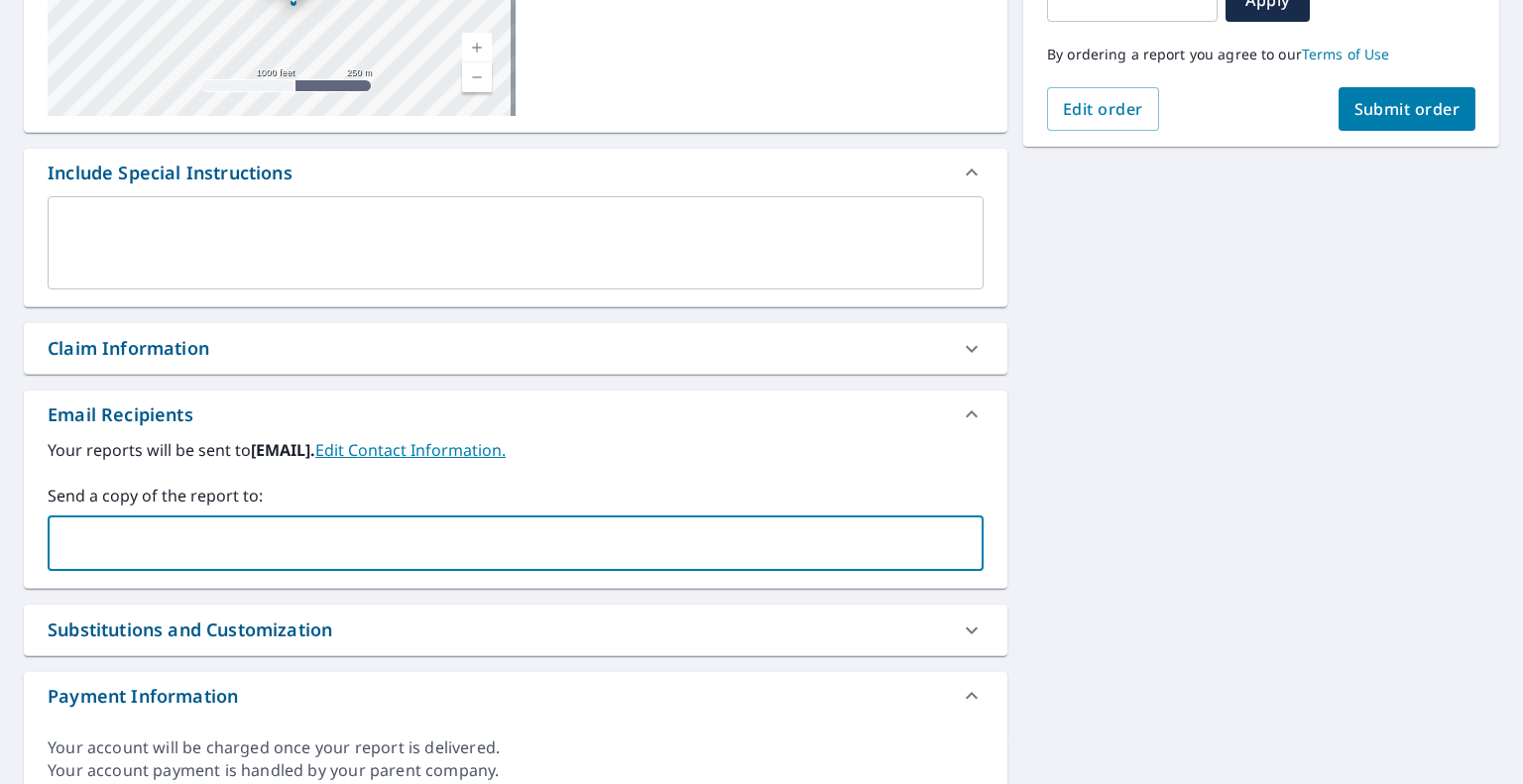 paste on "[EMAIL]" 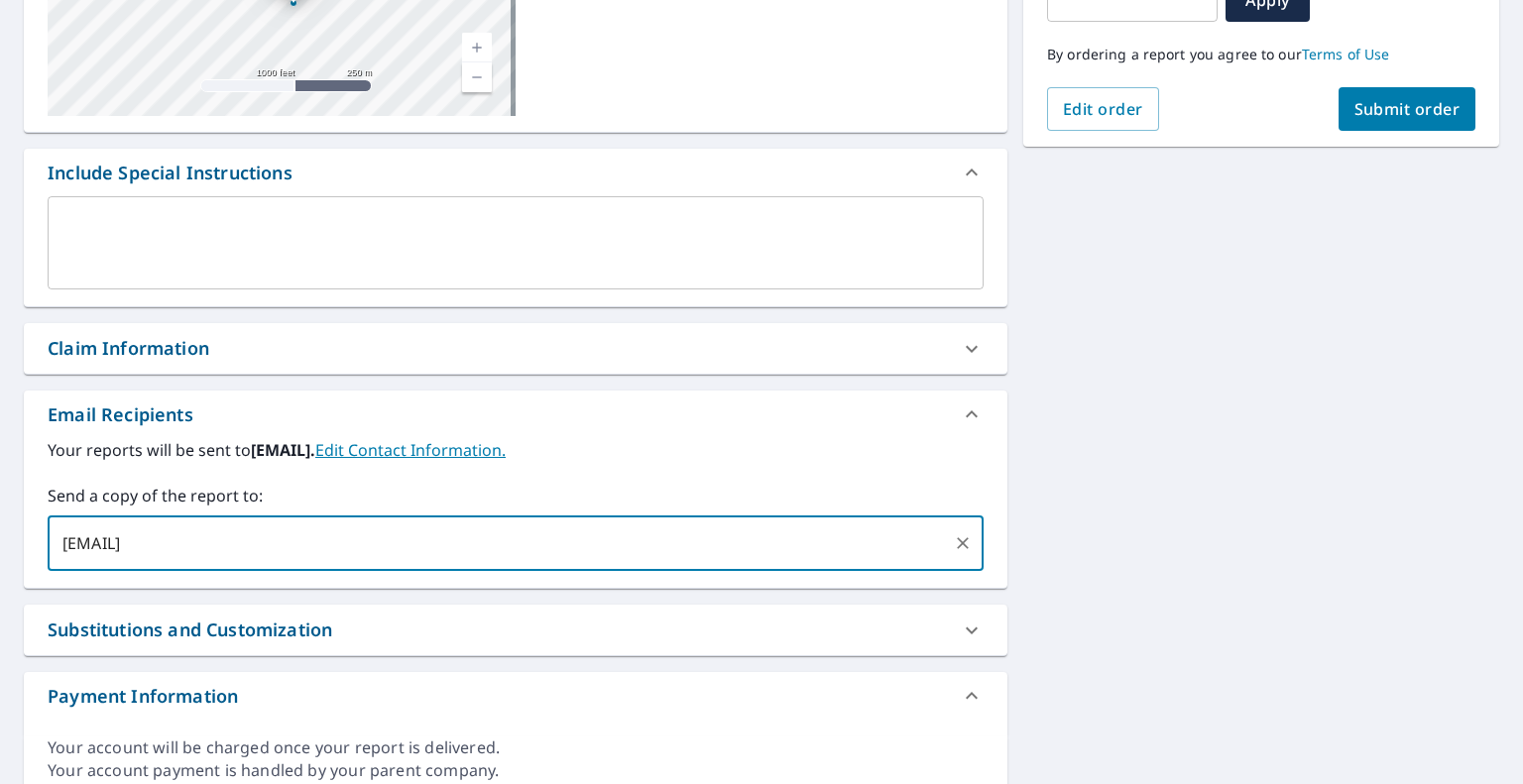 type 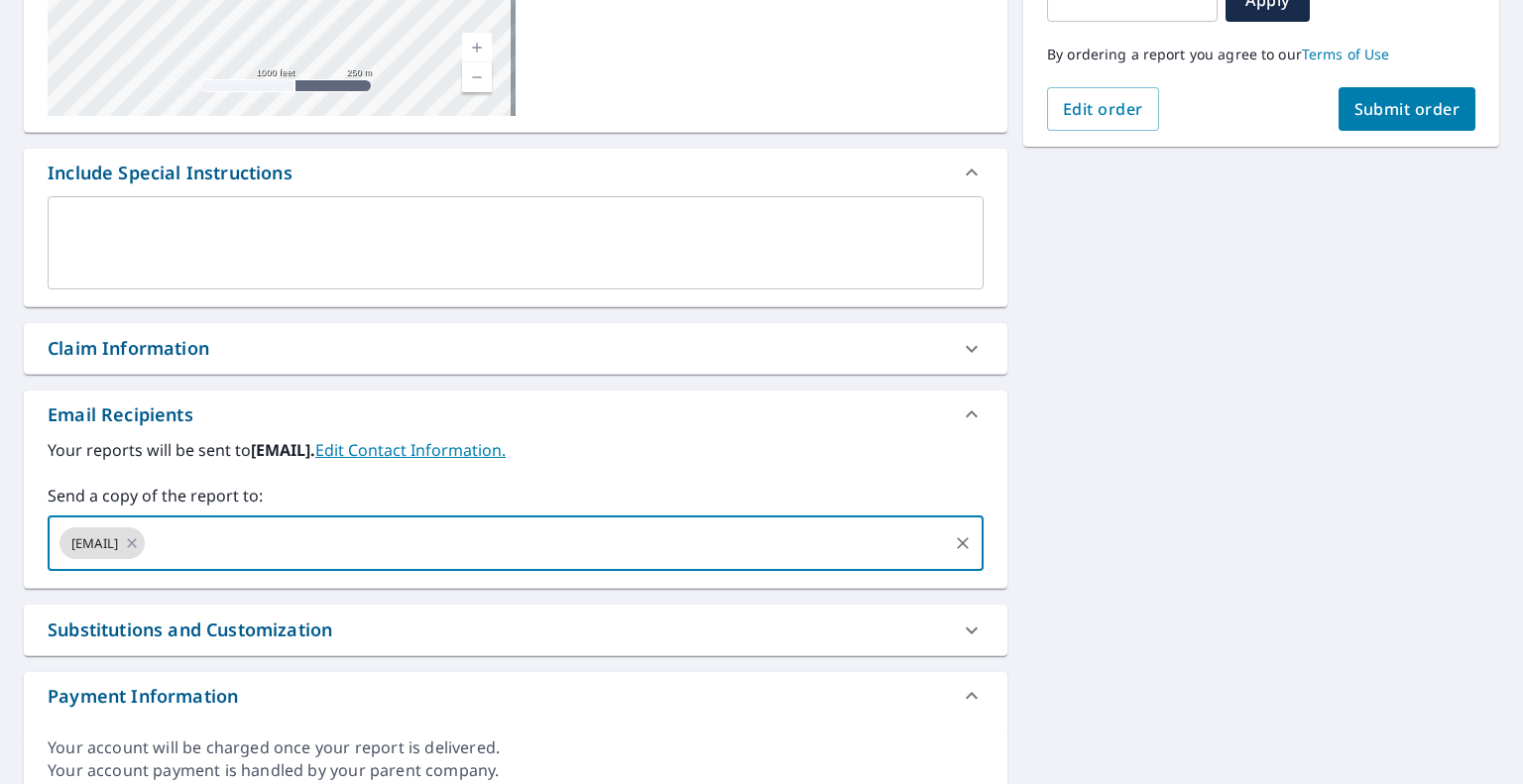 click on "Submit order" at bounding box center (1407, 109) 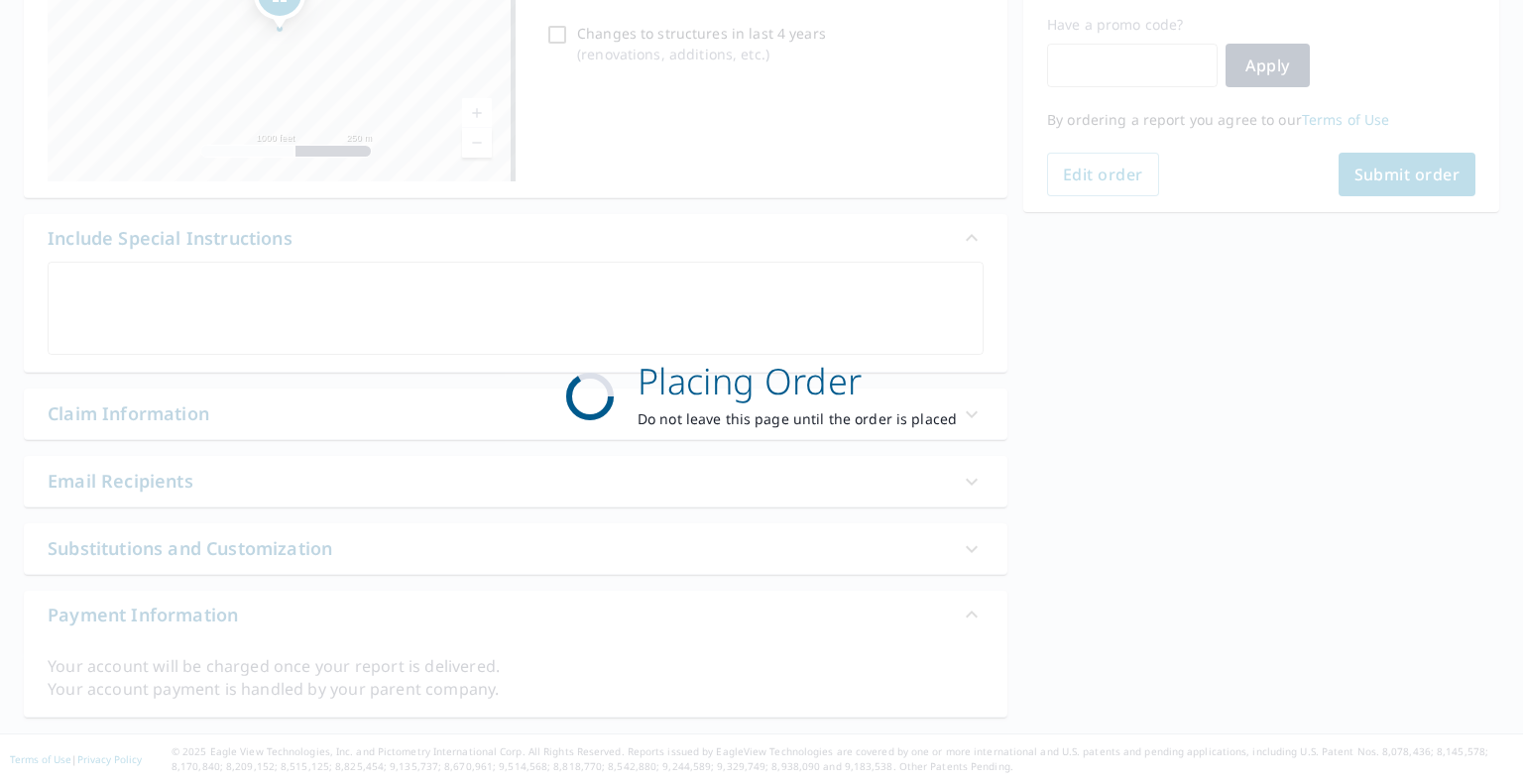 scroll, scrollTop: 329, scrollLeft: 0, axis: vertical 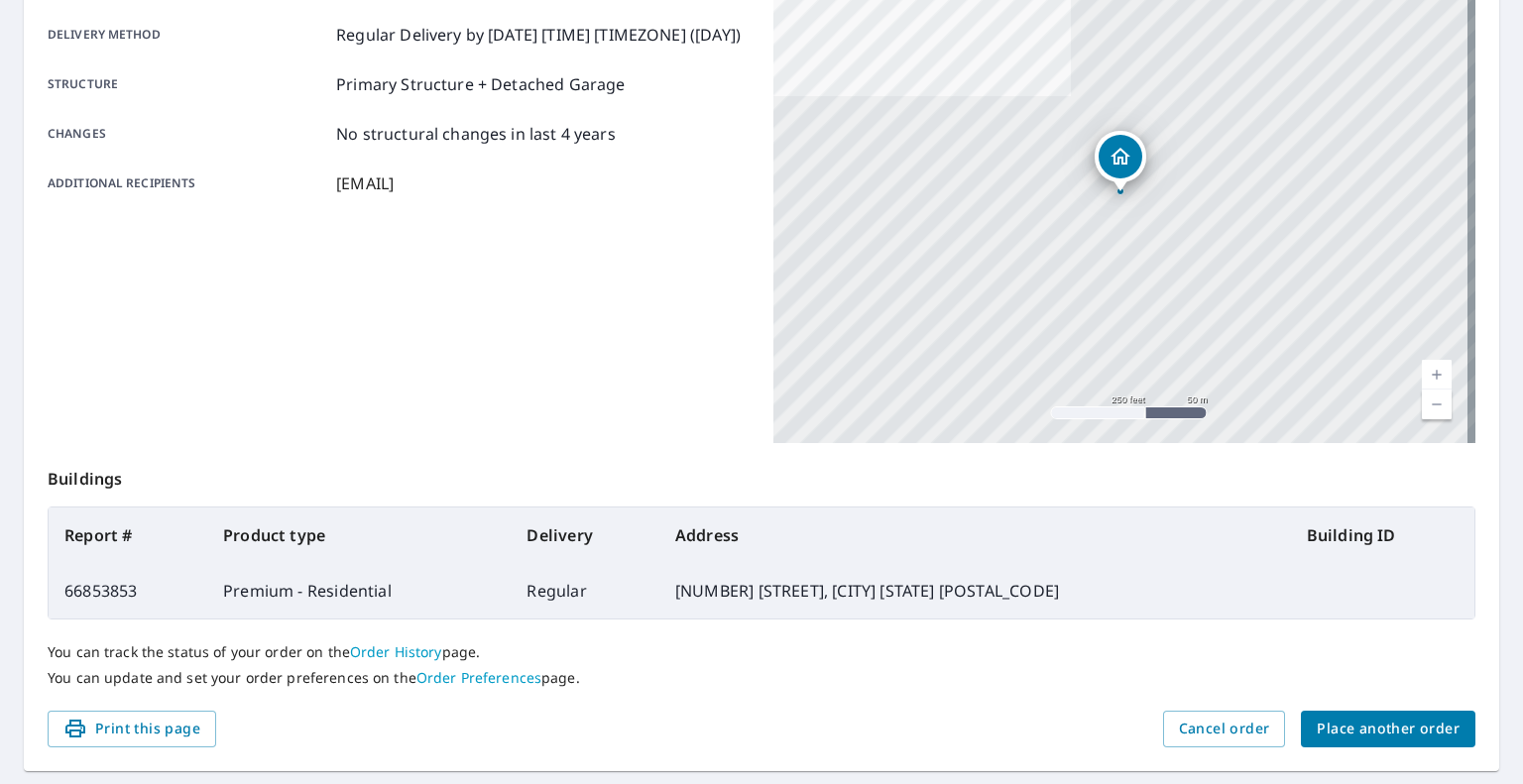 click on "Order details Product type Premium - Residential Delivery method Regular Delivery by 8/8/2025 7:56 PM PT (Friday) Structure Primary Structure + Detached Garage Changes No structural changes in last 4 years Additional recipients luke@ibexroof.com 820 K St Centralia, WA 98531 Aerial Road A standard road map Aerial A detailed look from above Labels Labels 250 feet 50 m © 2025 TomTom, © Vexcel Imaging, © 2025 Microsoft Corporation,  © OpenStreetMap Terms Buildings Report # Product type Delivery Address Building ID 66853853 Premium - Residential Regular 820 K St, Centralia WA 98531 You can track the status of your order on the  Order History  page. You can update and set your order preferences on the  Order Preferences  page. Print this page Cancel order Place another order" at bounding box center (762, 320) 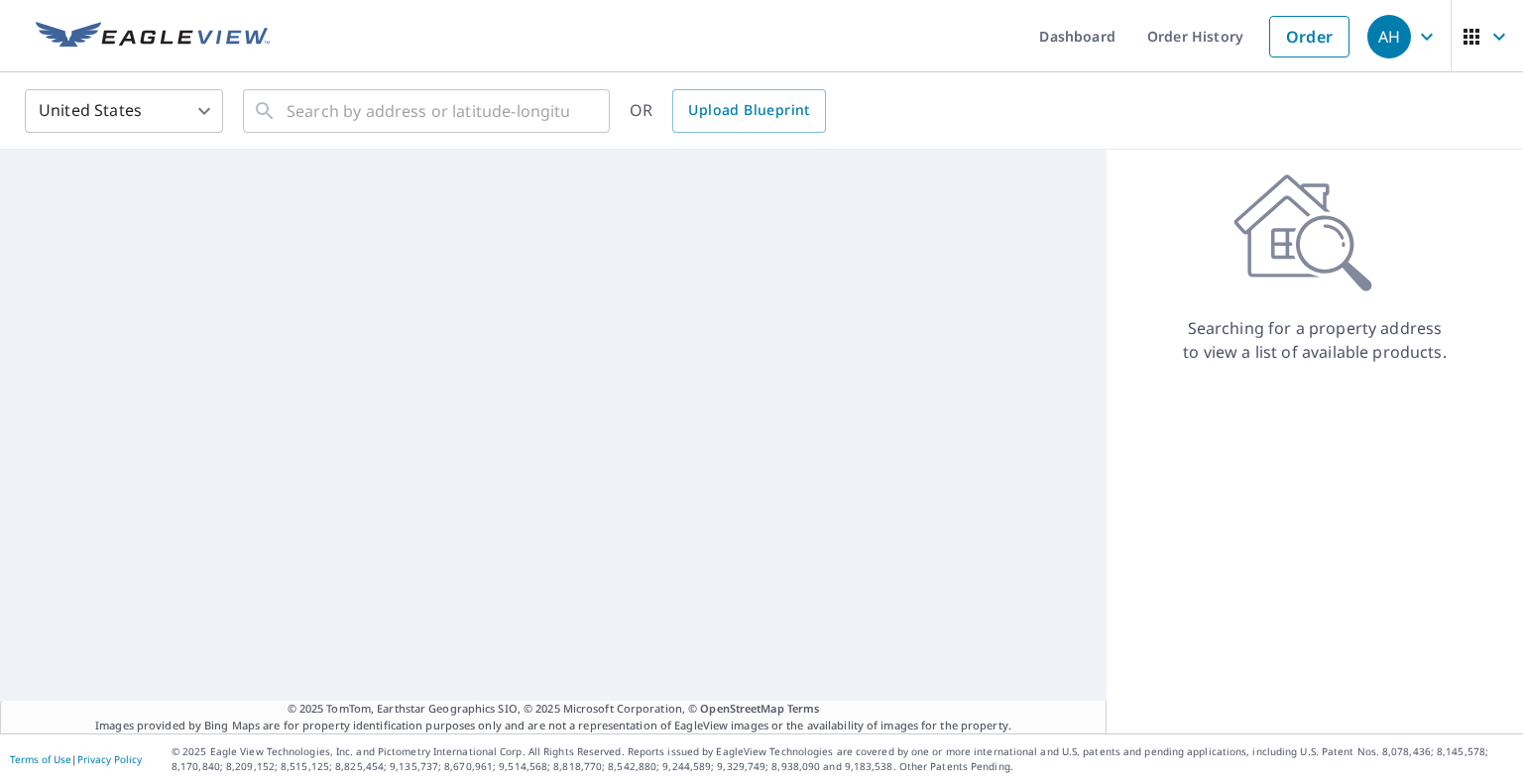 scroll, scrollTop: 0, scrollLeft: 0, axis: both 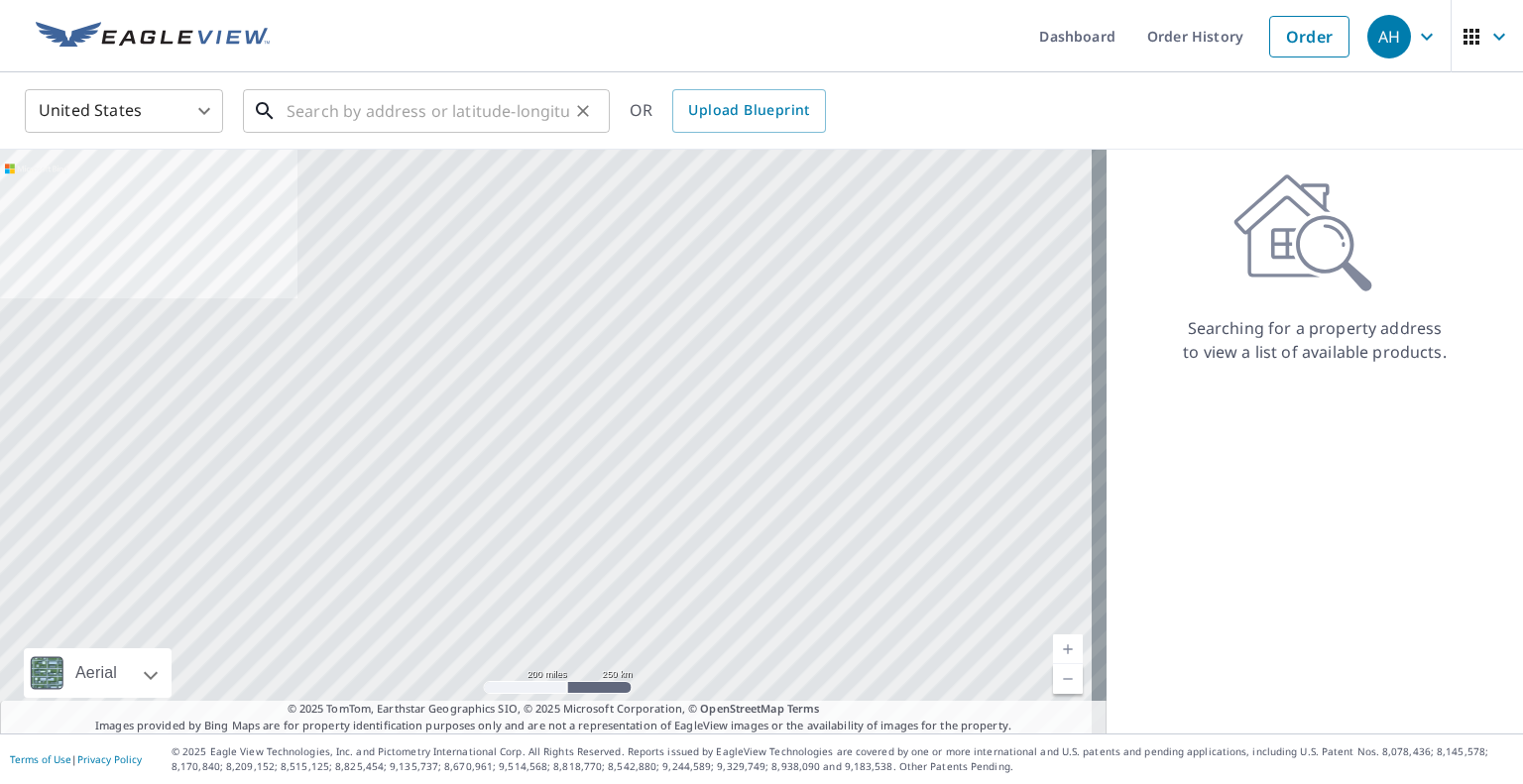 click at bounding box center [427, 111] 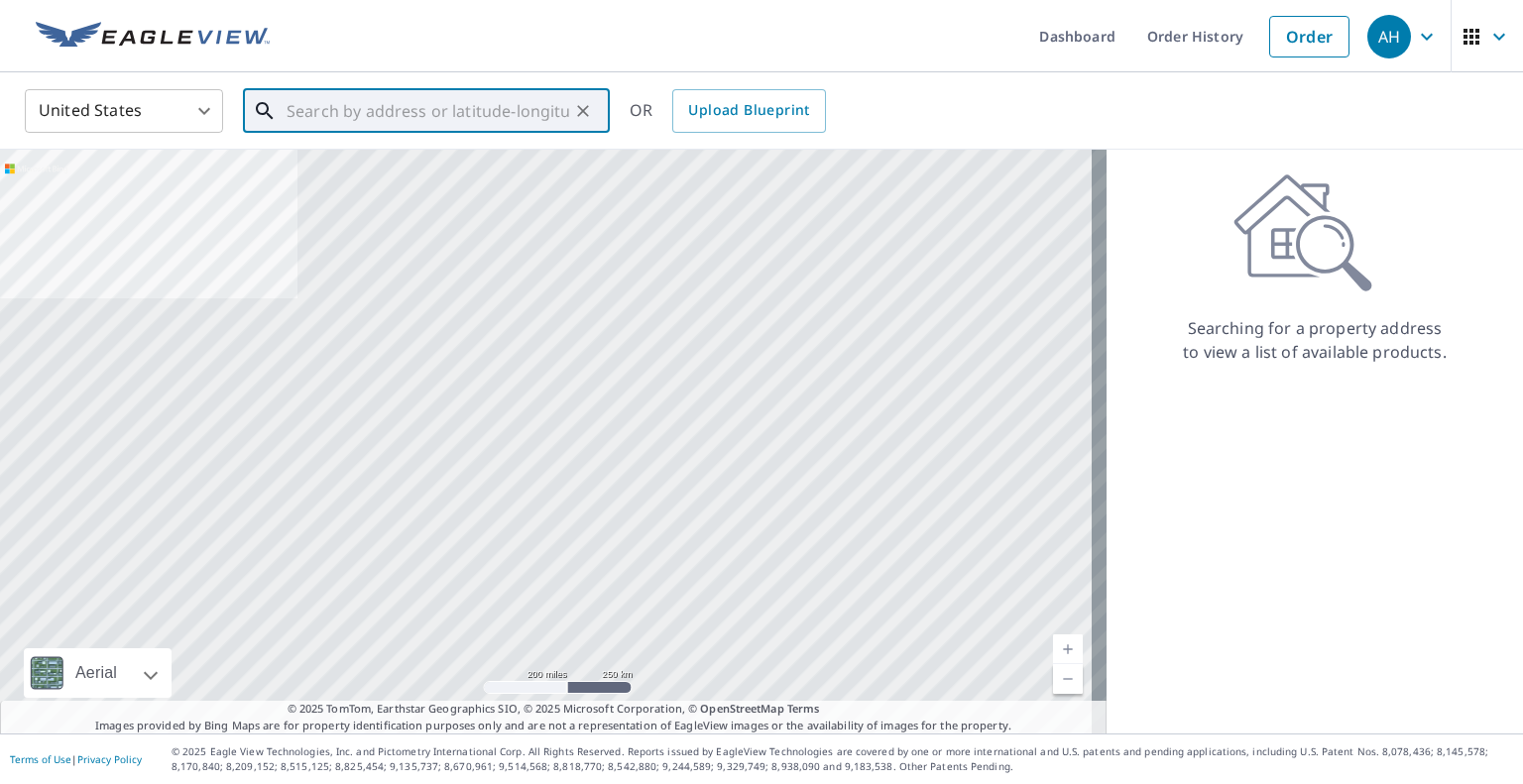 click at bounding box center [427, 111] 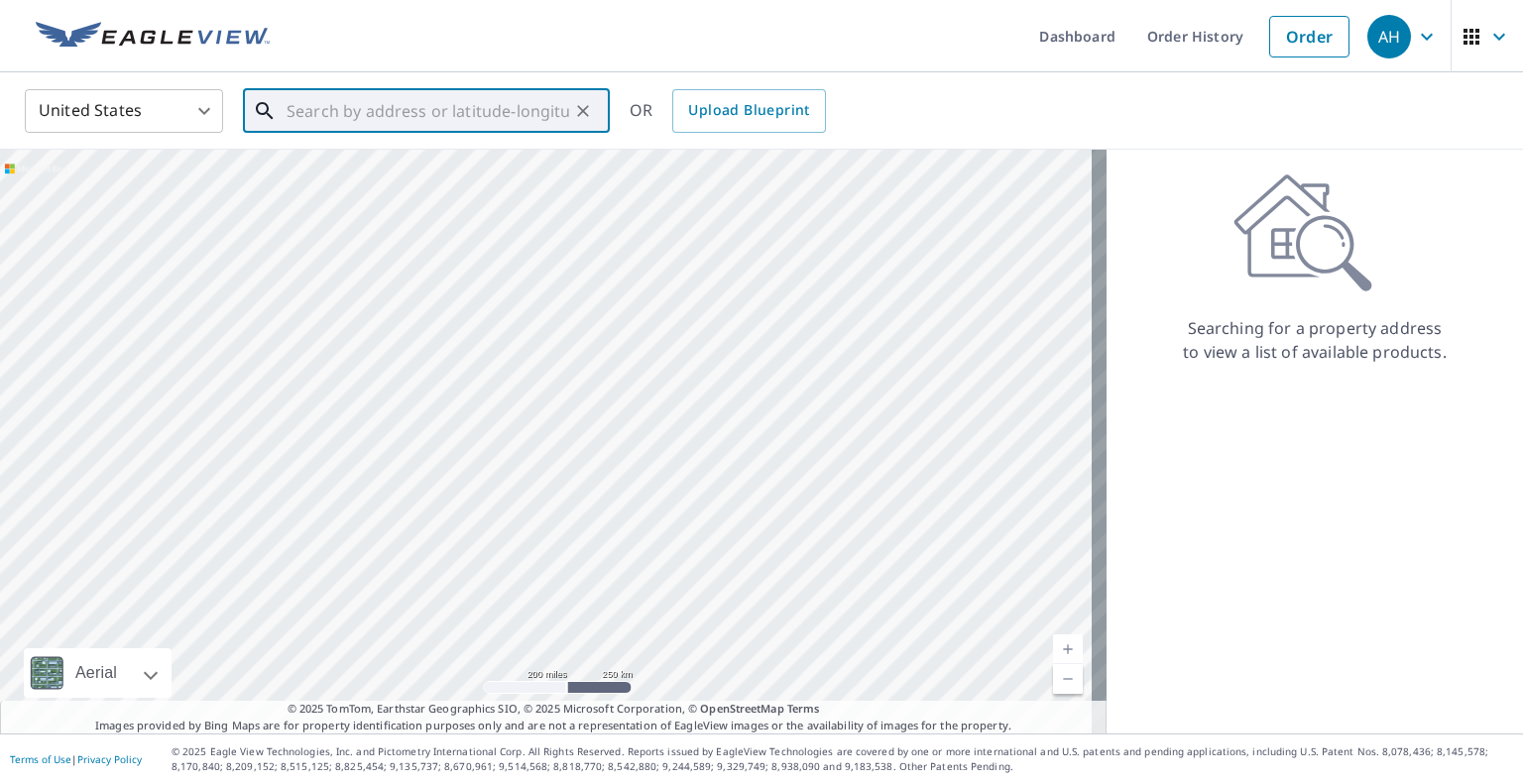 paste on "3121 182nd St SE" 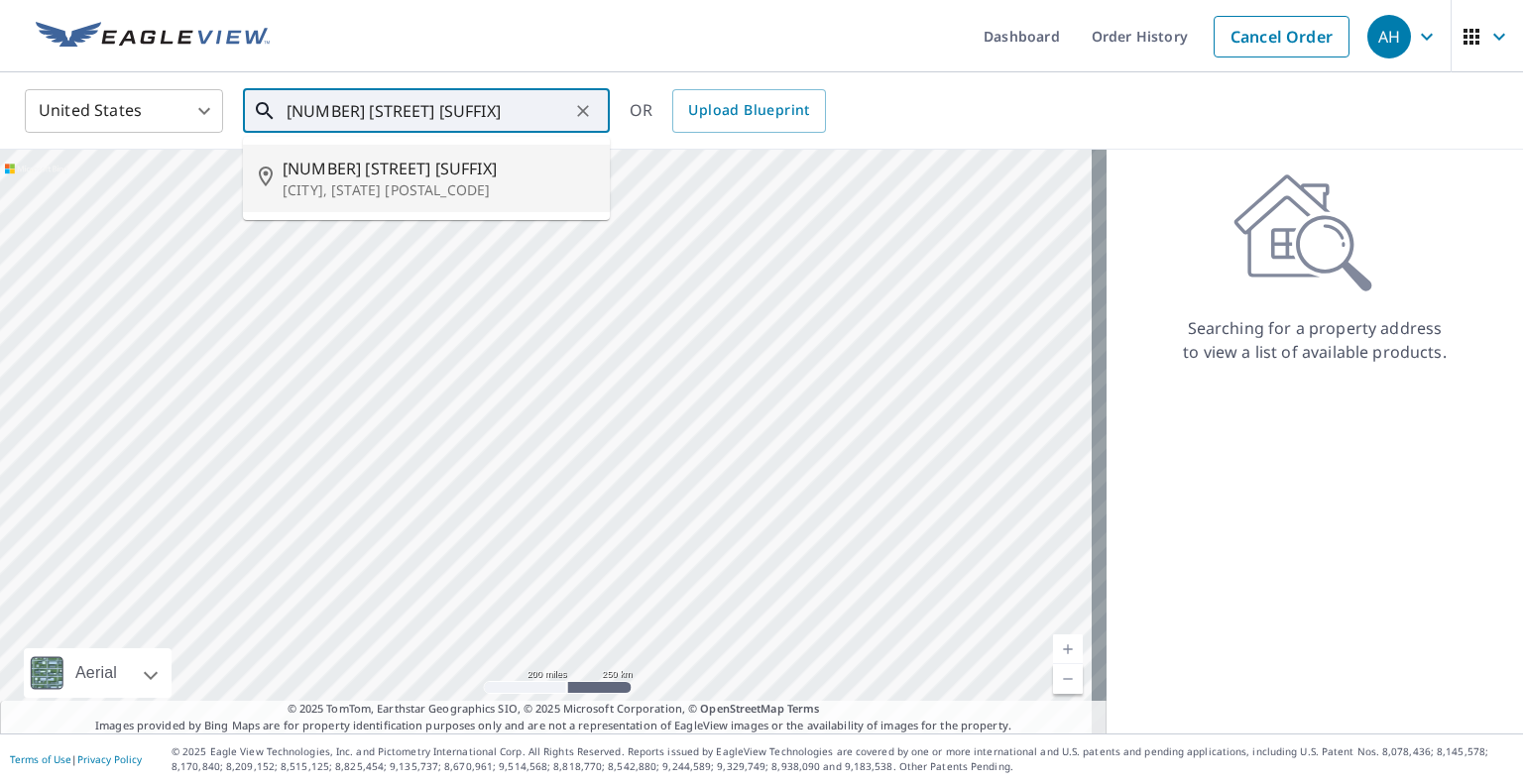 click on "3121 182nd St SE" at bounding box center [438, 168] 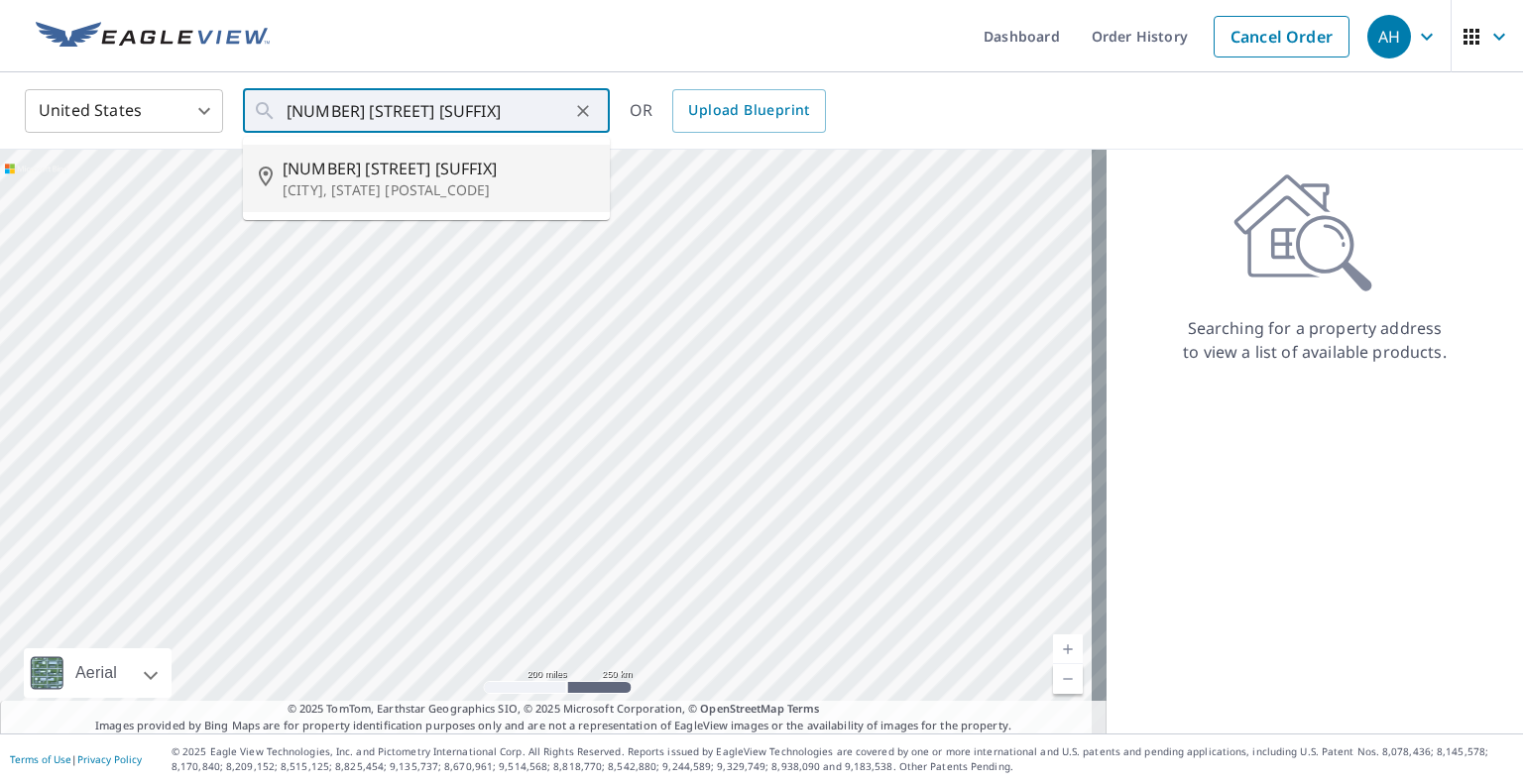 type on "3121 182nd St SE Bothell, WA 98012" 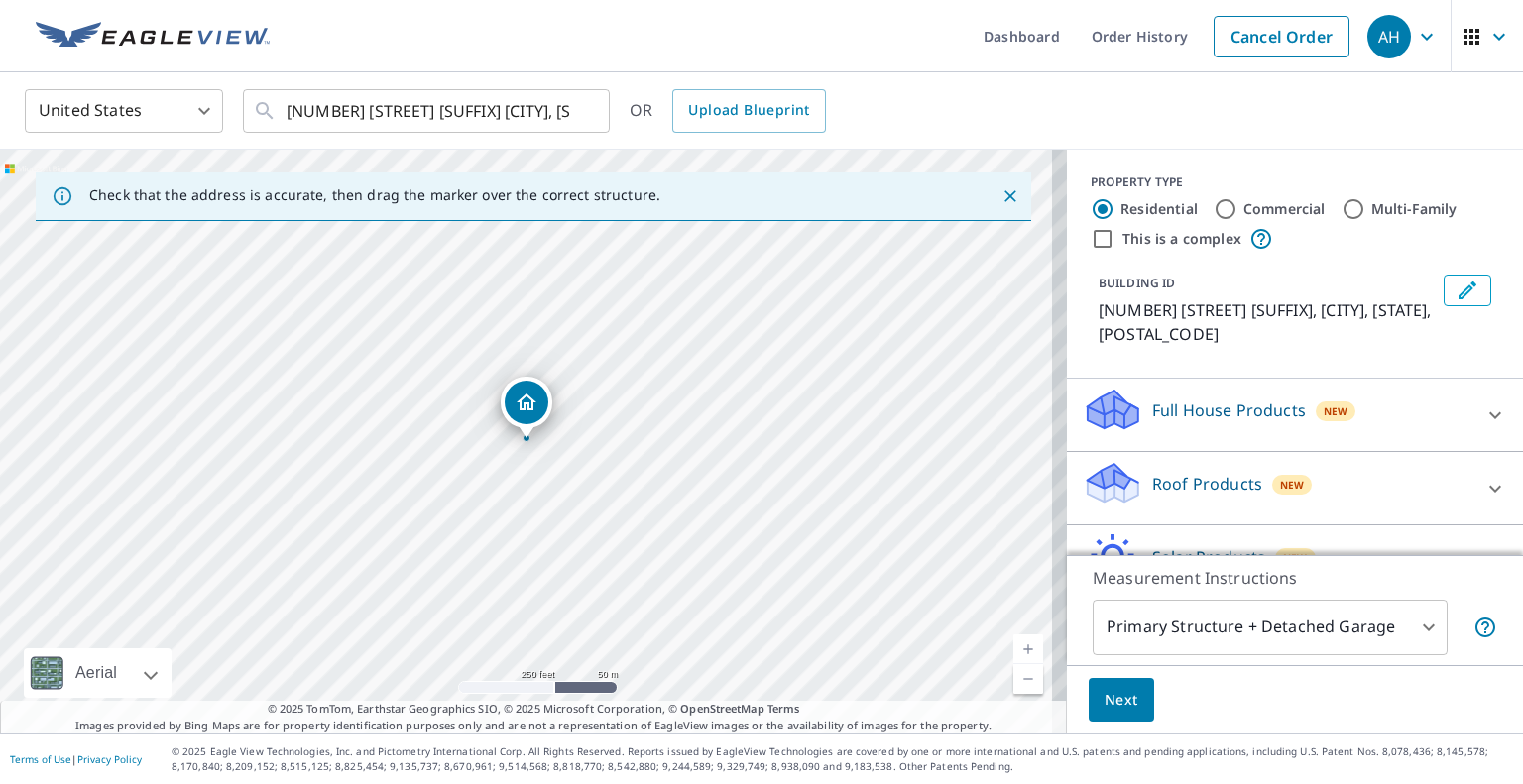 click on "Roof Products" at bounding box center (1207, 484) 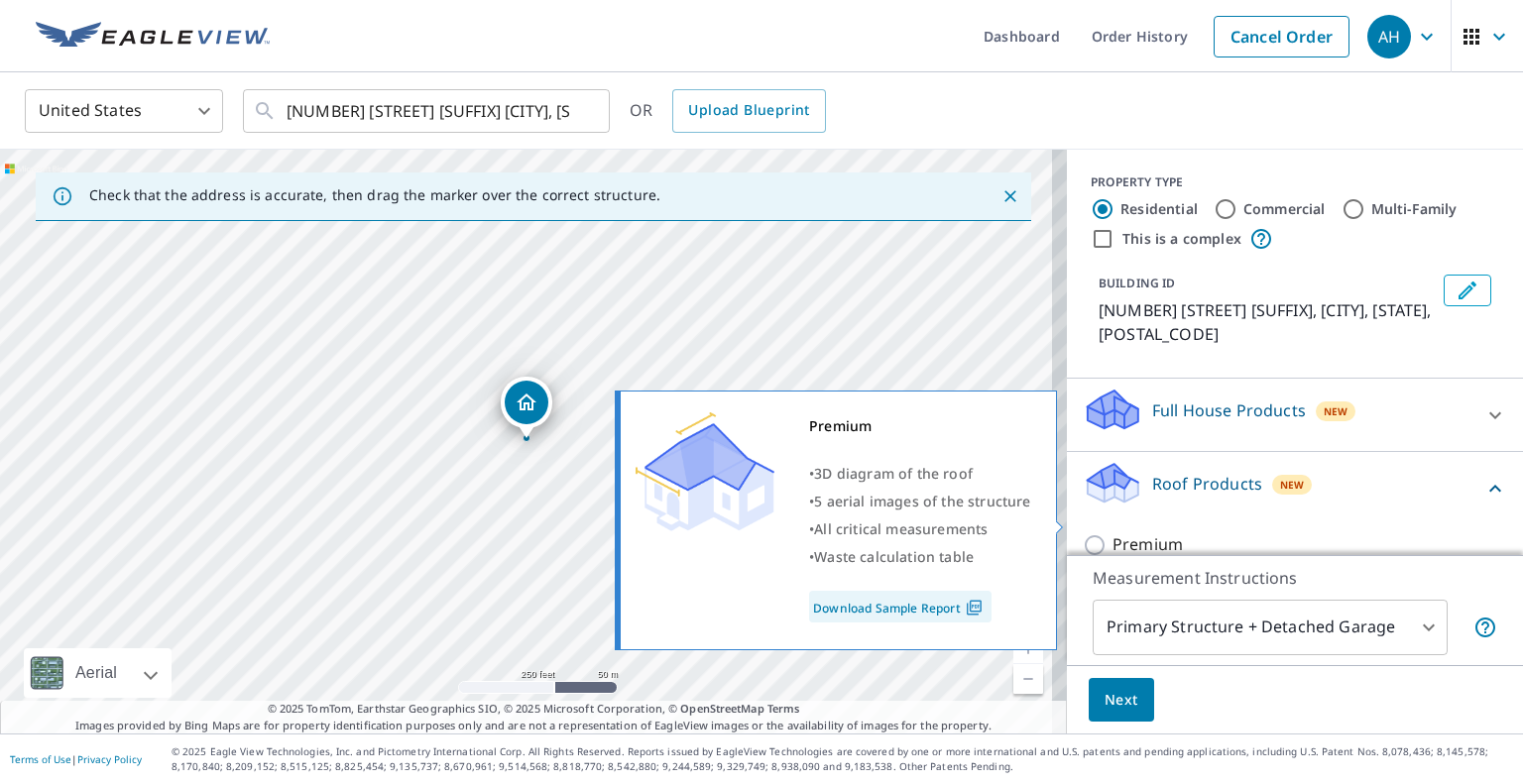 click on "Premium" at bounding box center (1147, 544) 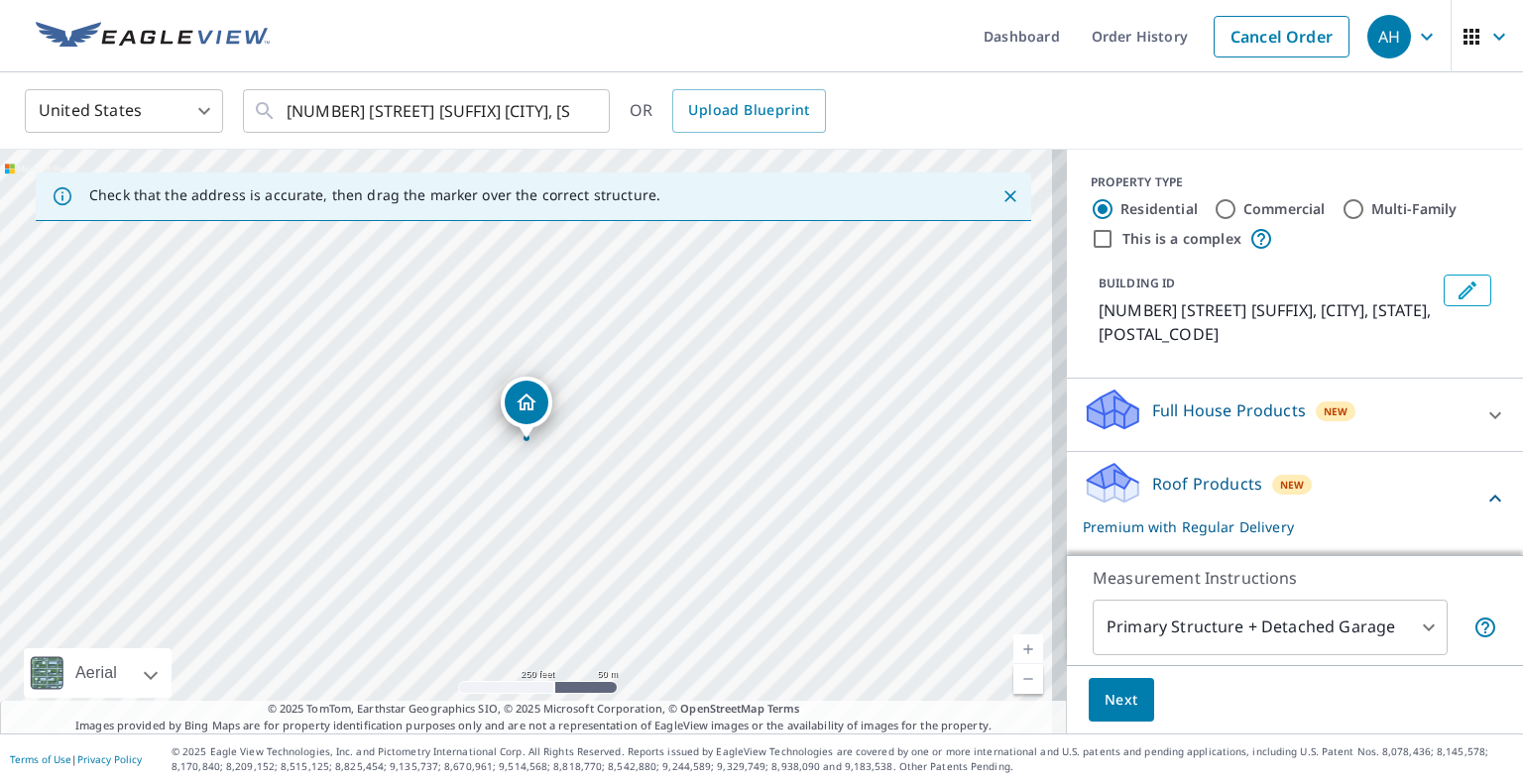 click on "Next" at bounding box center [1121, 700] 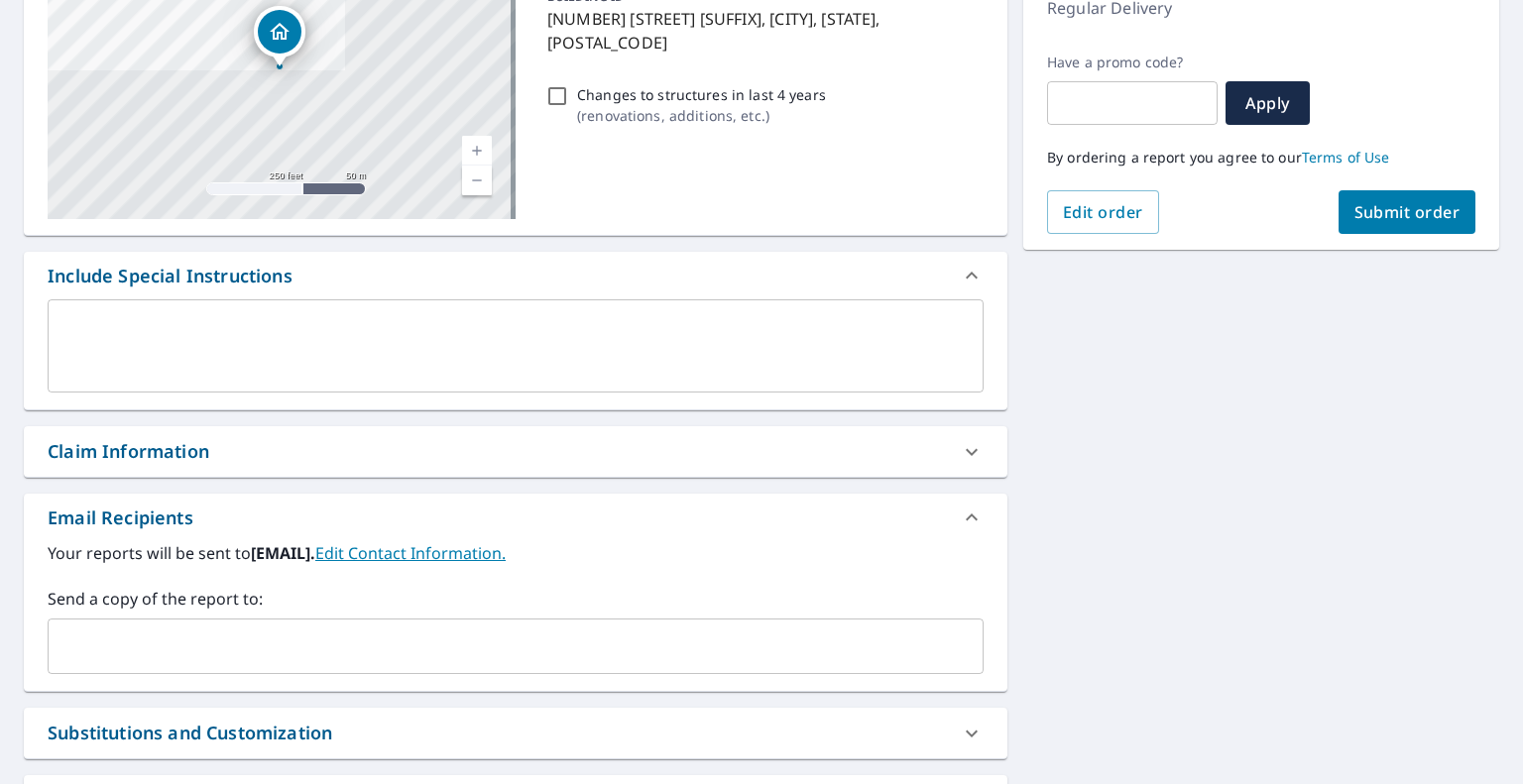 scroll, scrollTop: 297, scrollLeft: 0, axis: vertical 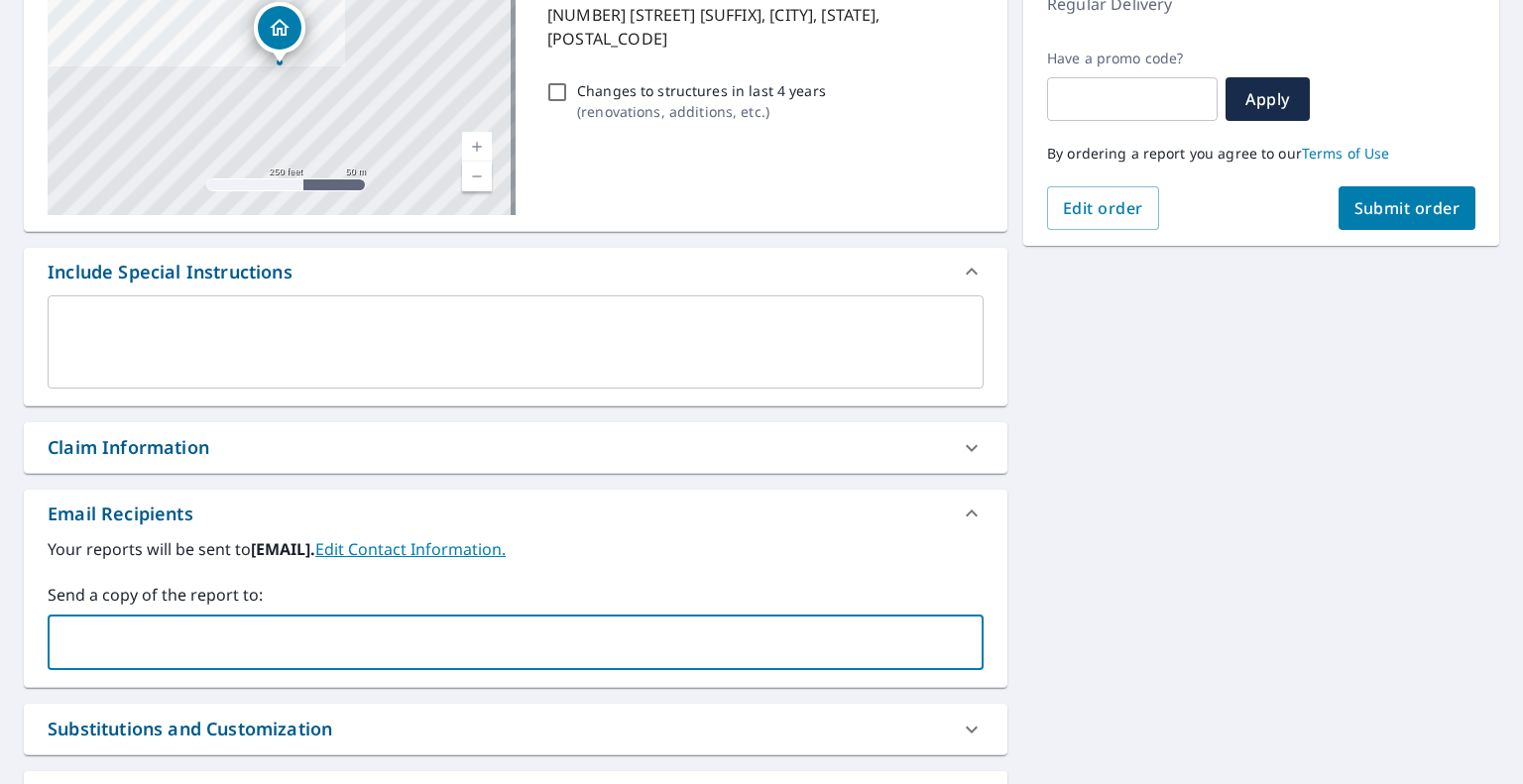 click at bounding box center (501, 642) 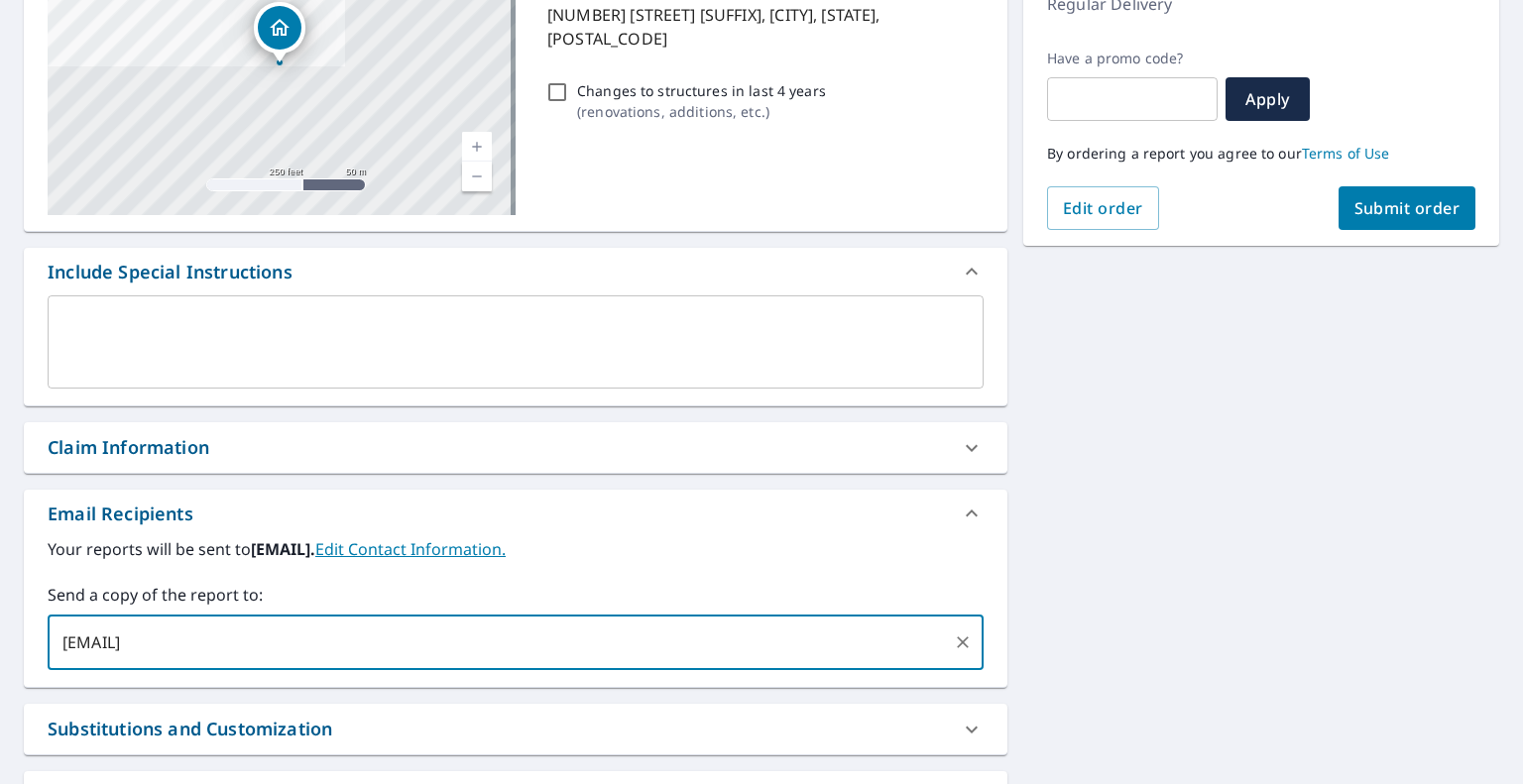 type 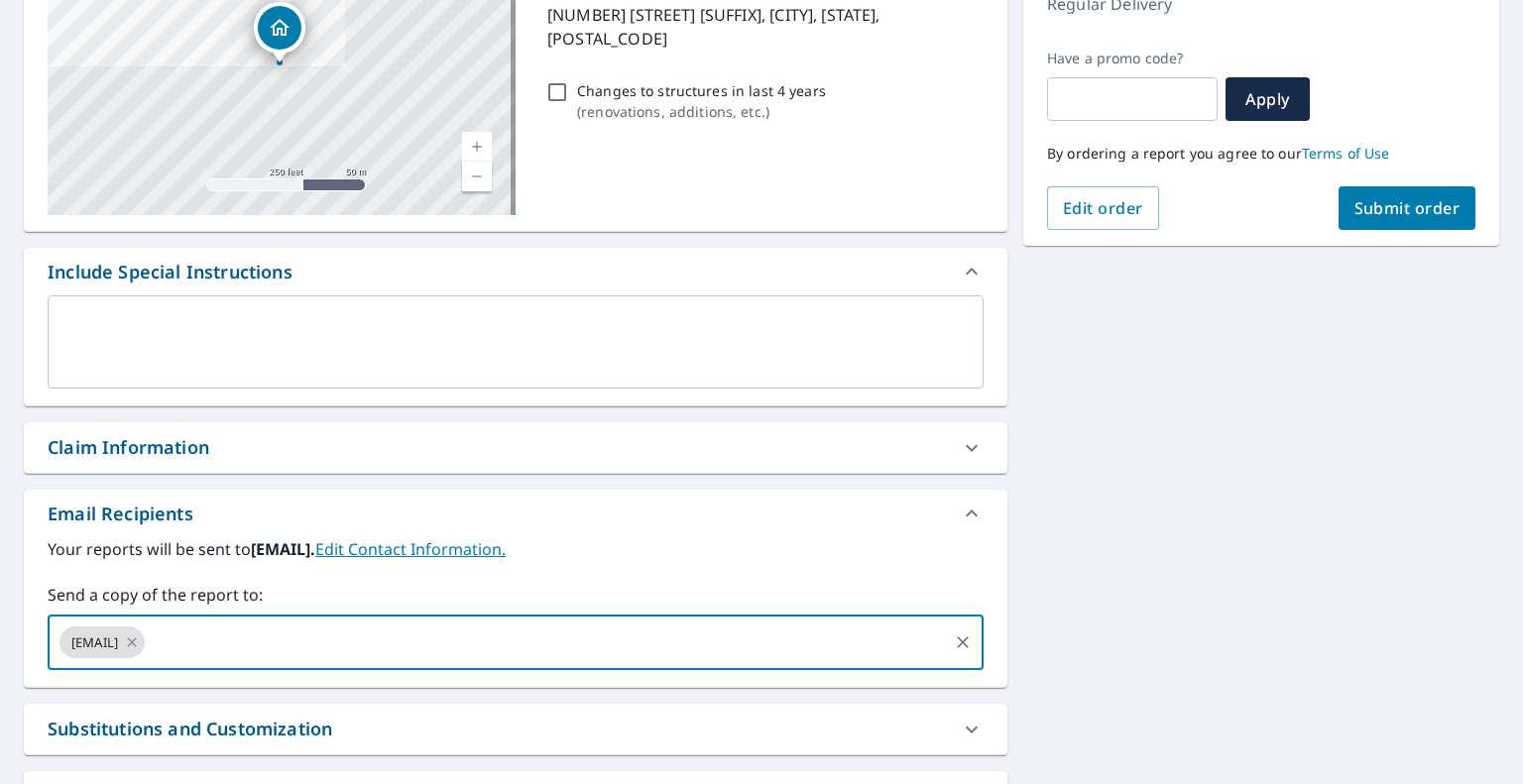 click on "Submit order" at bounding box center [1407, 208] 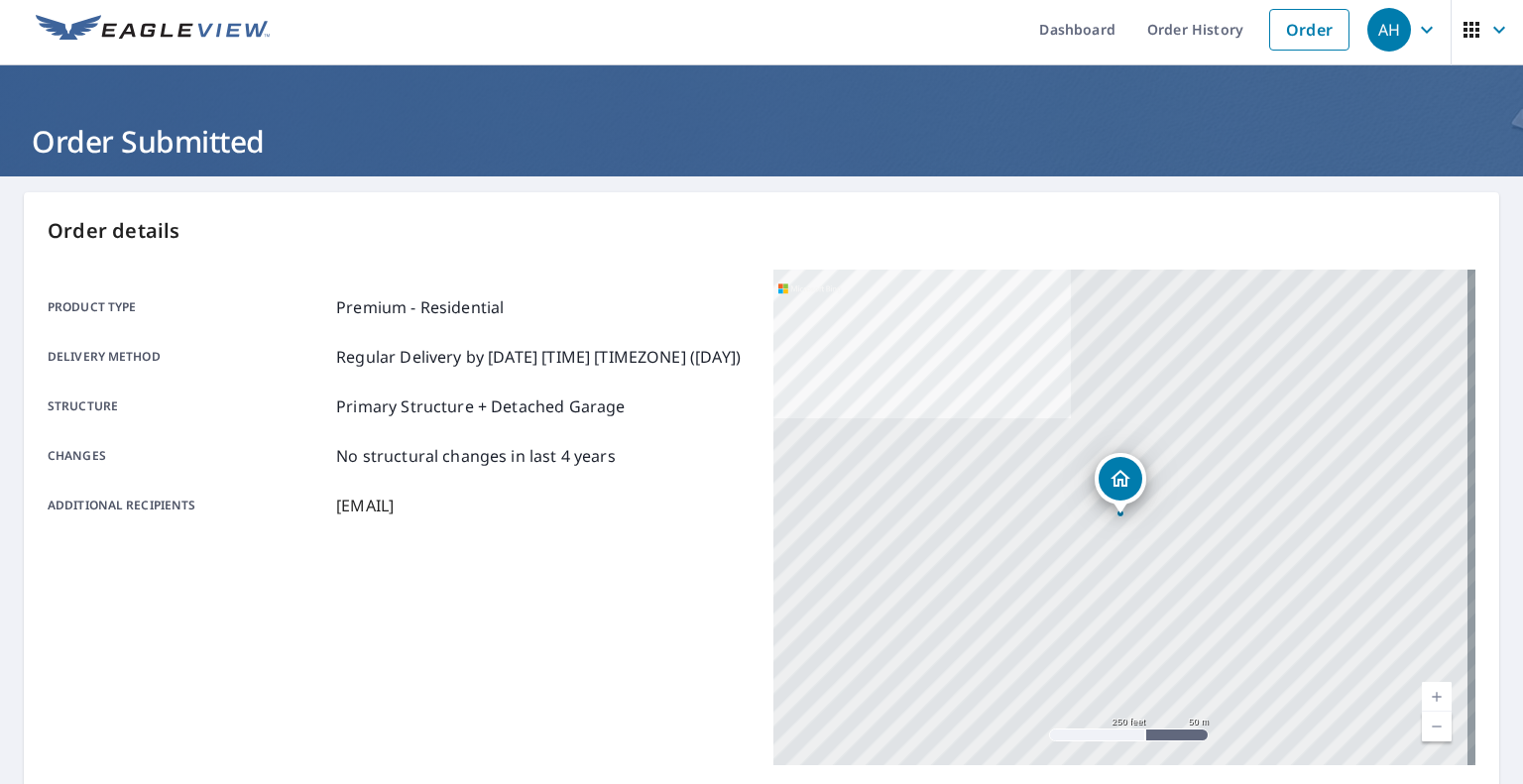 scroll, scrollTop: 0, scrollLeft: 0, axis: both 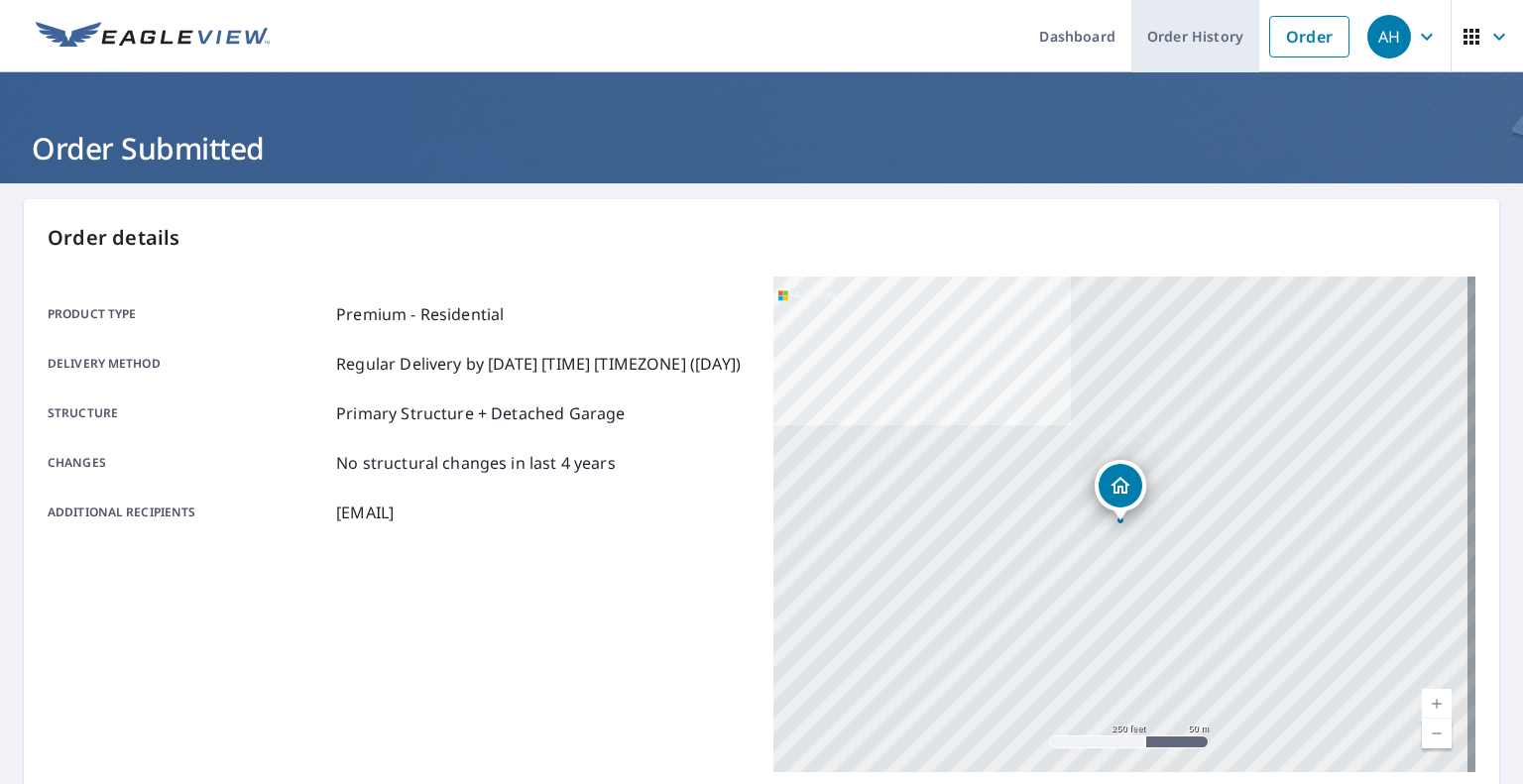click on "Order History" at bounding box center [1195, 36] 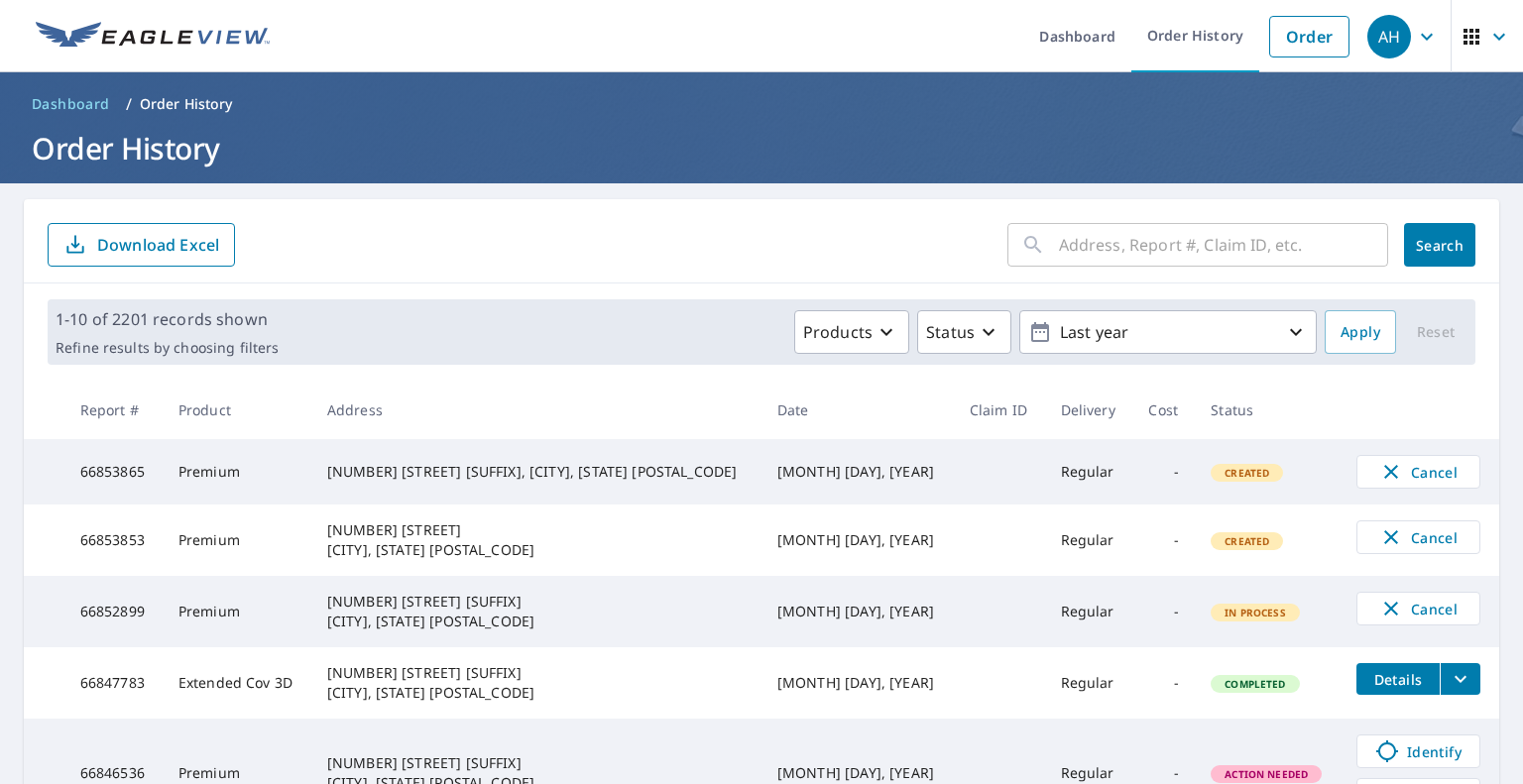 click at bounding box center (1224, 245) 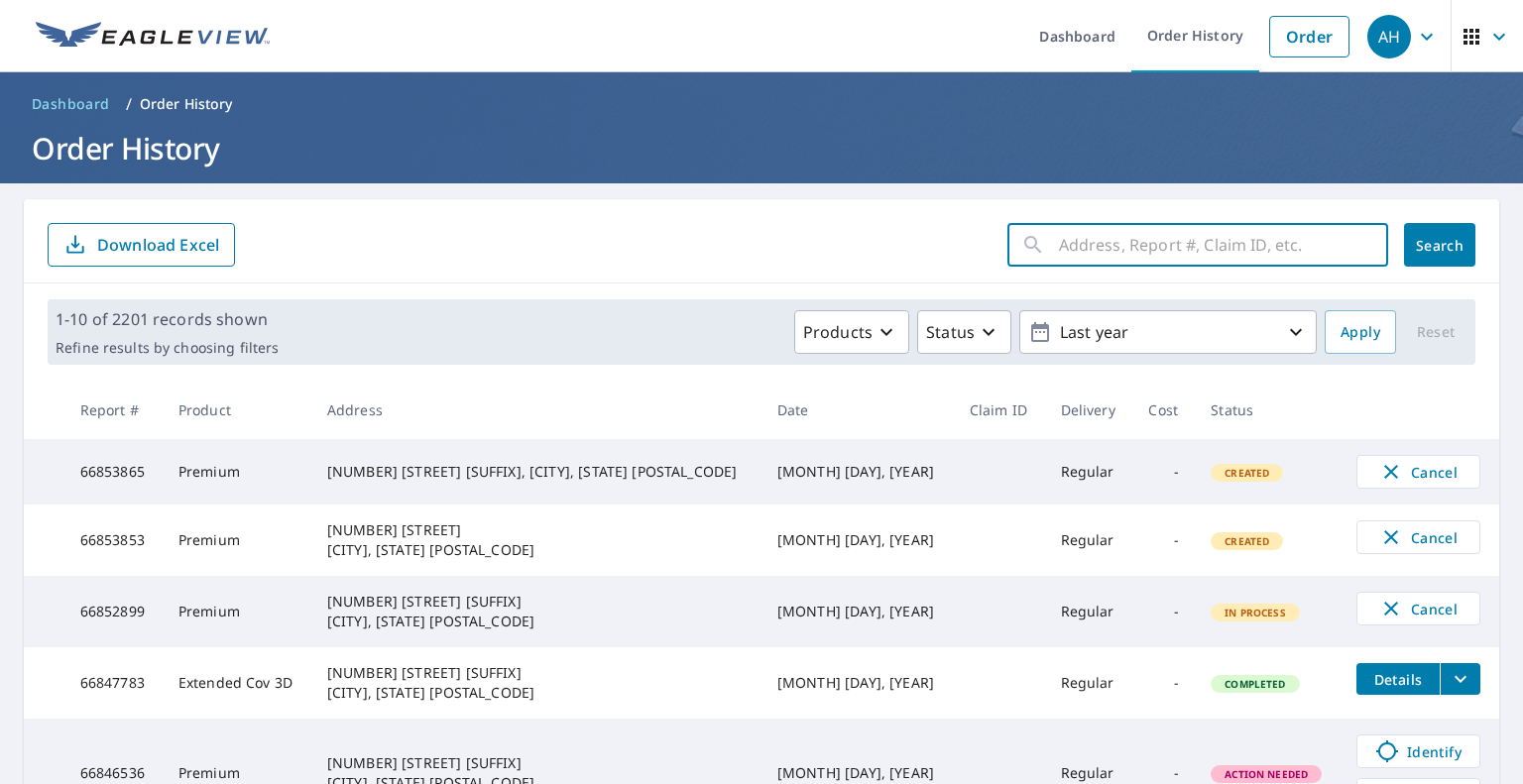 paste on "[NUMBER] [STREET]" 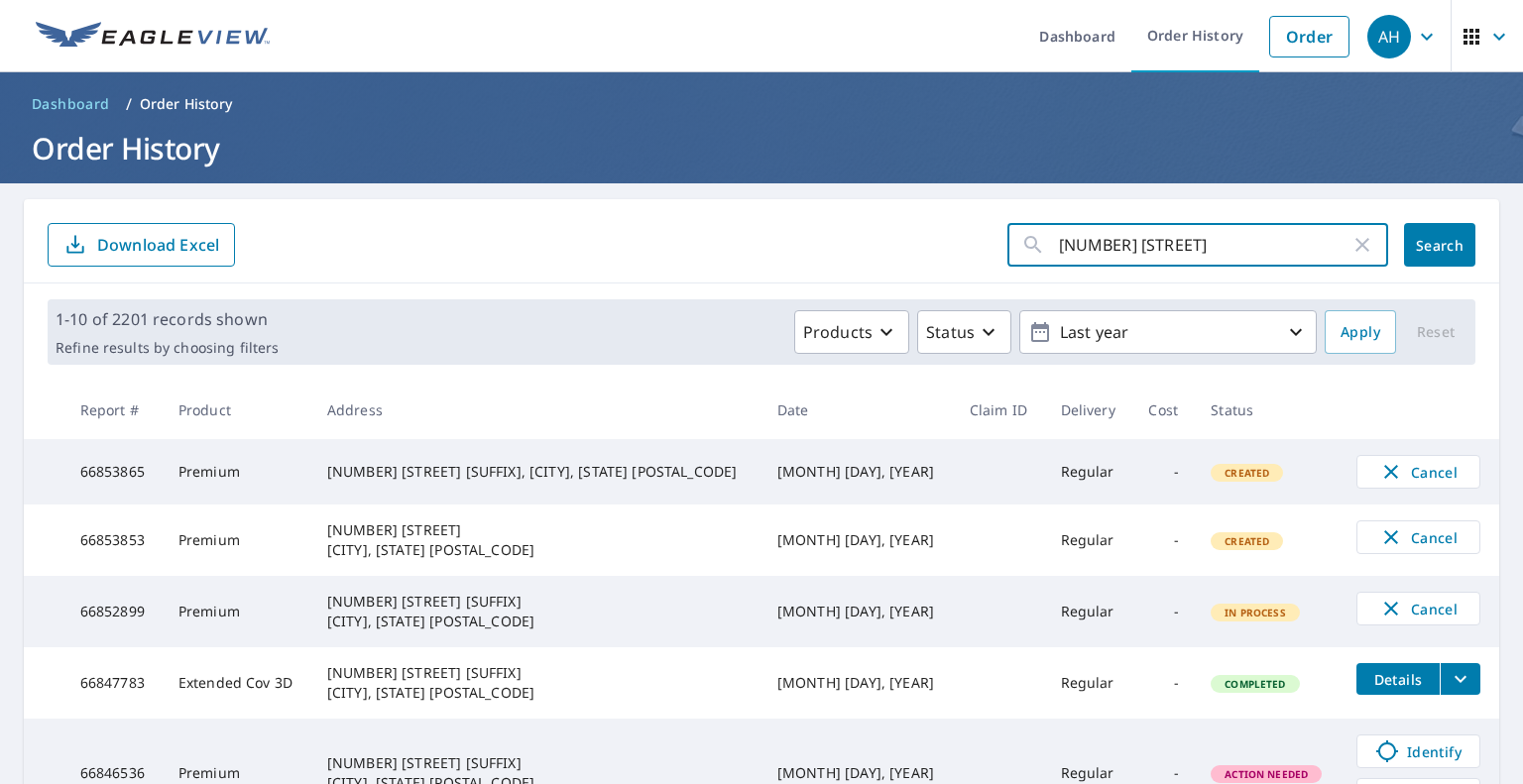 click on "Search" 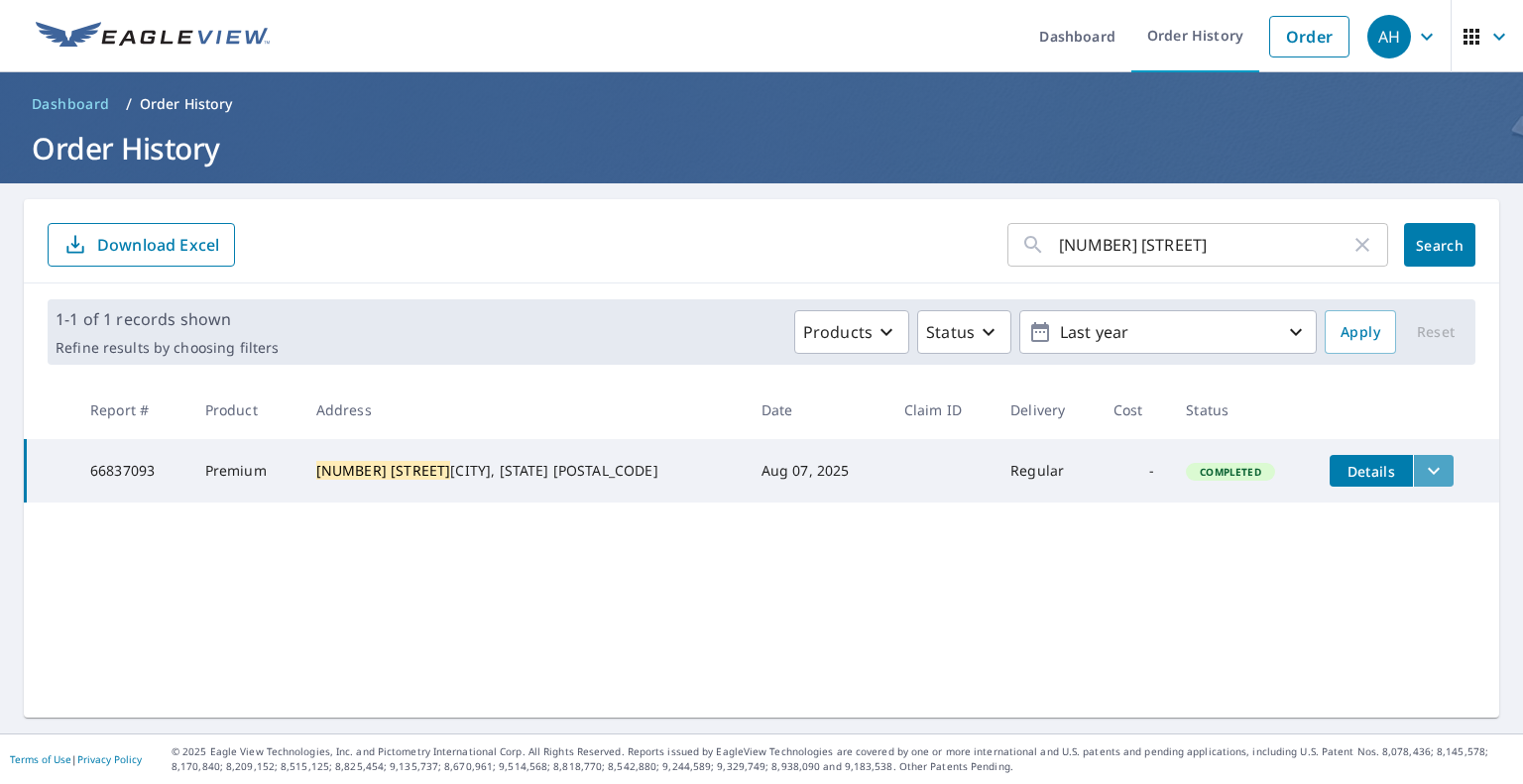 click at bounding box center (1433, 471) 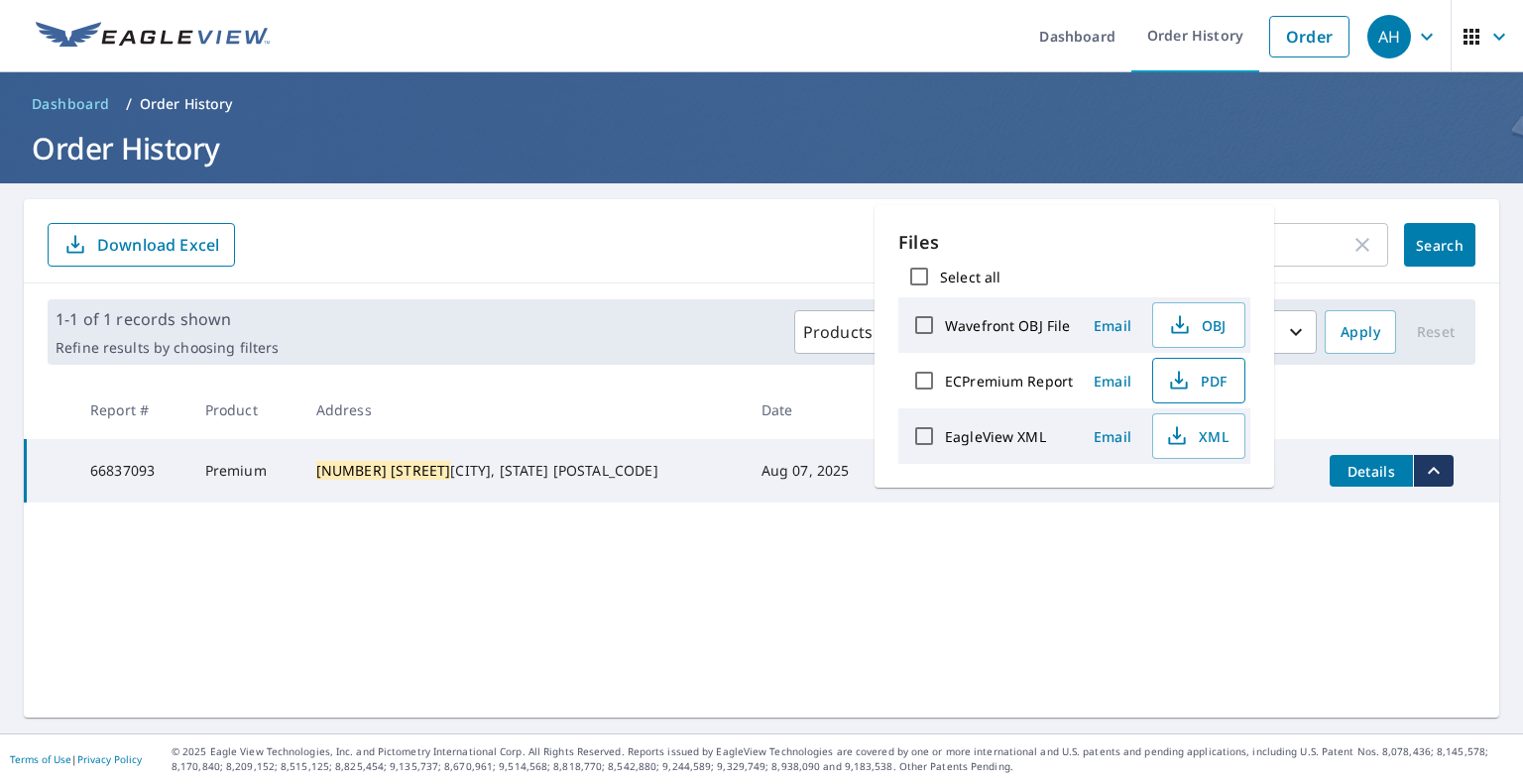 click on "PDF" at bounding box center [1197, 381] 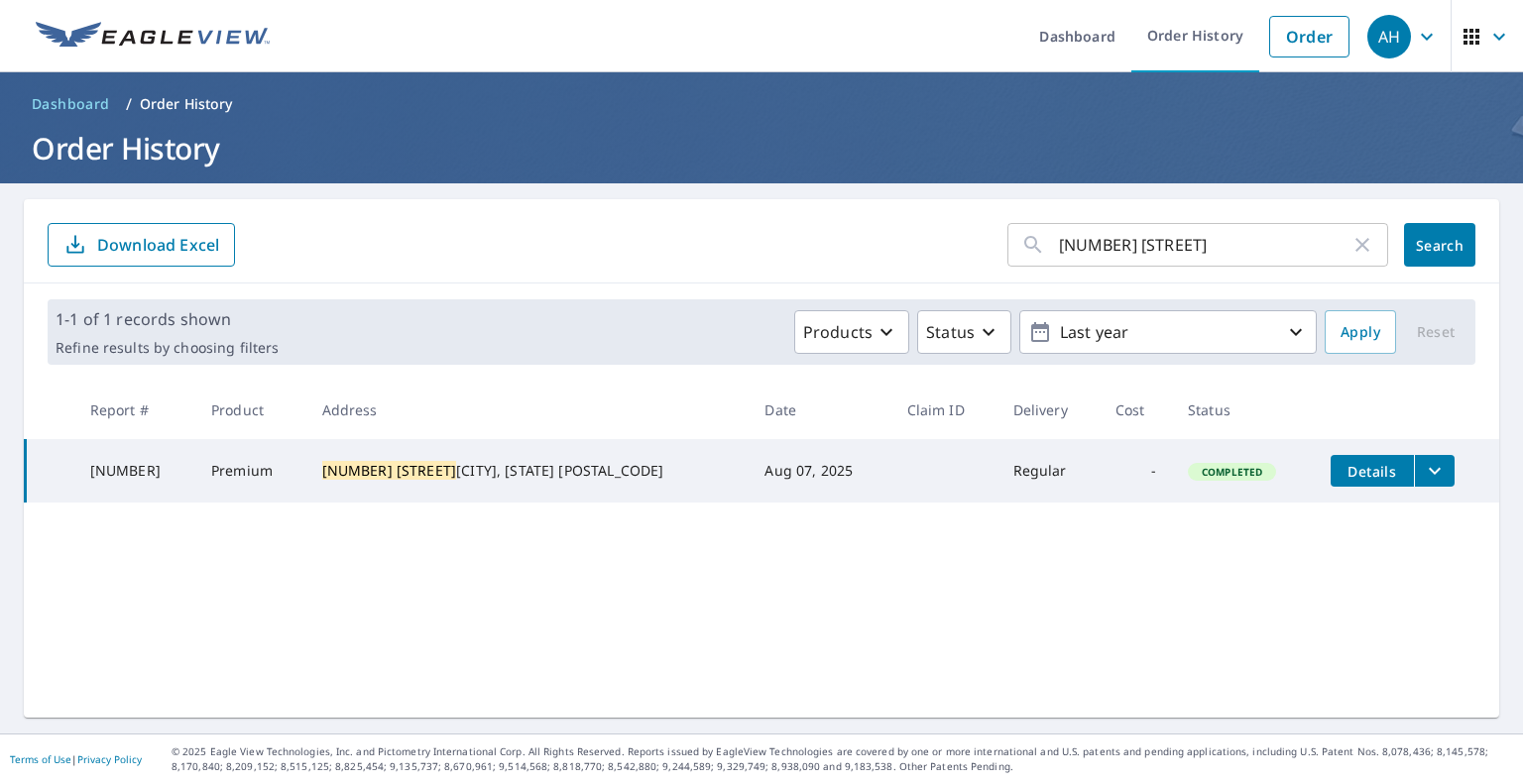 scroll, scrollTop: 0, scrollLeft: 0, axis: both 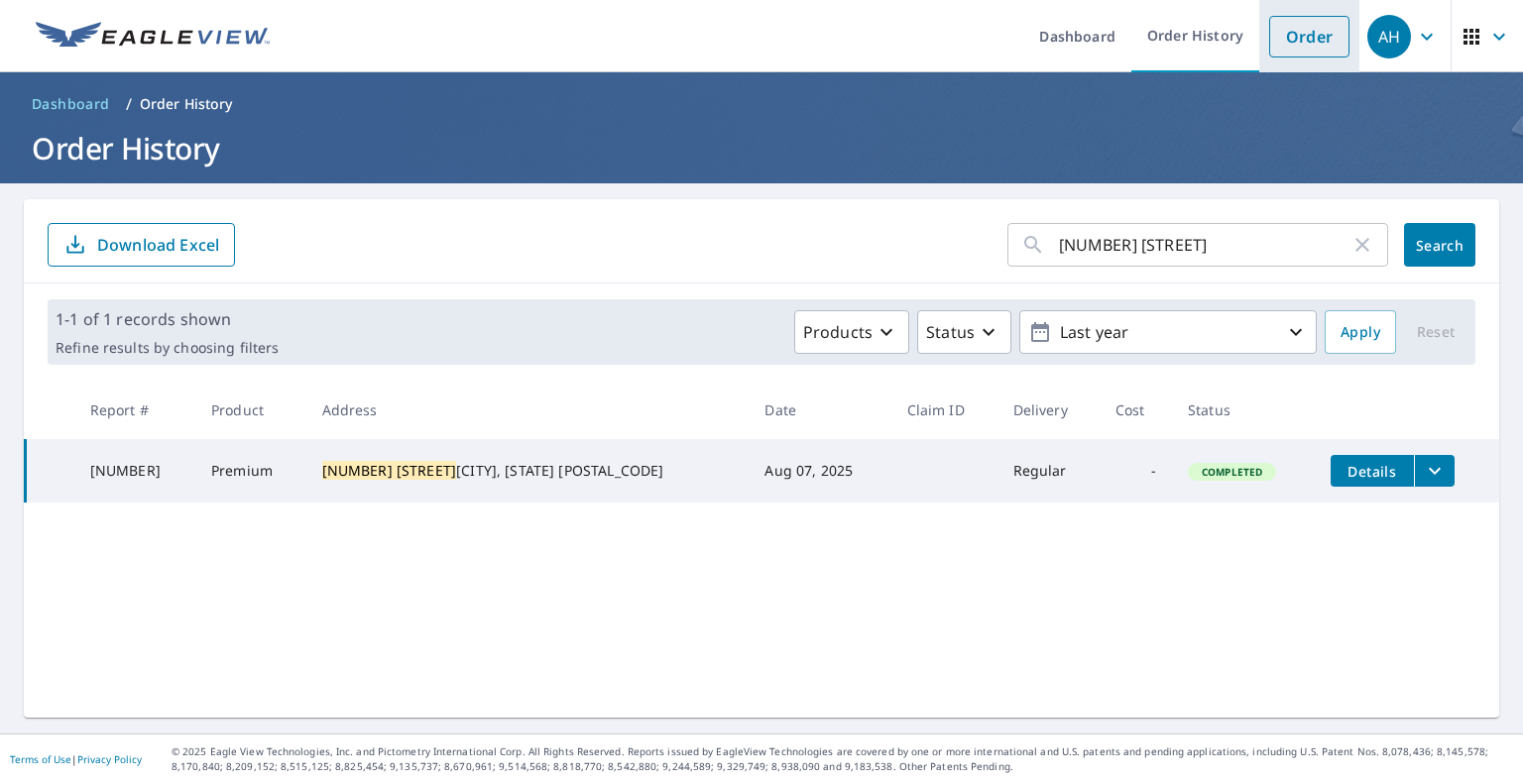 click on "Order" at bounding box center (1309, 37) 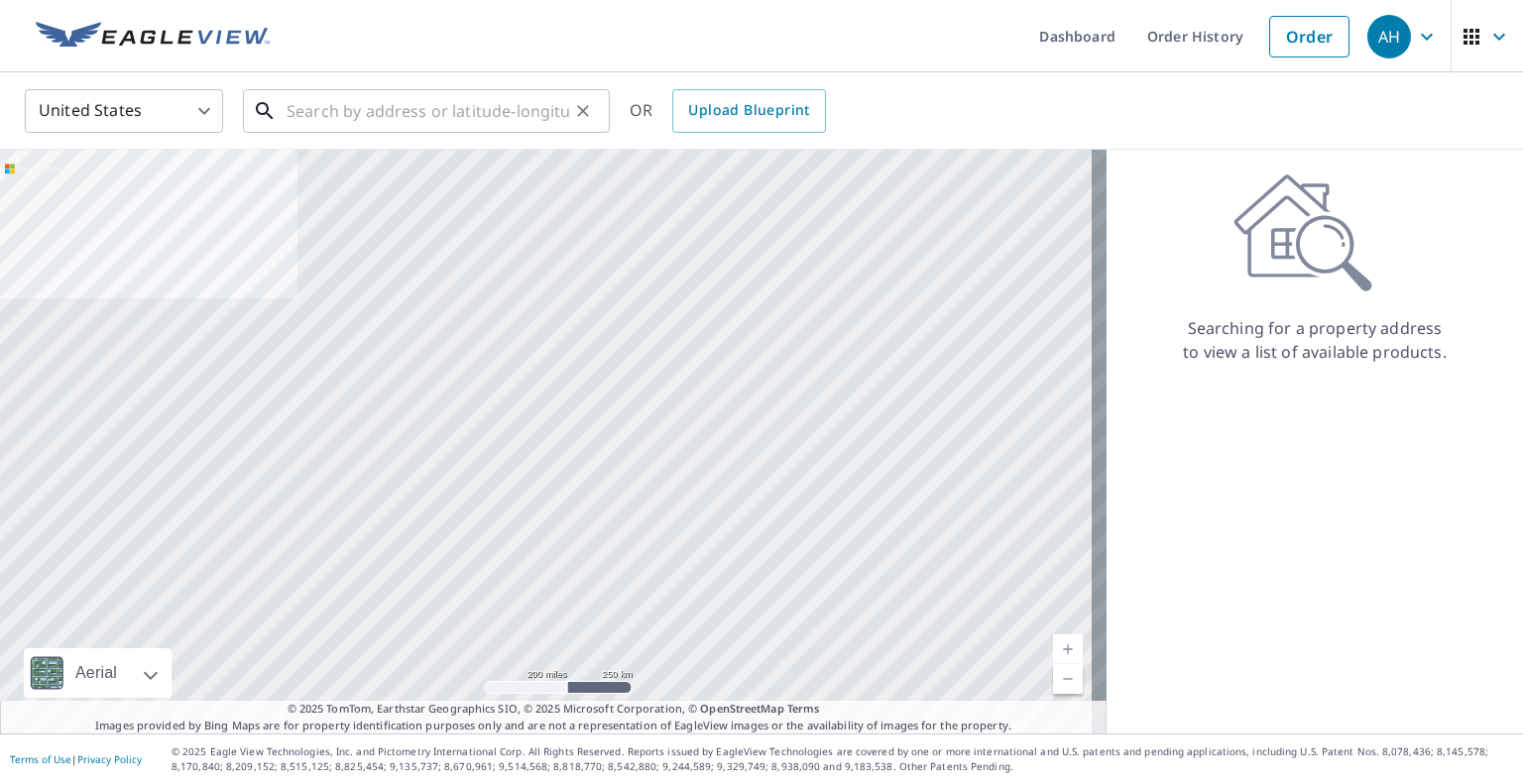 click at bounding box center (427, 111) 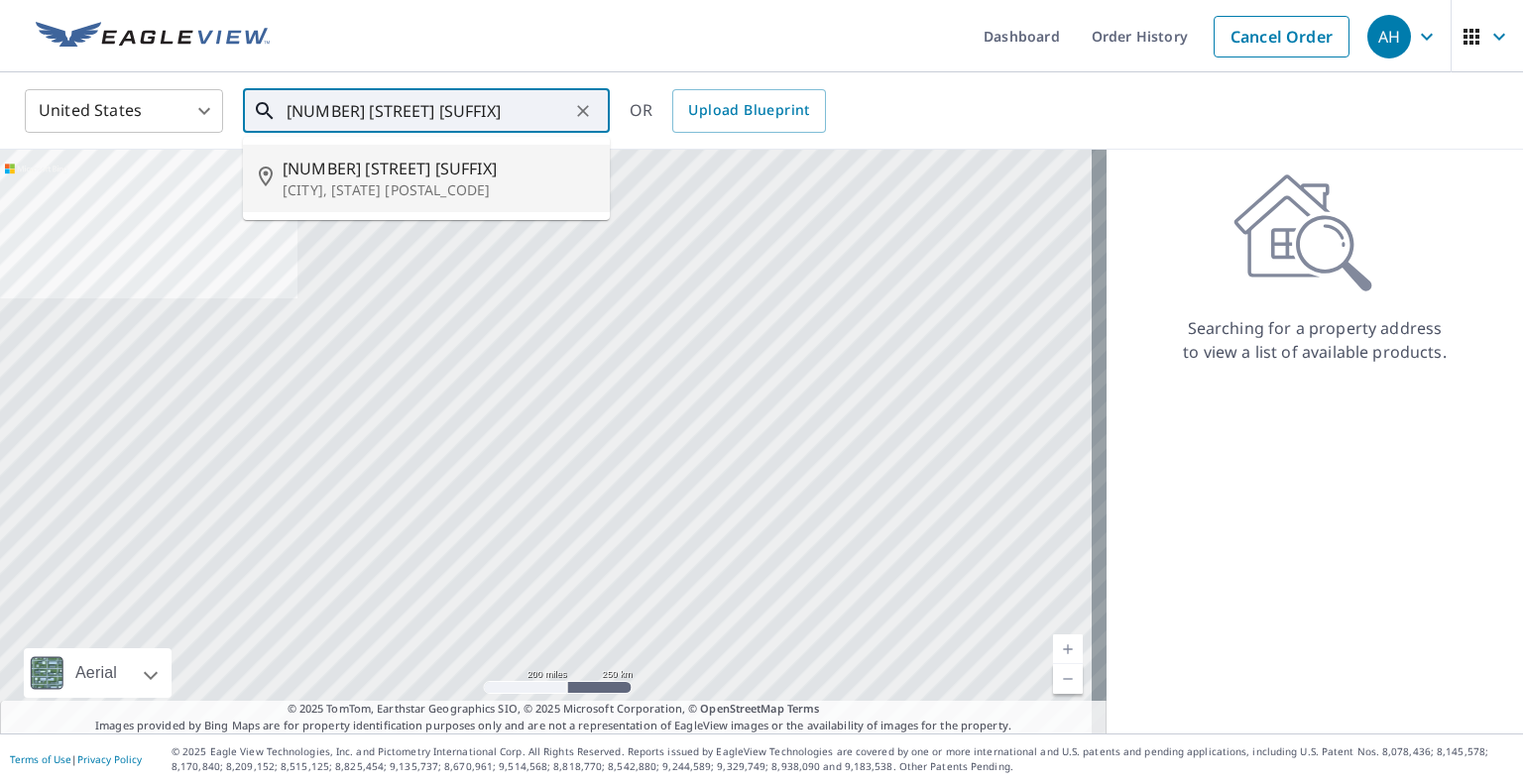 click on "[NUMBER] [STREET] [SUFFIX]" at bounding box center [438, 168] 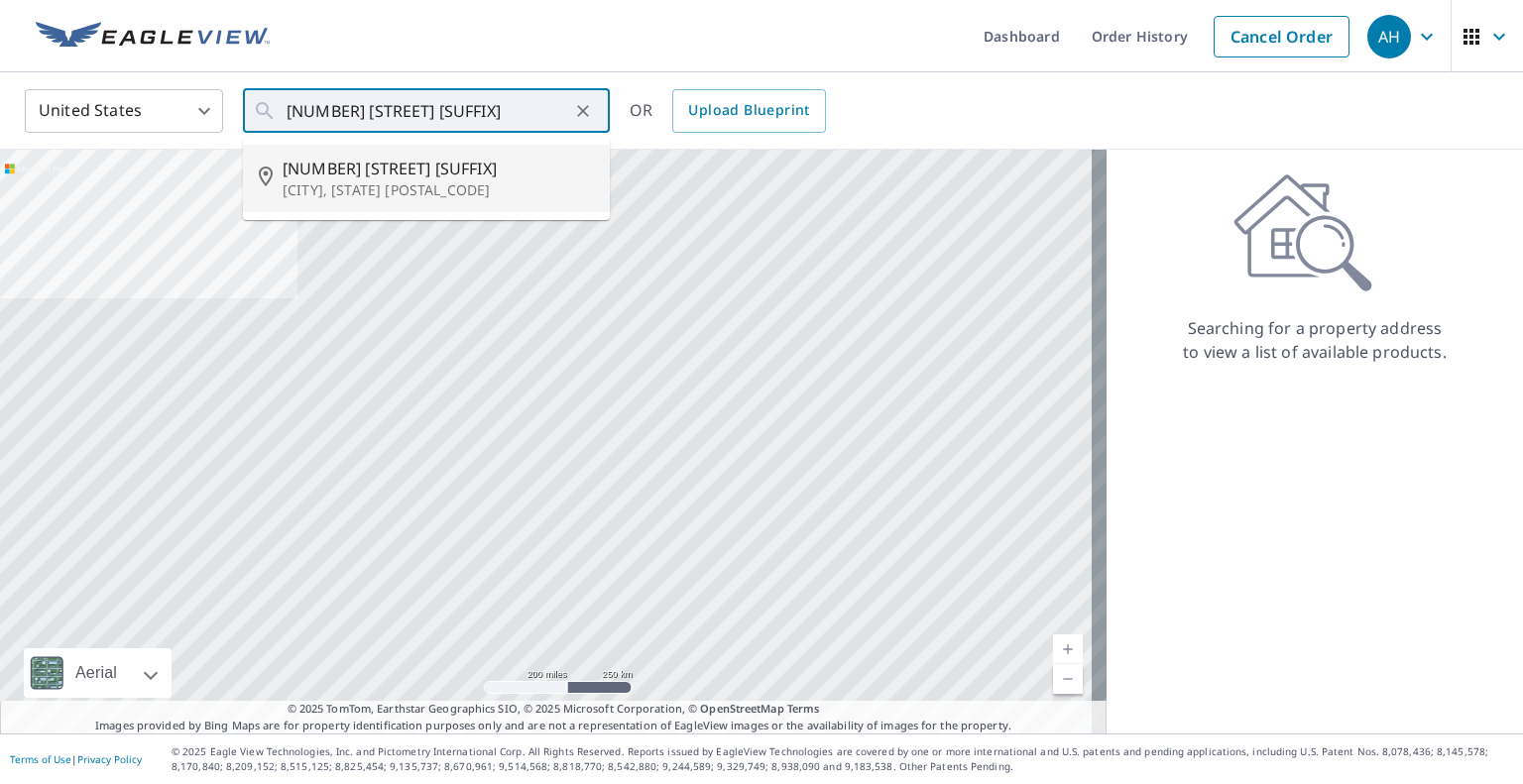 type on "[NUMBER] [STREET] [CITY], [STATE] [POSTAL_CODE]" 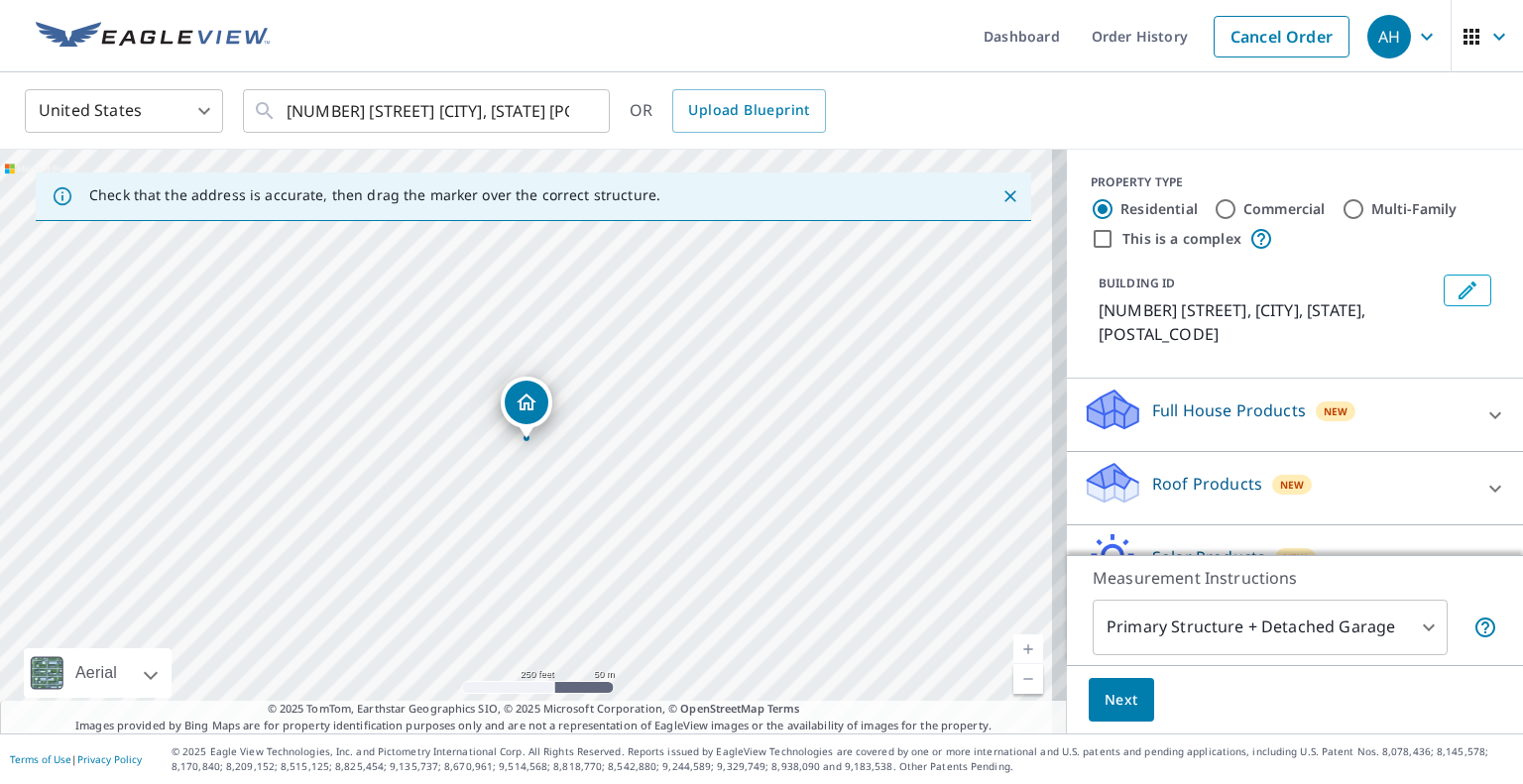 click on "Roof Products" at bounding box center [1207, 484] 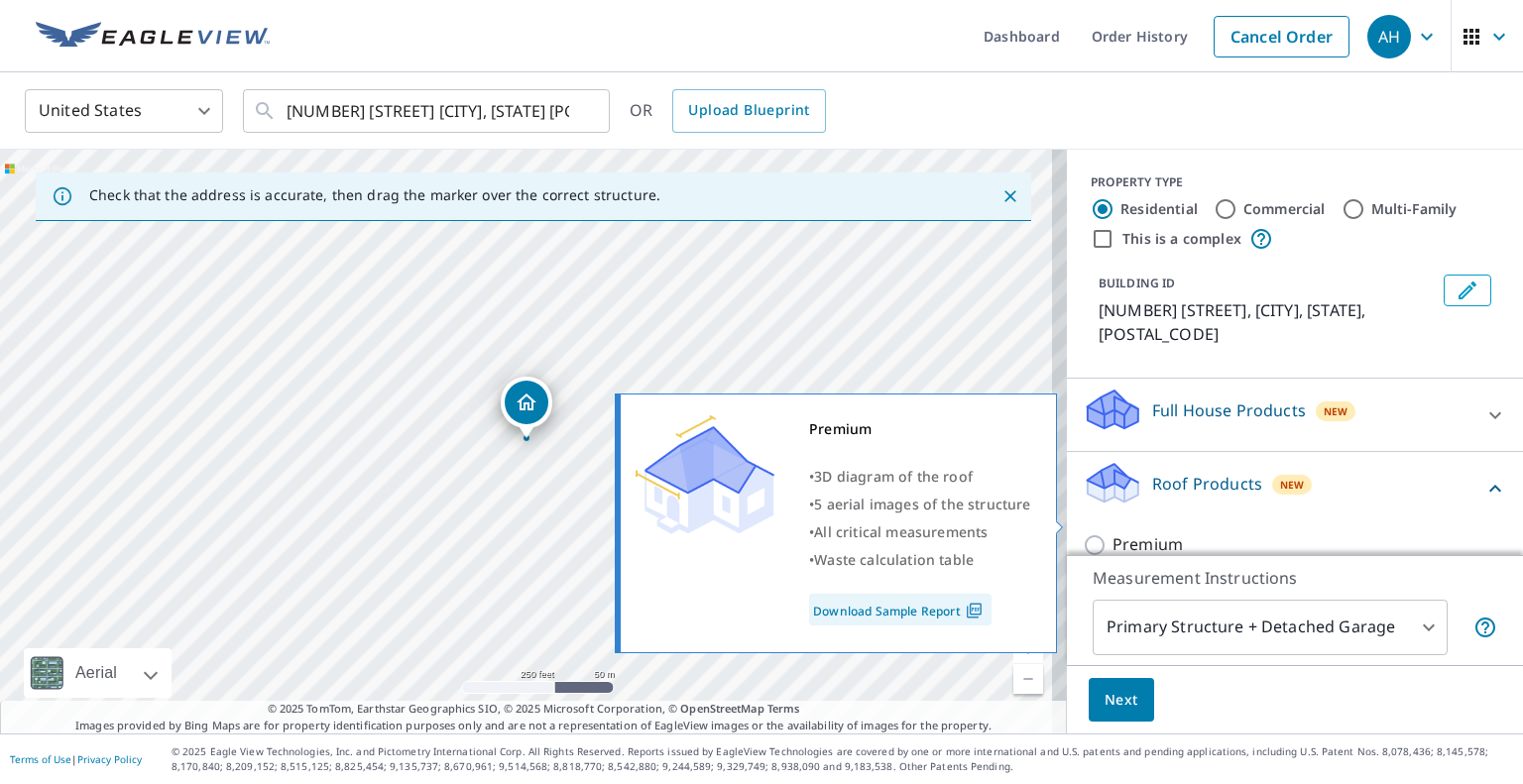 click on "Premium" at bounding box center (1147, 544) 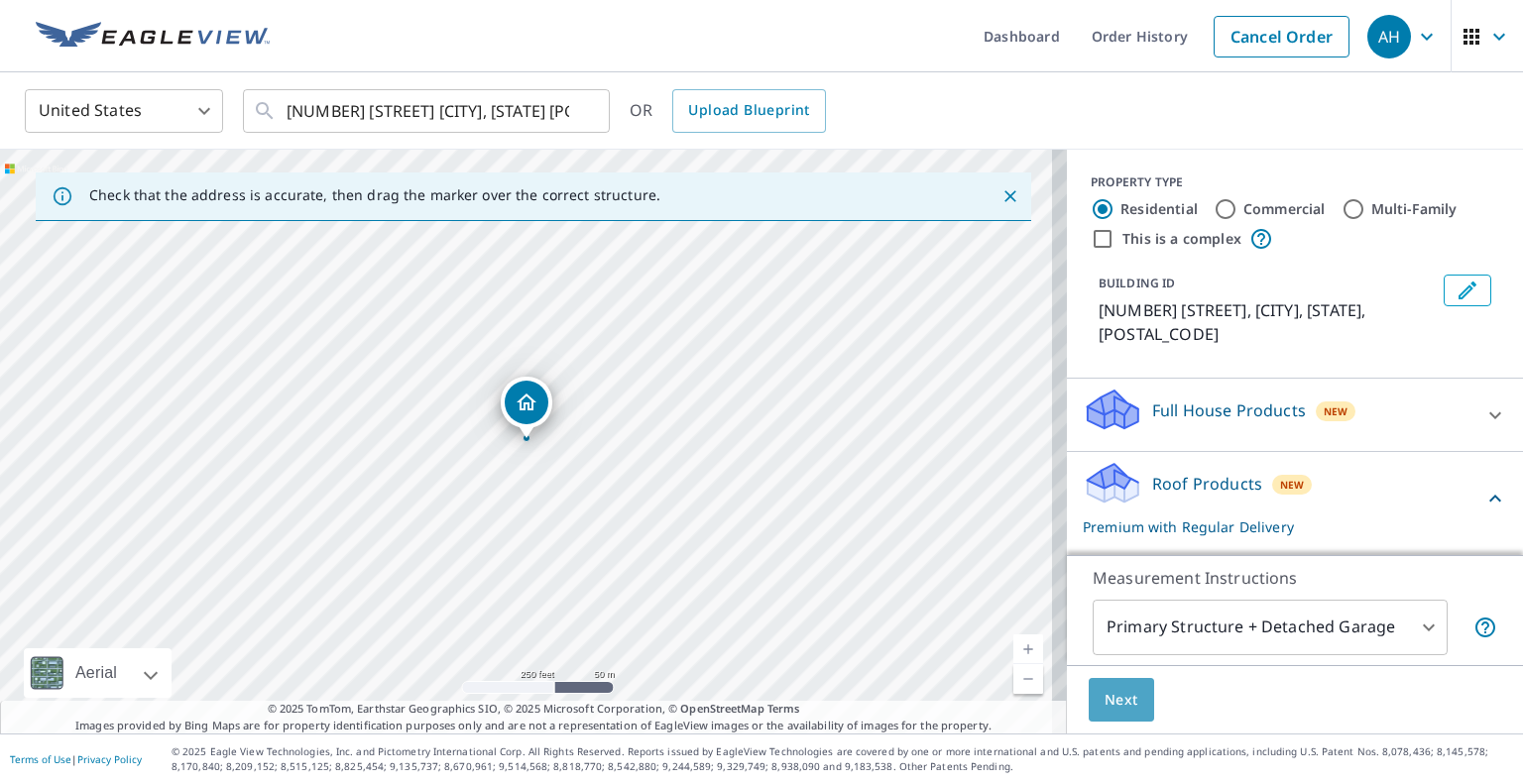 click on "Next" at bounding box center [1121, 700] 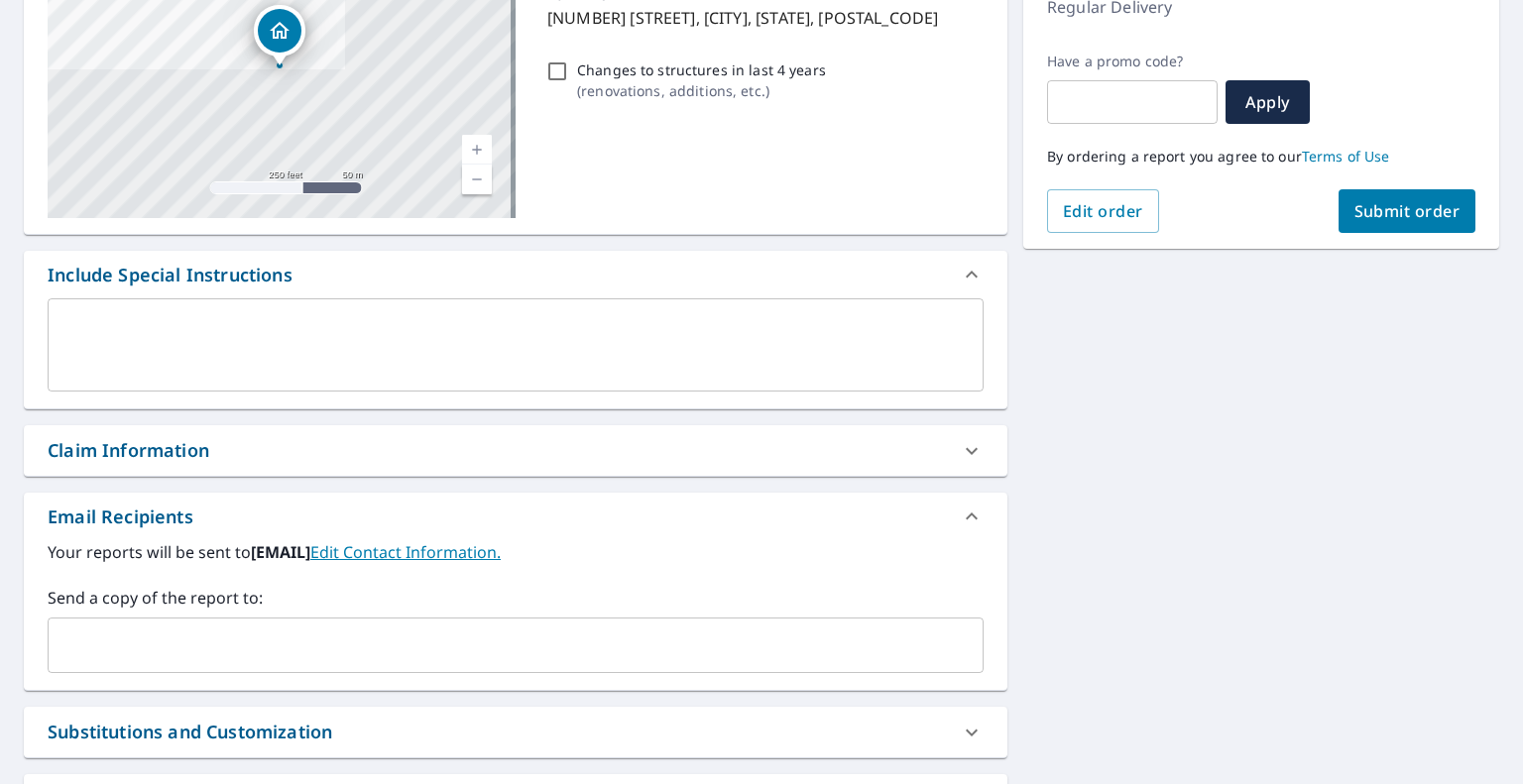 scroll, scrollTop: 297, scrollLeft: 0, axis: vertical 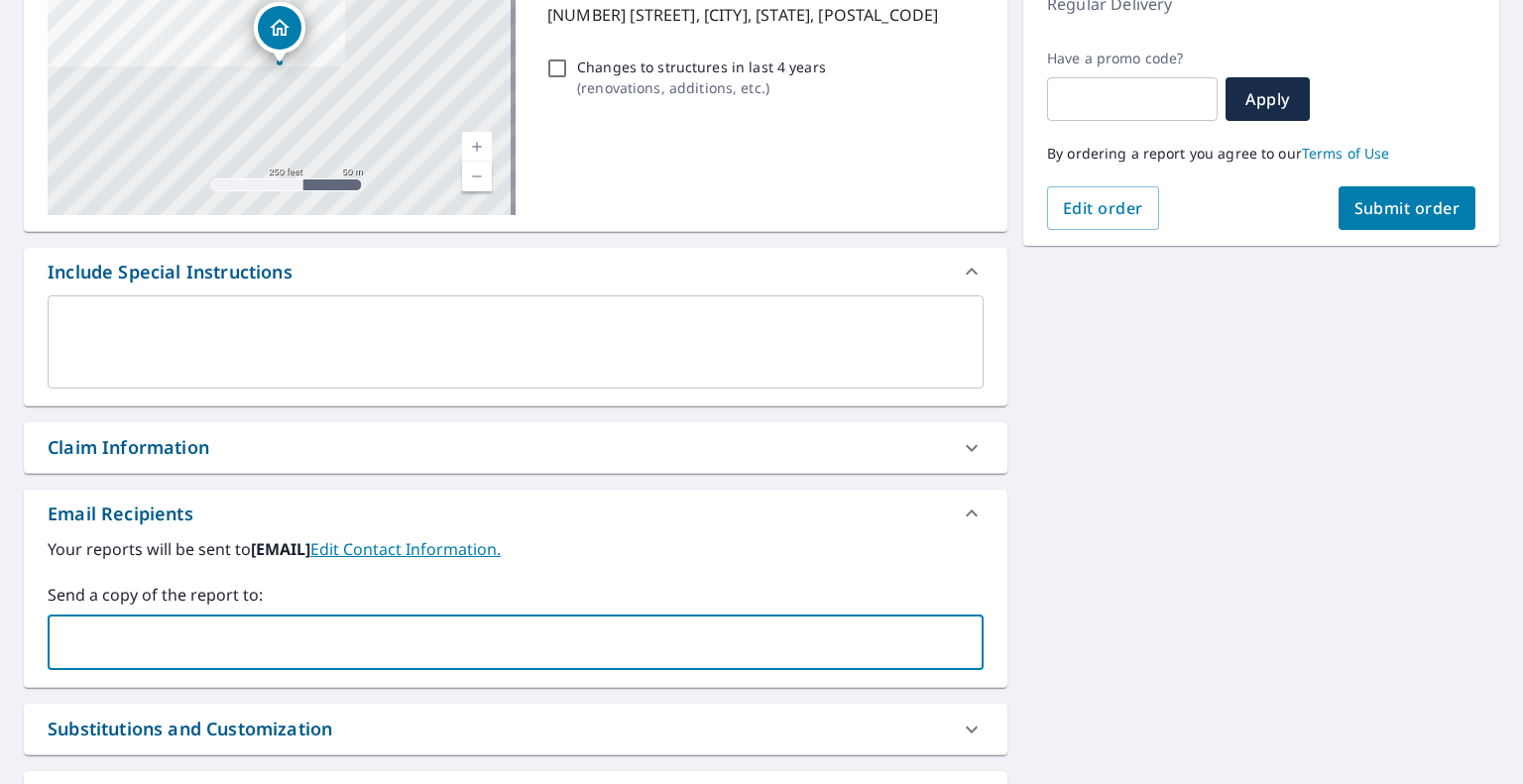 click at bounding box center (501, 642) 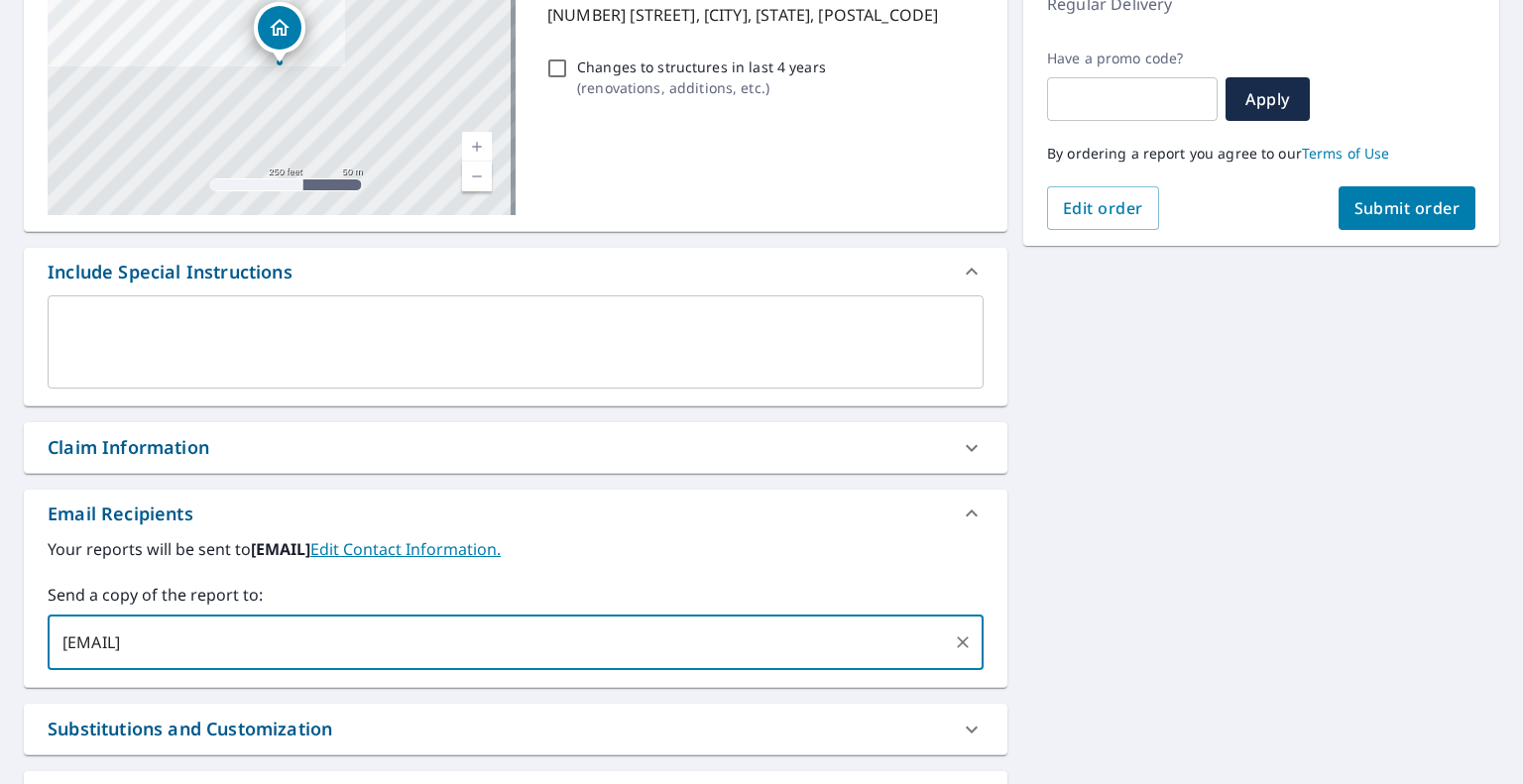 type 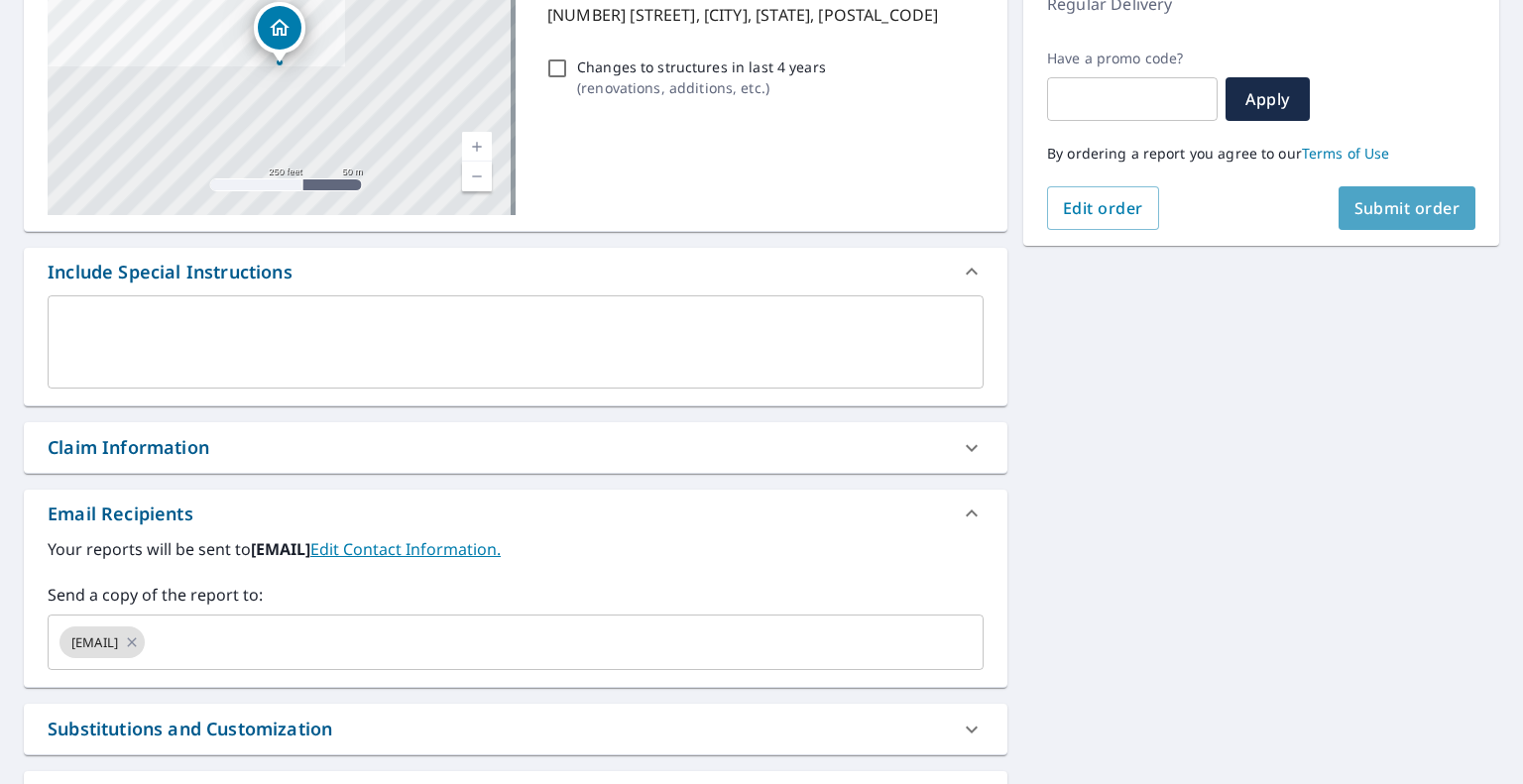 click on "Submit order" at bounding box center [1407, 208] 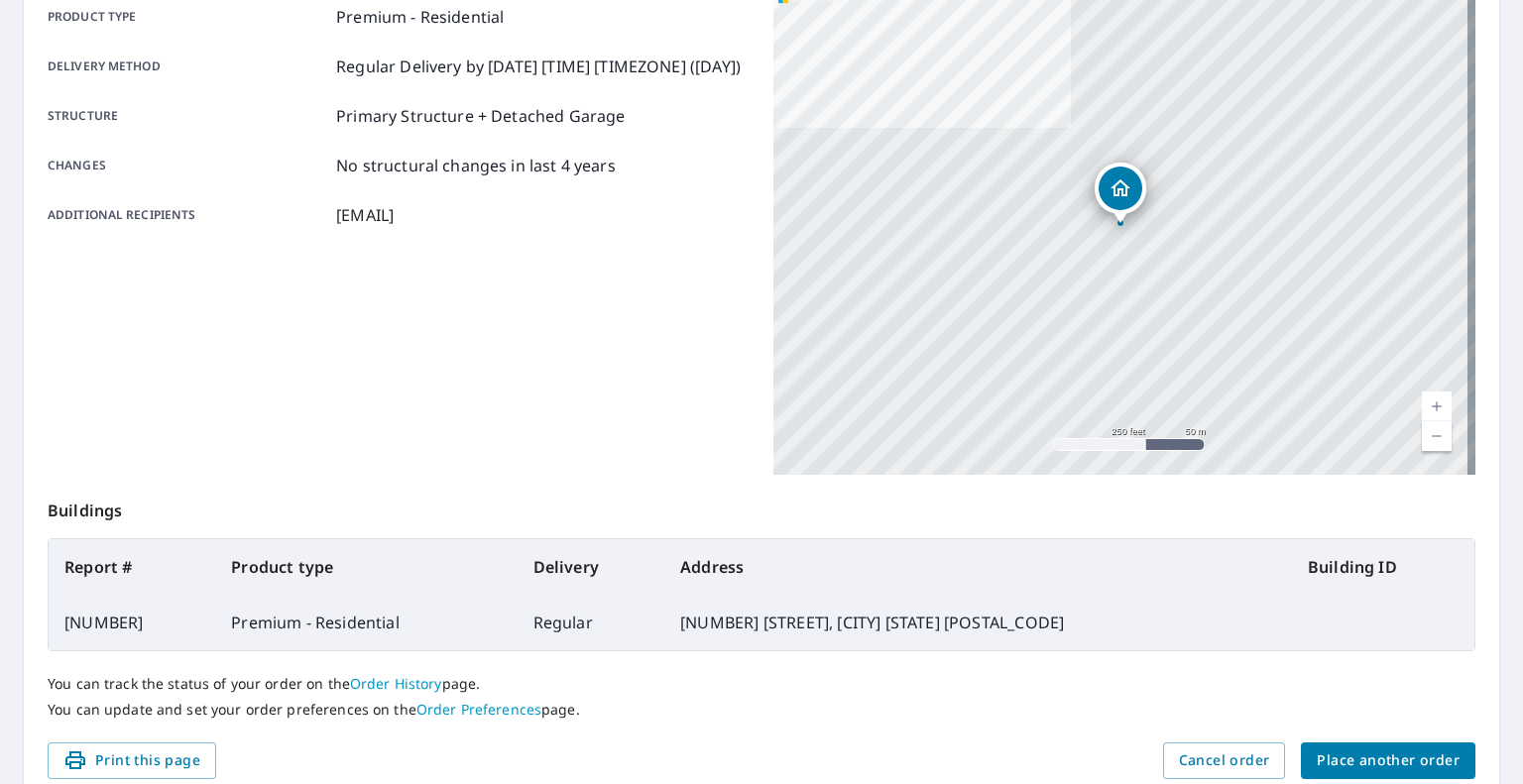 click on "Place another order" at bounding box center [1388, 760] 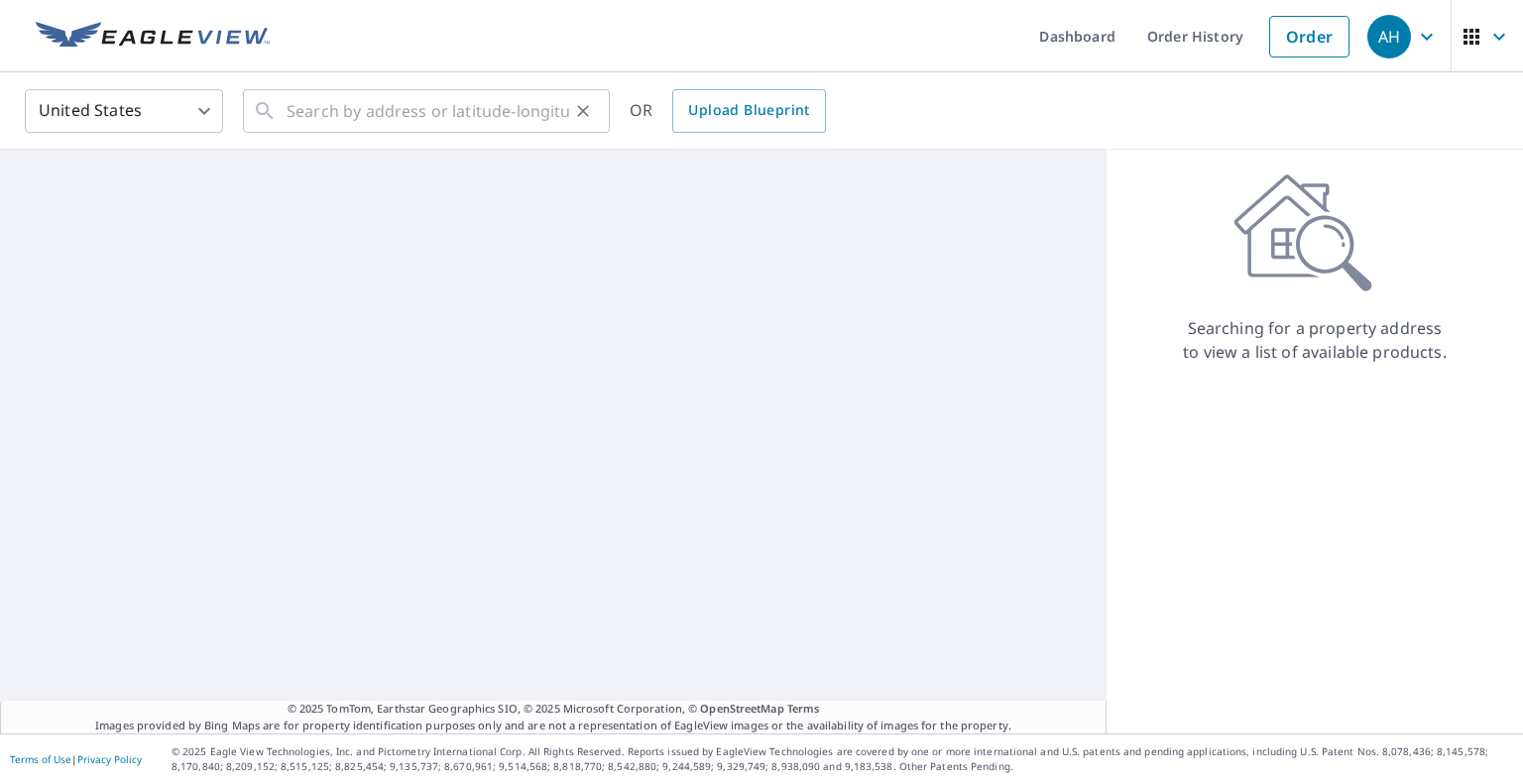 scroll, scrollTop: 0, scrollLeft: 0, axis: both 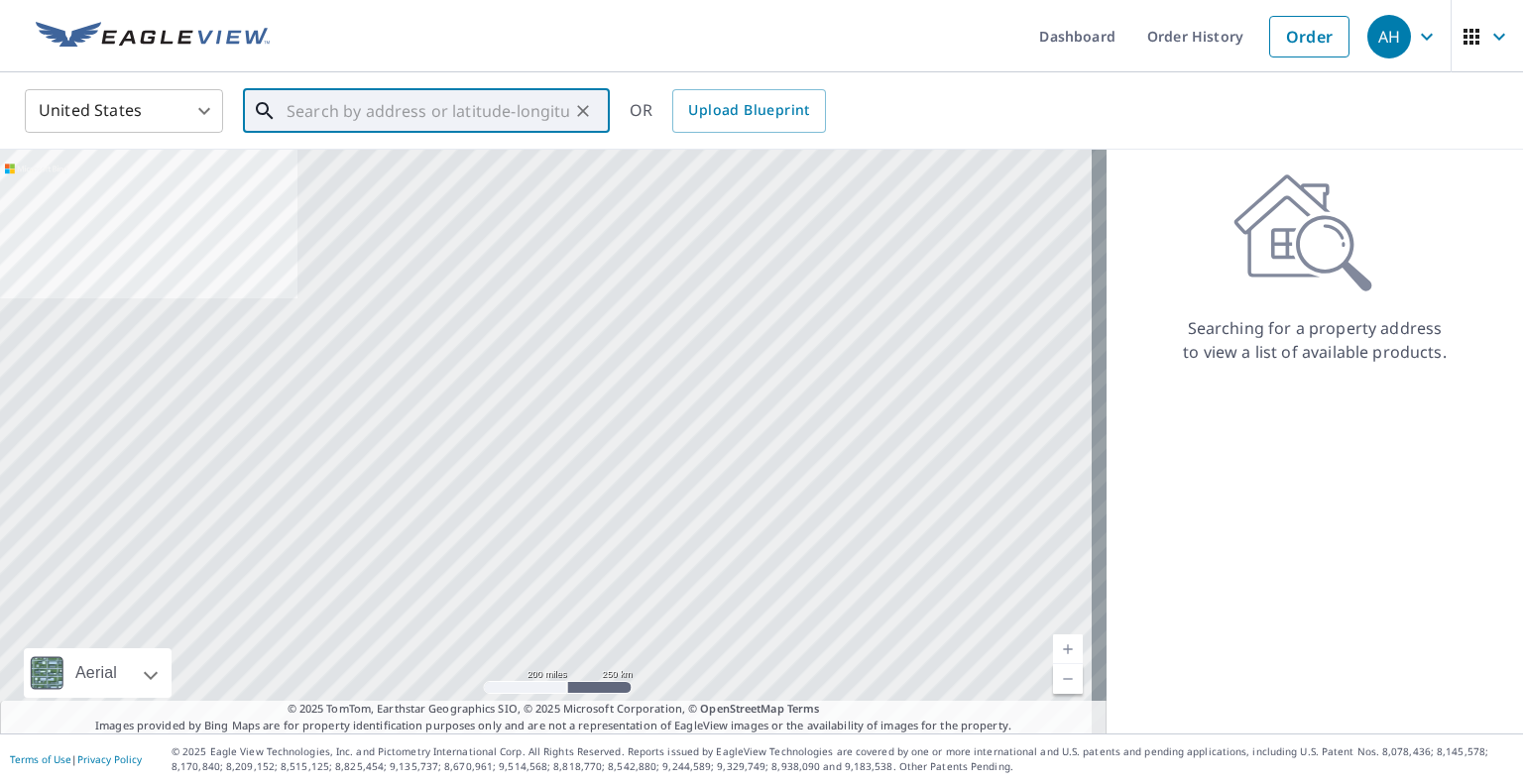 click at bounding box center (427, 111) 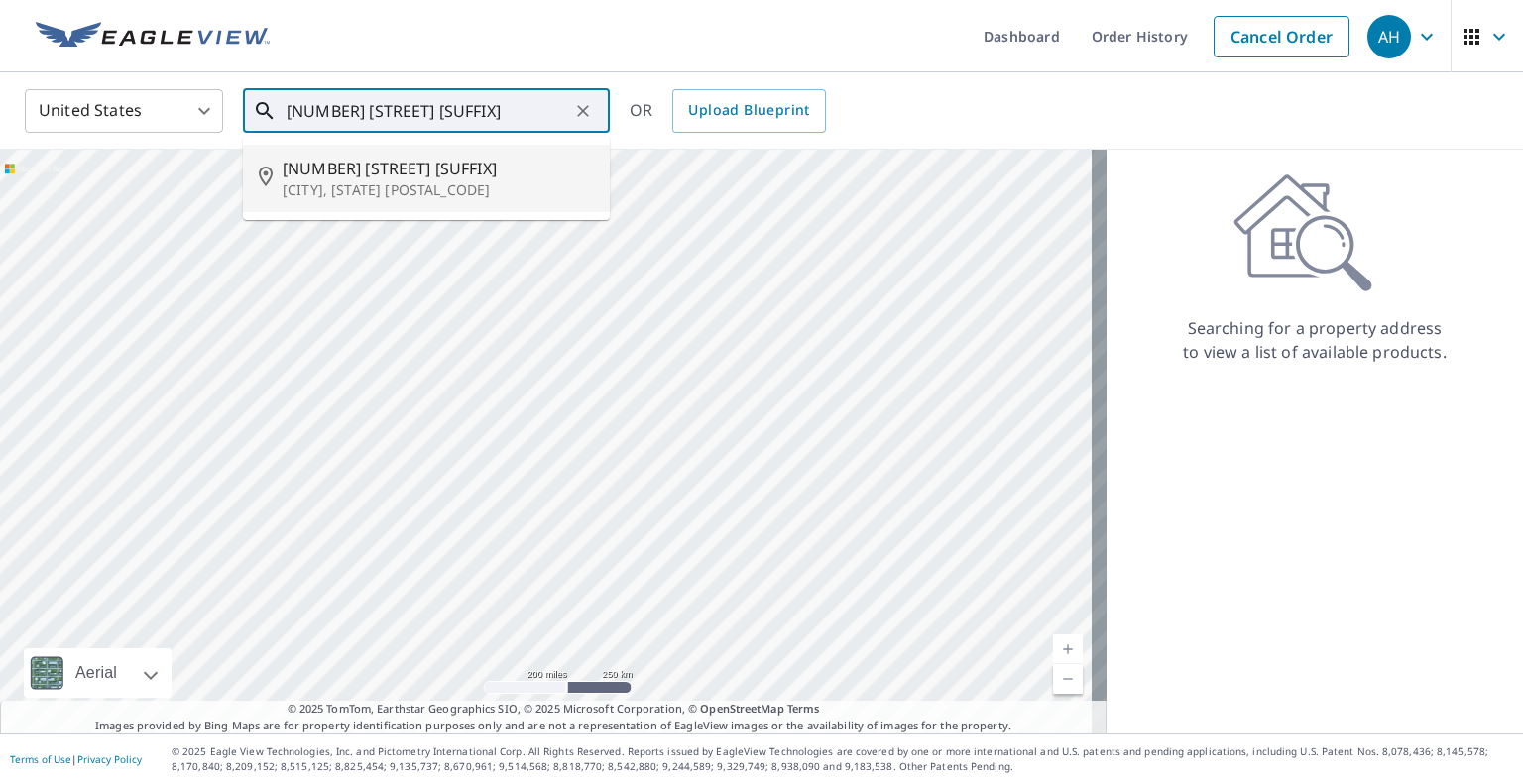 click on "[NUMBER] [STREET] [SUFFIX]" at bounding box center [438, 168] 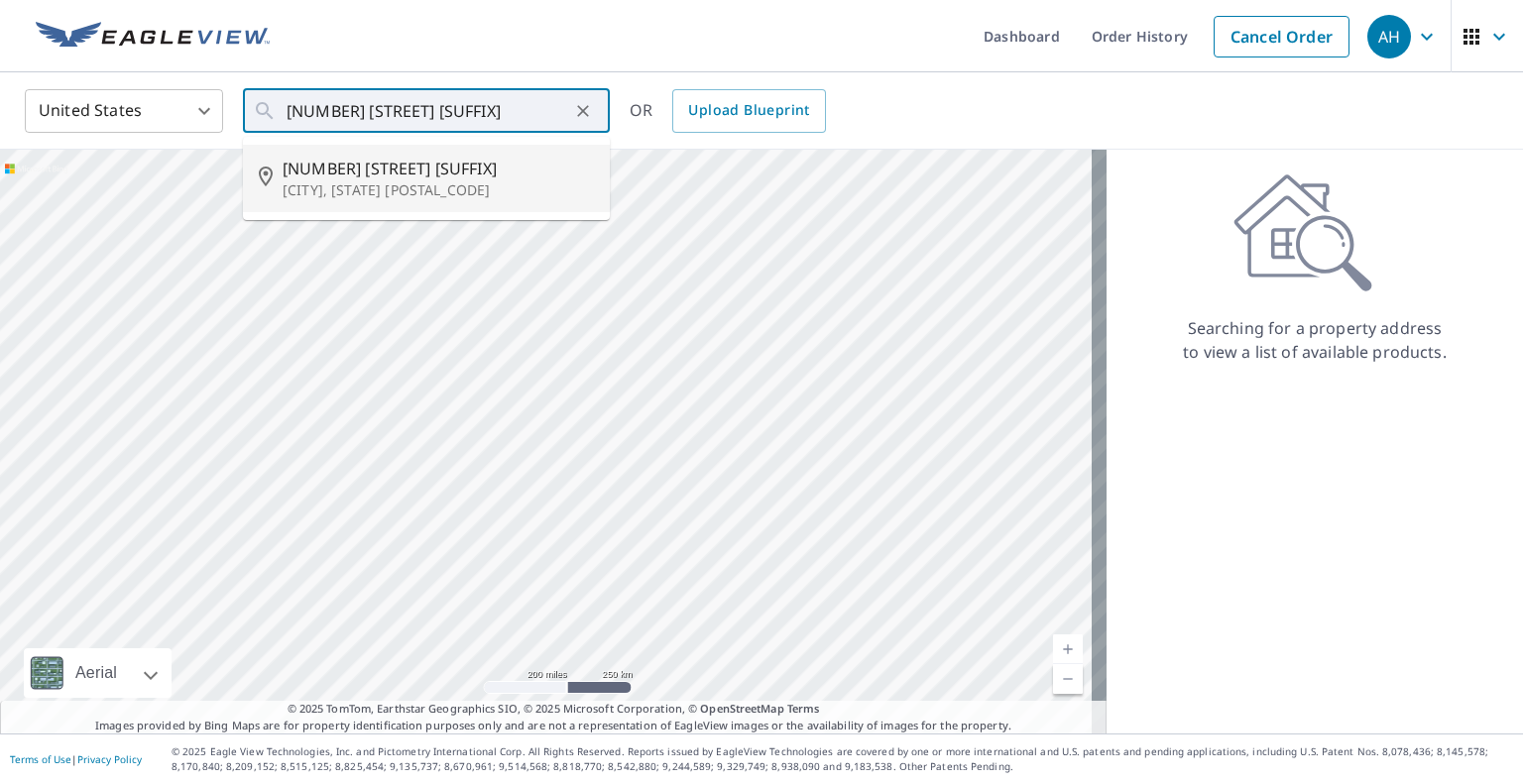 type on "[NUMBER] [STREET] [SUFFIX] [CITY], [STATE] [POSTAL_CODE]" 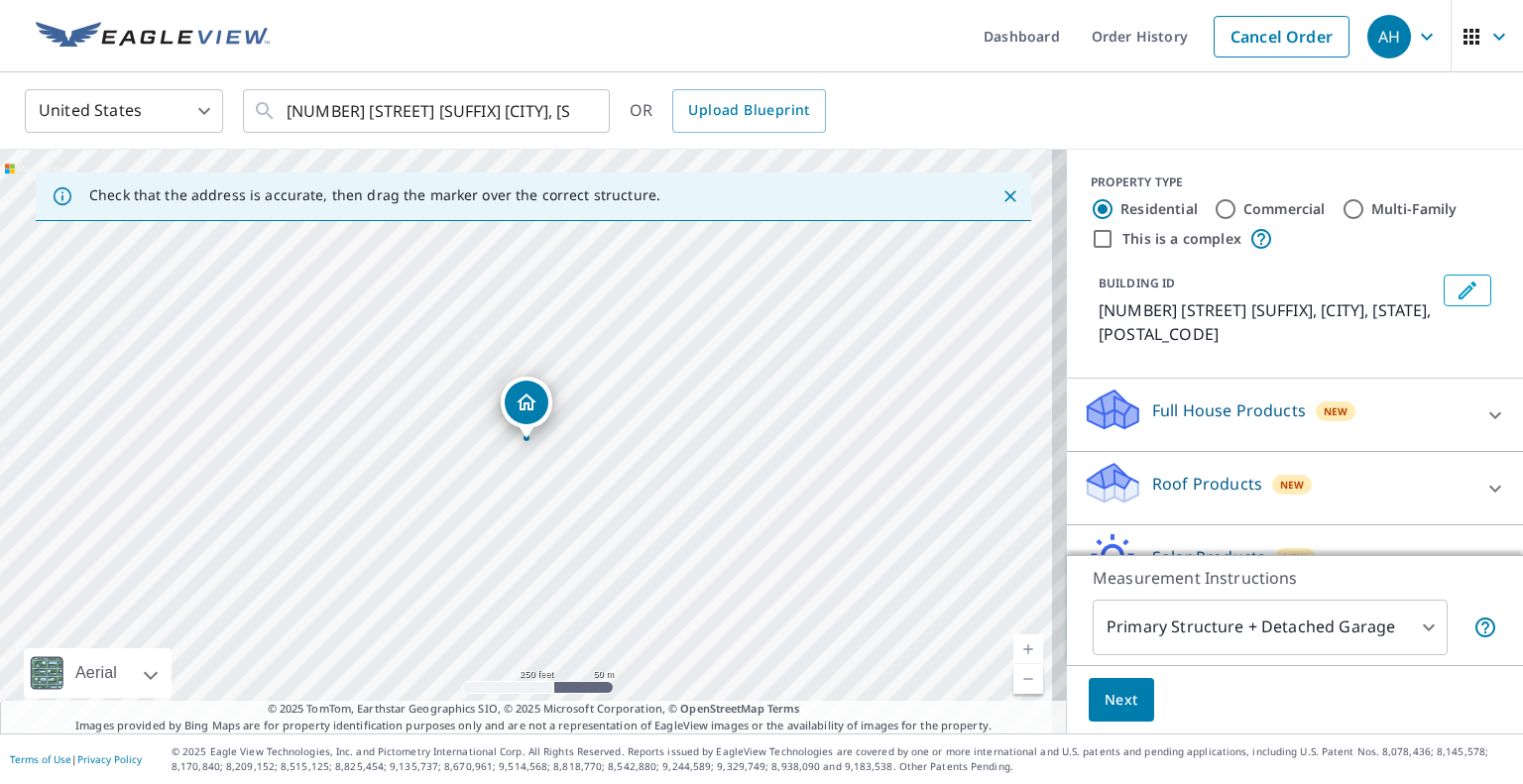 click on "Roof Products New" at bounding box center (1277, 488) 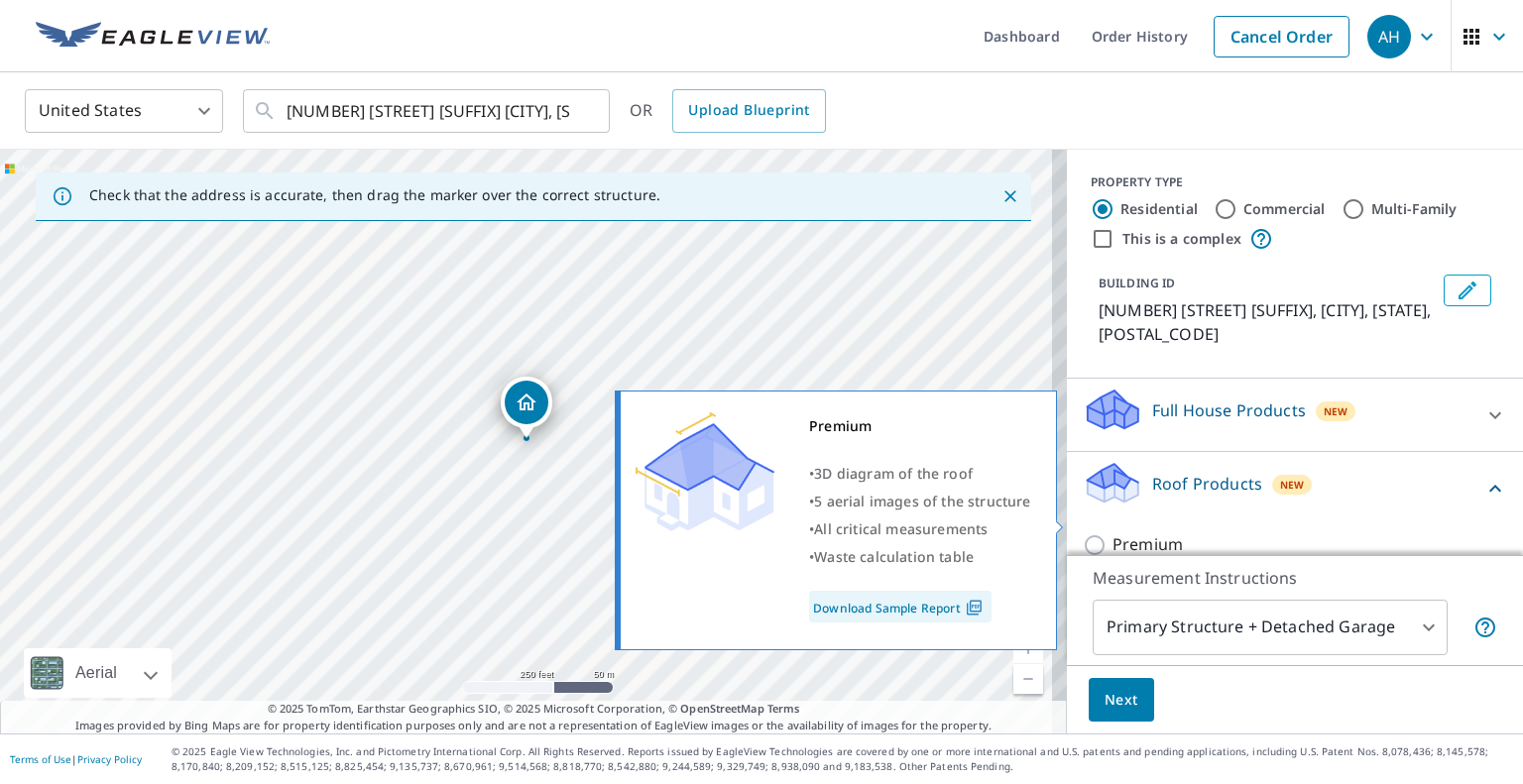 click on "Premium" at bounding box center (1147, 544) 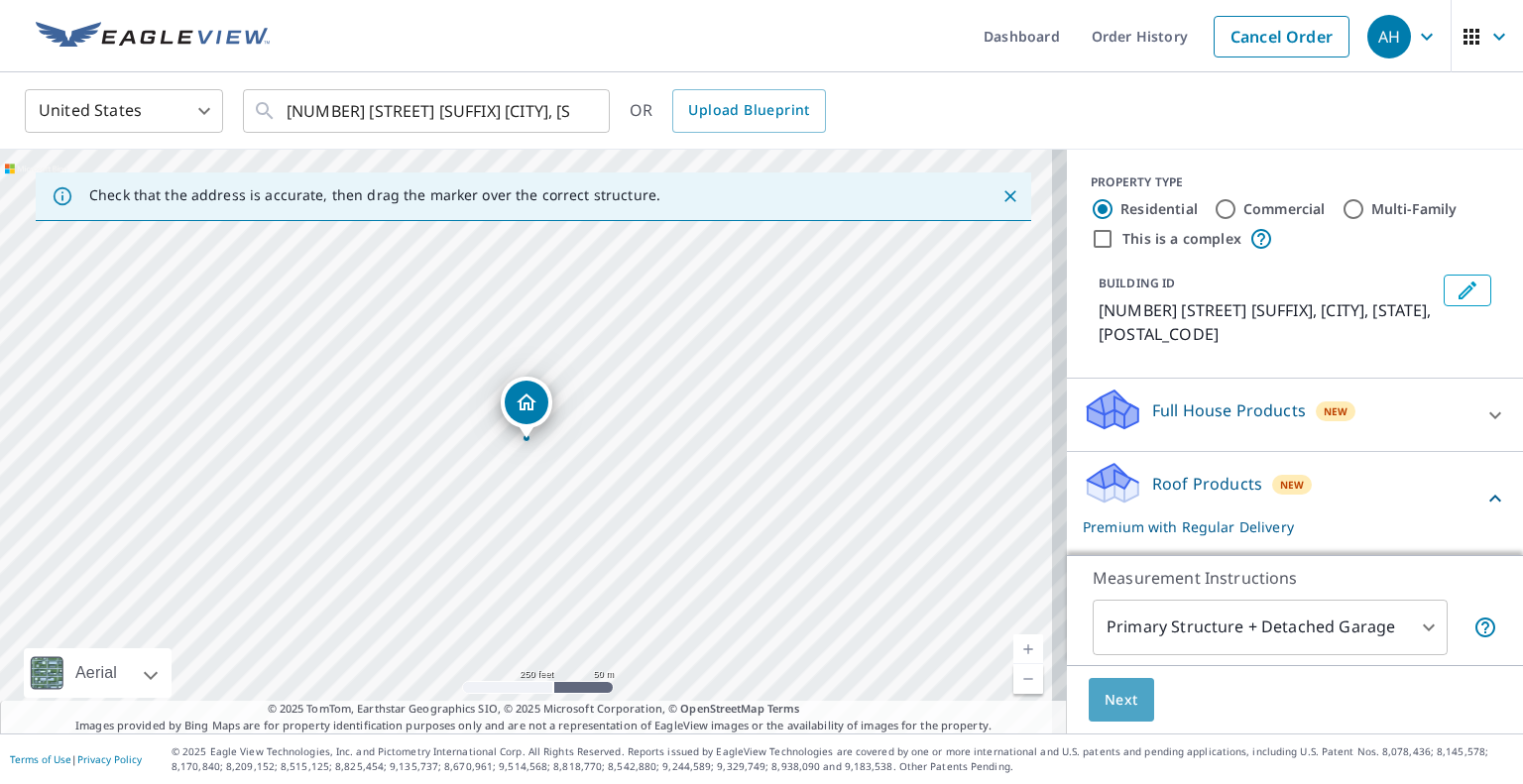 click on "Next" at bounding box center [1121, 700] 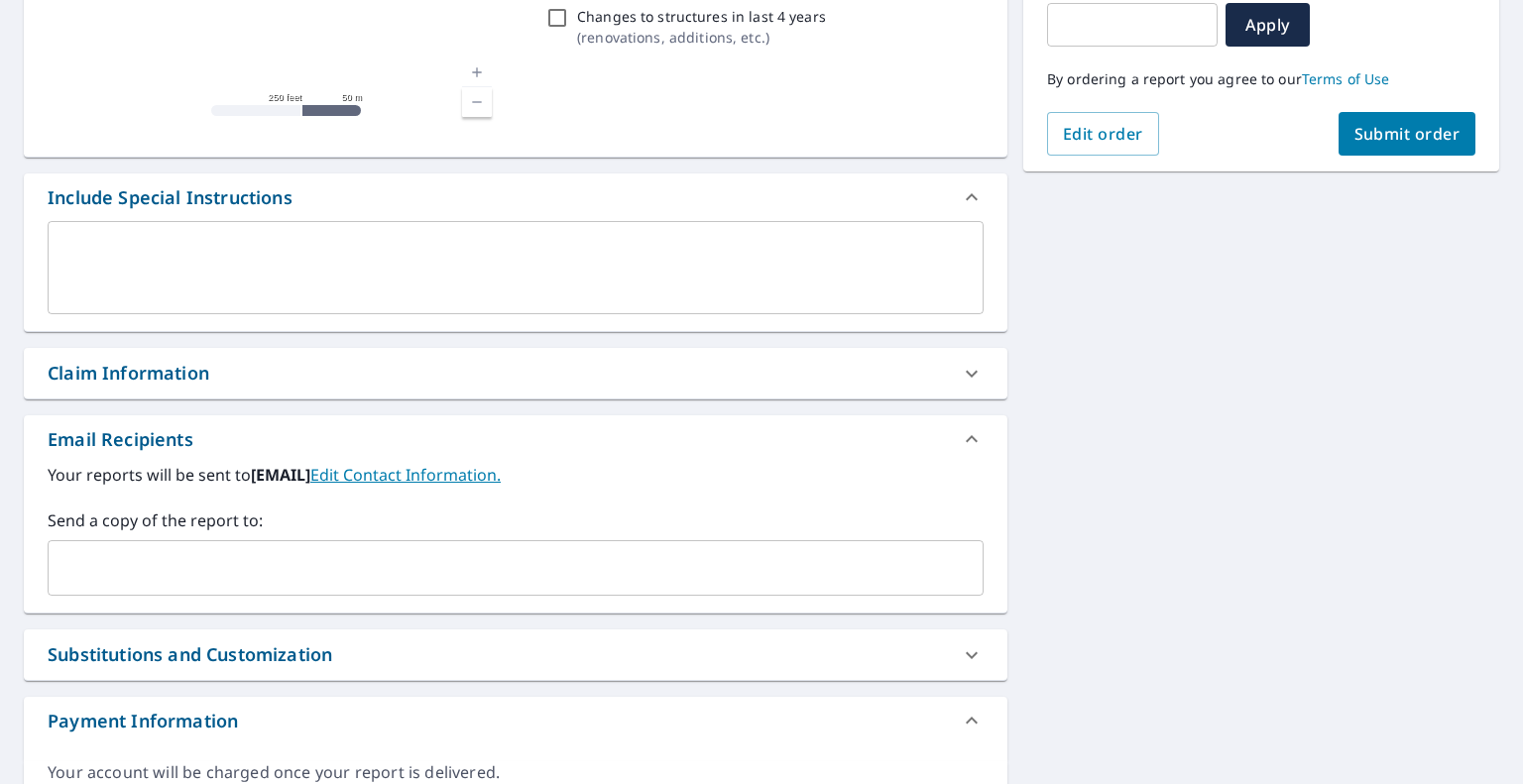 scroll, scrollTop: 476, scrollLeft: 0, axis: vertical 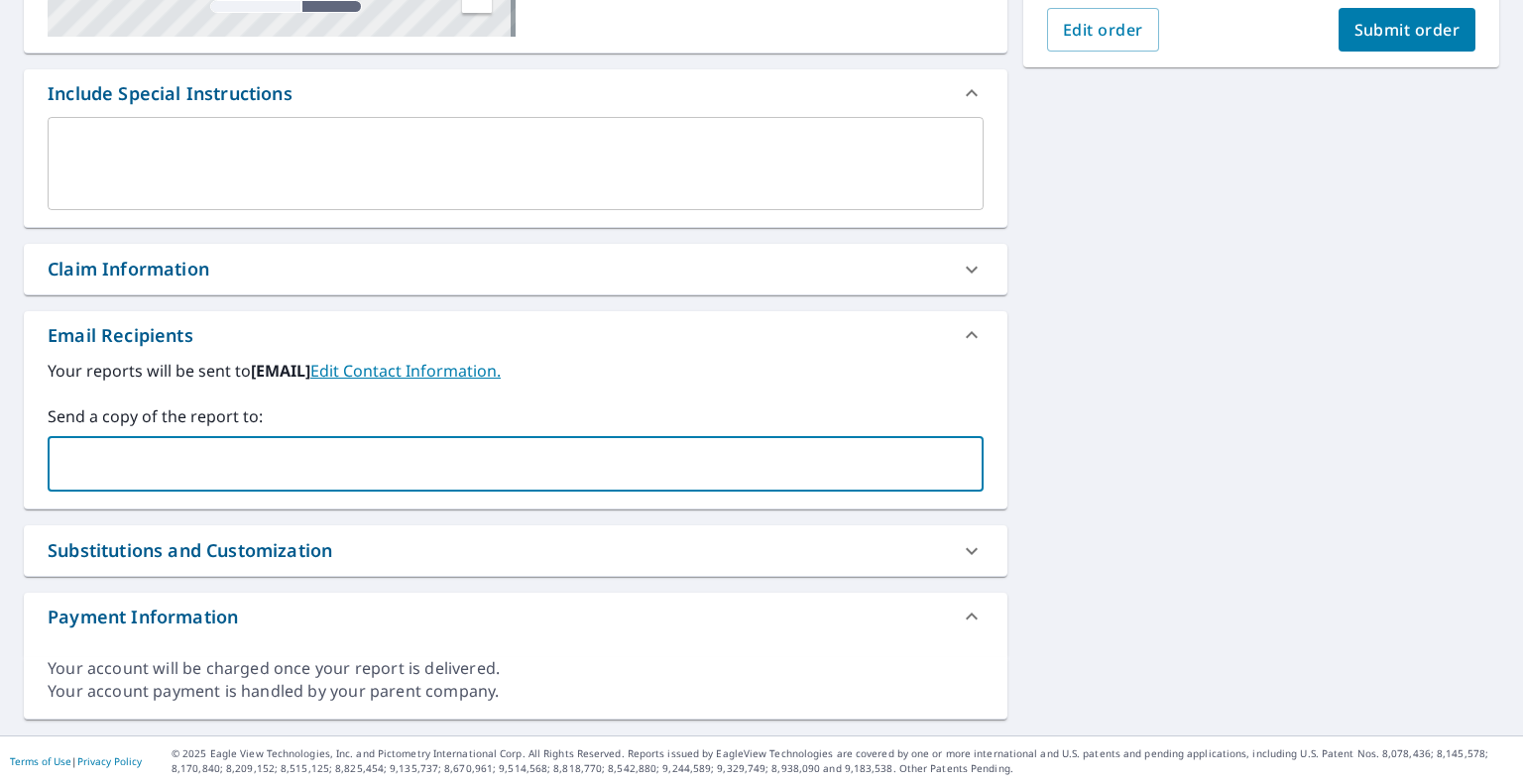 click at bounding box center (501, 464) 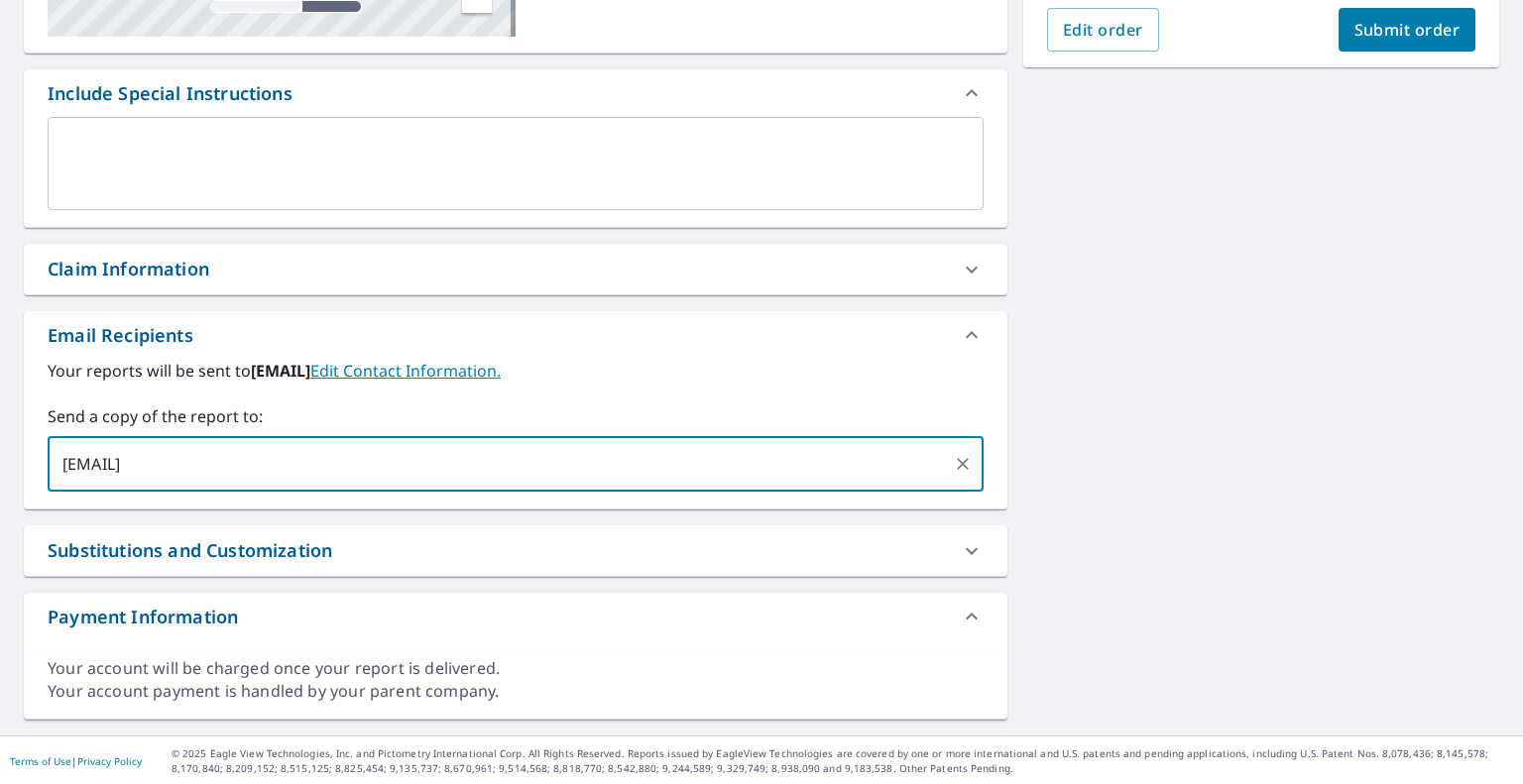 type 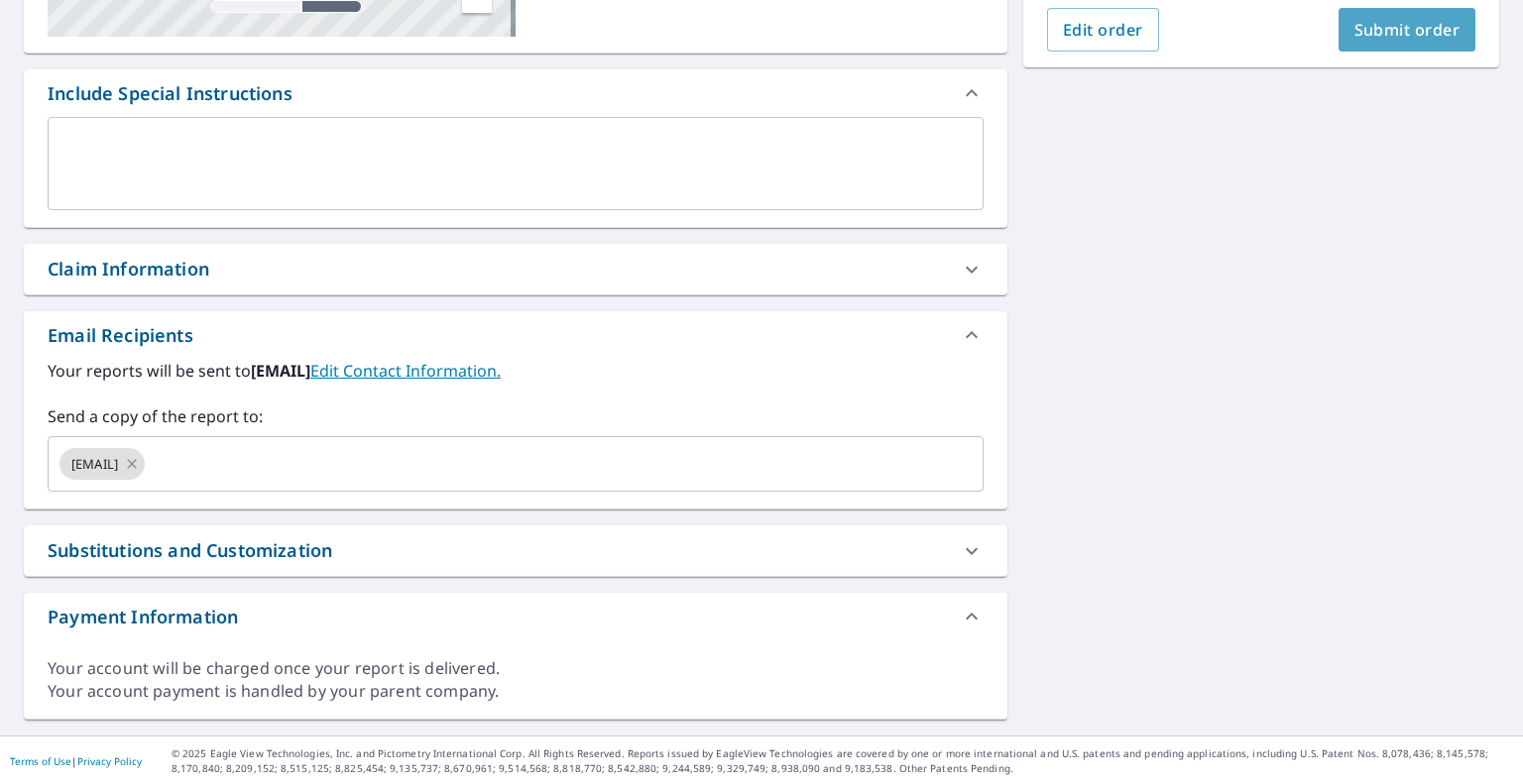 click on "Submit order" at bounding box center [1407, 30] 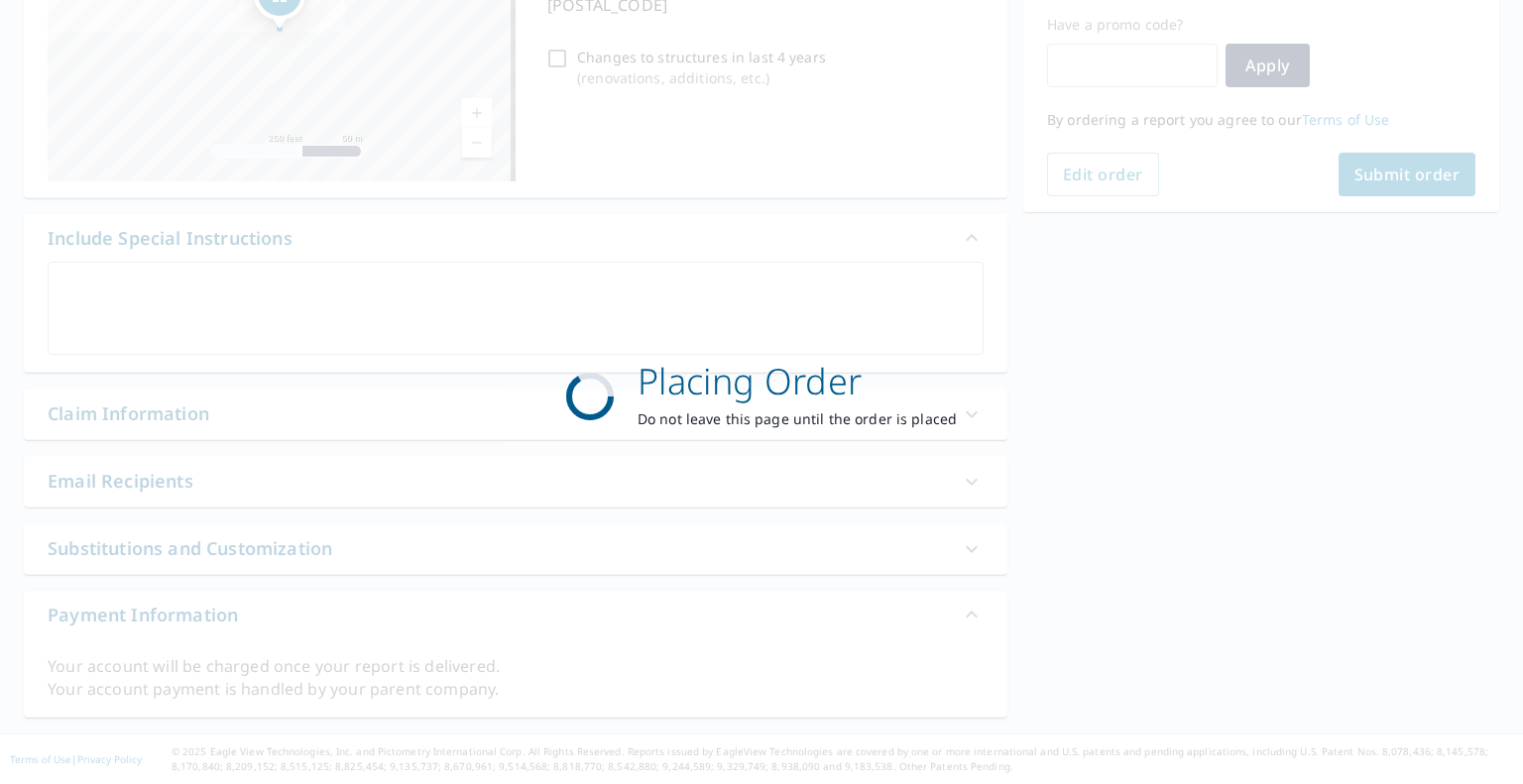 scroll, scrollTop: 329, scrollLeft: 0, axis: vertical 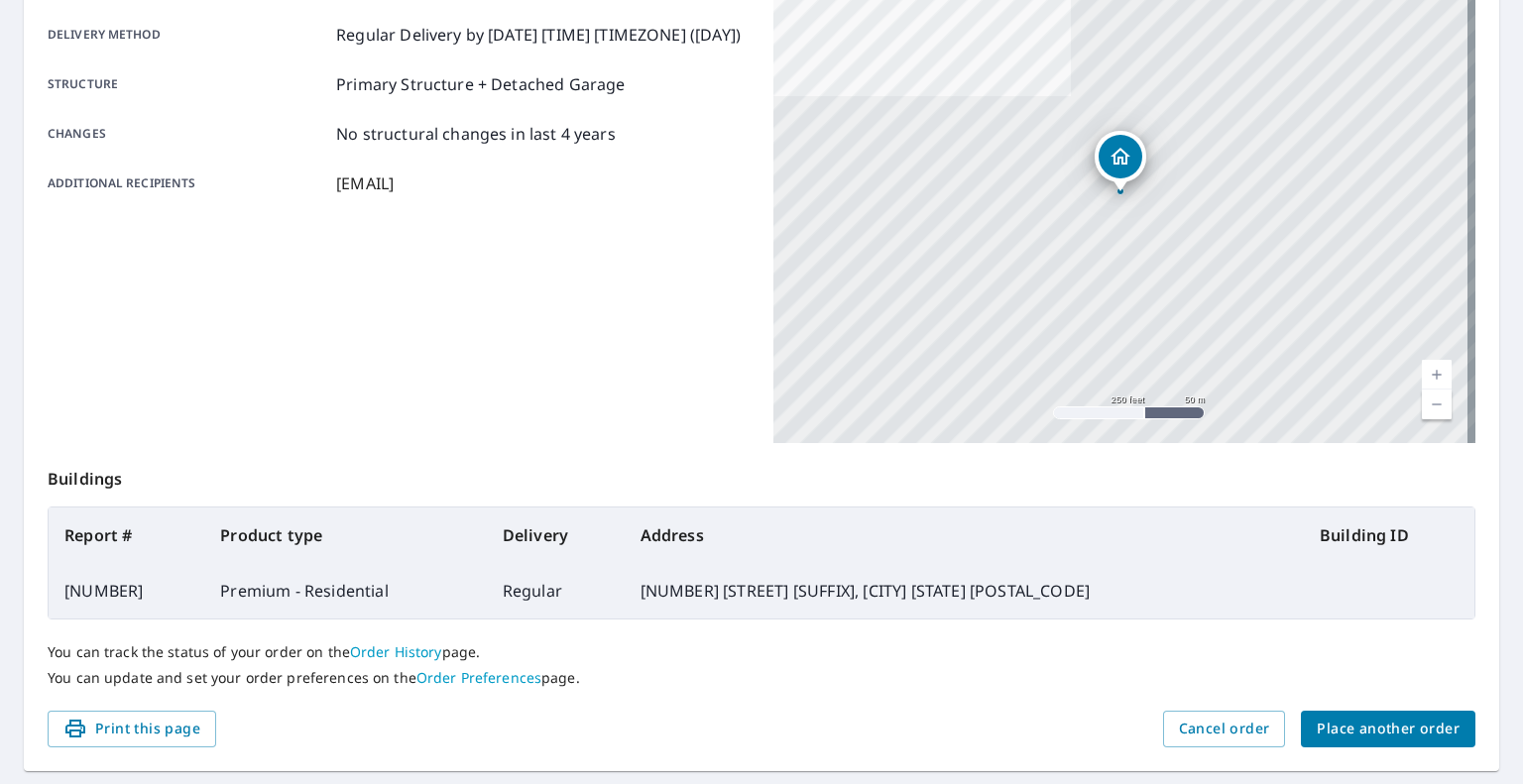 drag, startPoint x: 1325, startPoint y: 701, endPoint x: 1327, endPoint y: 740, distance: 39.05125 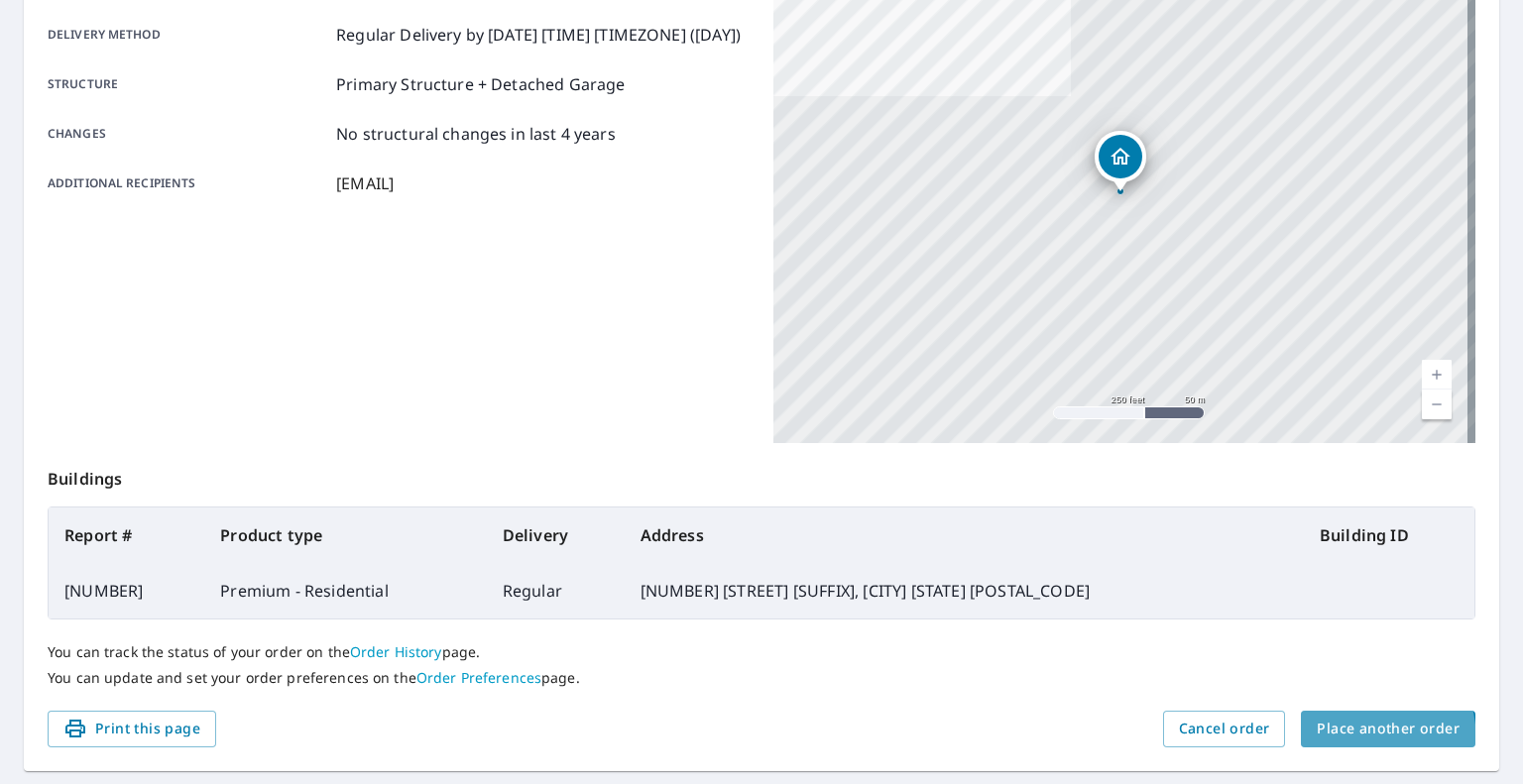 click on "Place another order" at bounding box center (1388, 728) 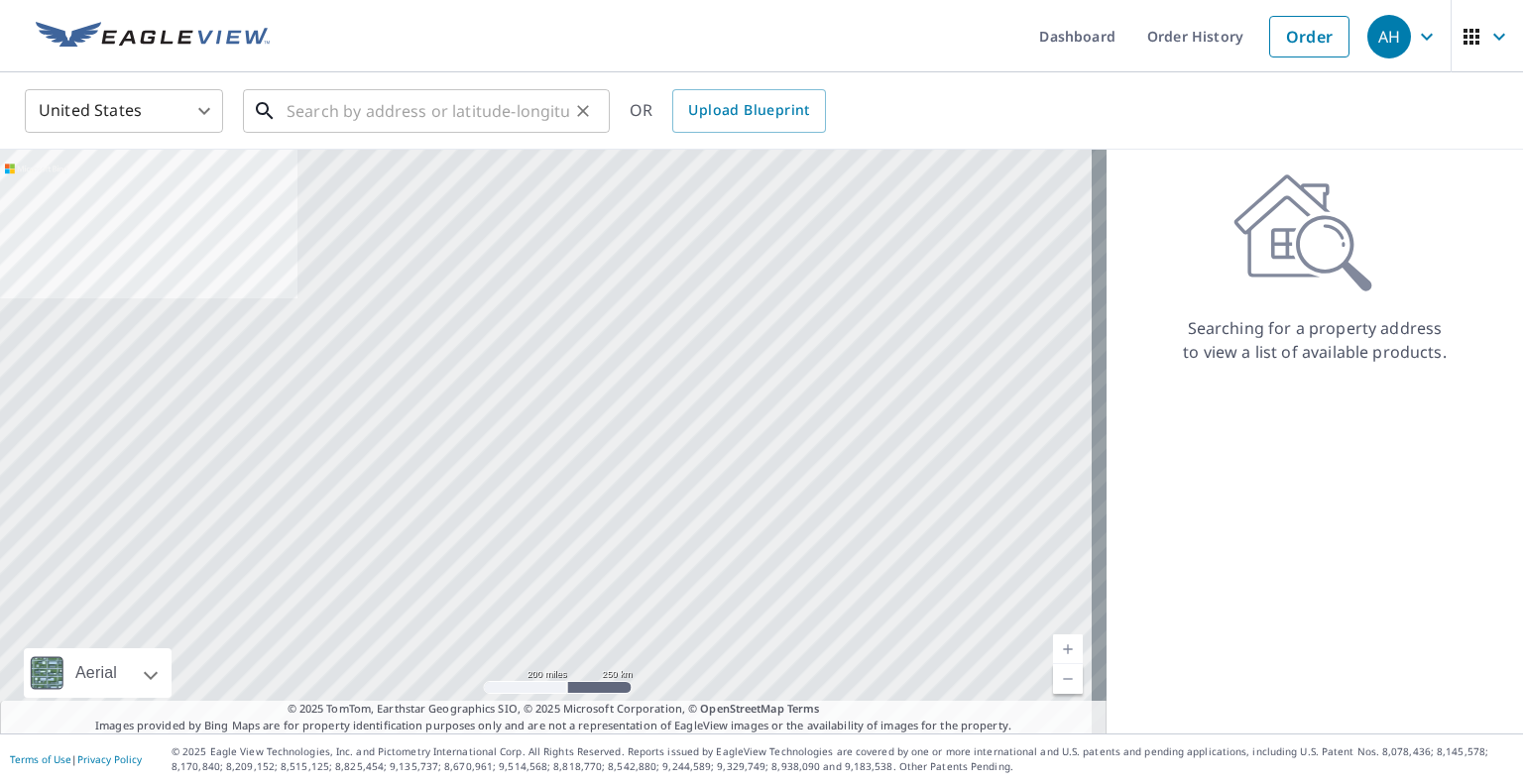 click at bounding box center (427, 111) 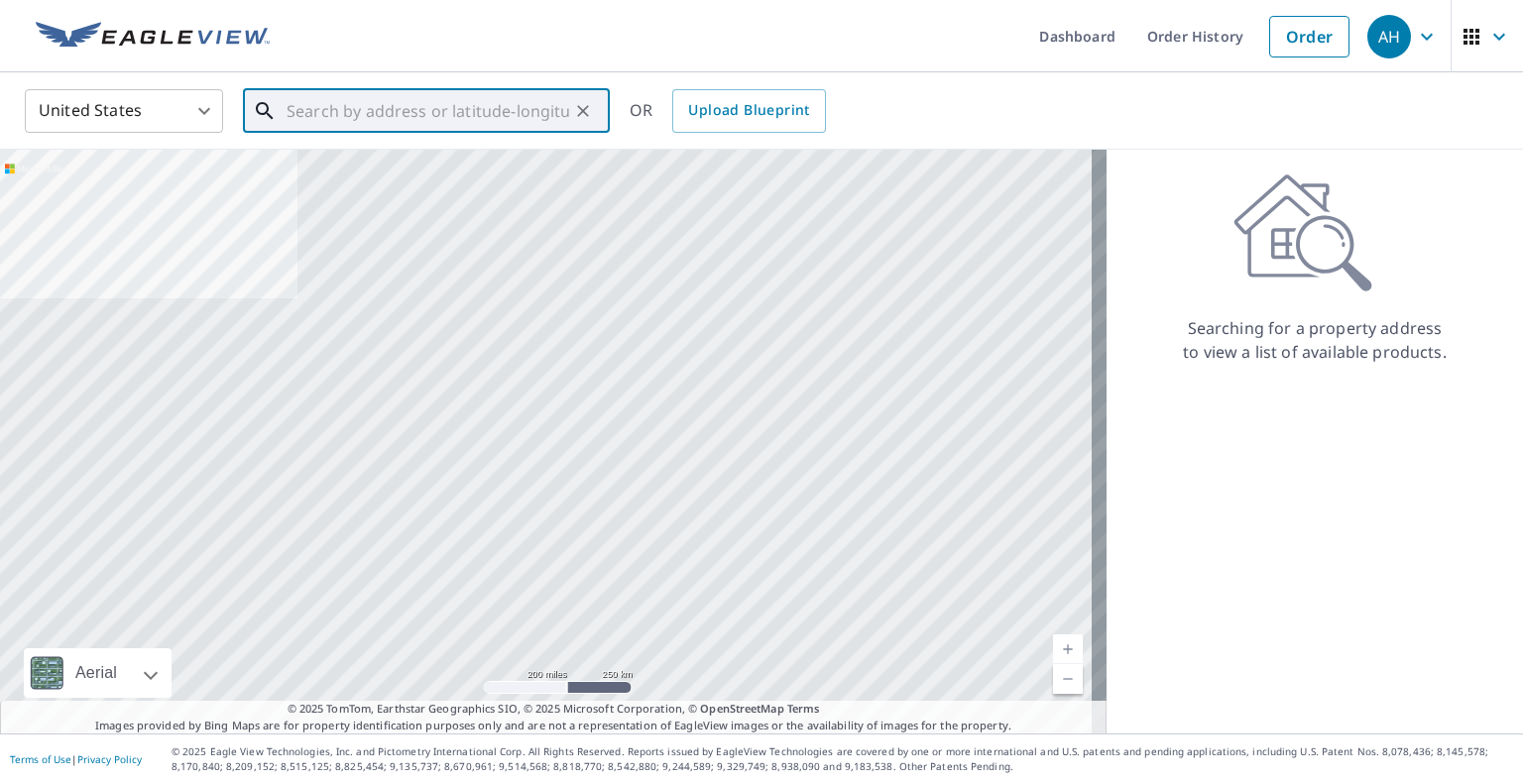 paste on "[NUMBER] [STREET]" 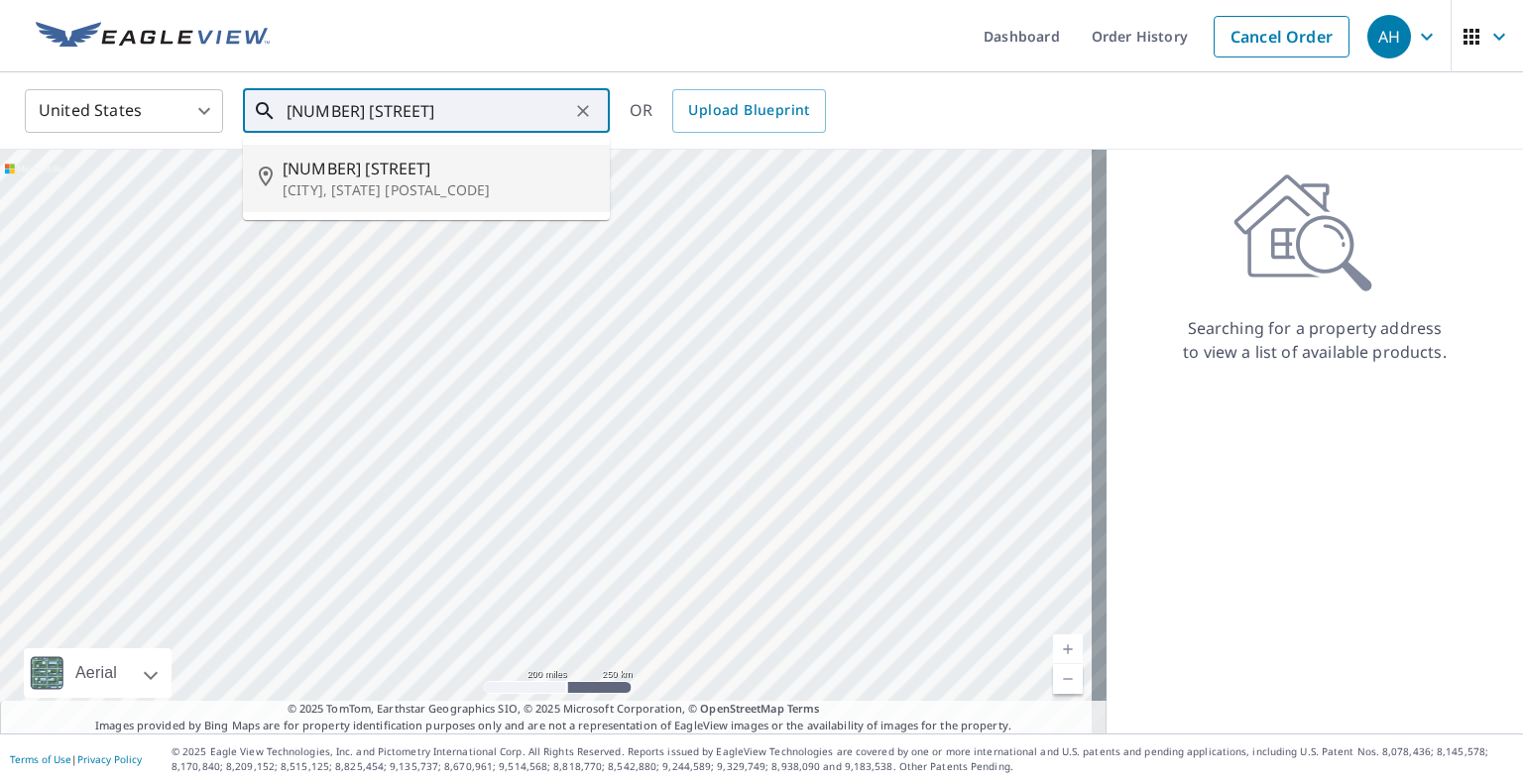 click on "[CITY], [STATE] [POSTAL_CODE]" at bounding box center (438, 190) 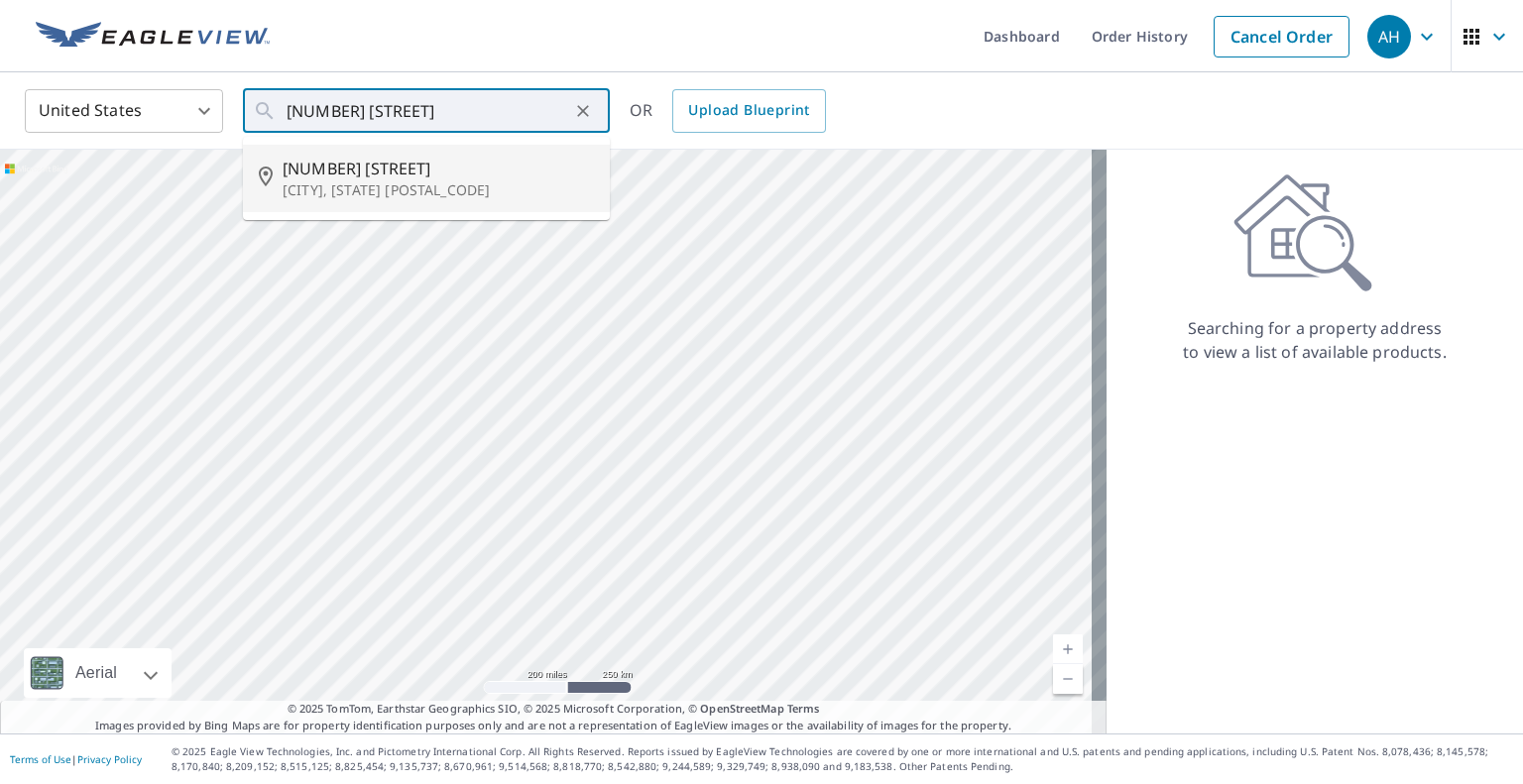 type on "[NUMBER] [STREET], [CITY], [STATE], [POSTAL_CODE]" 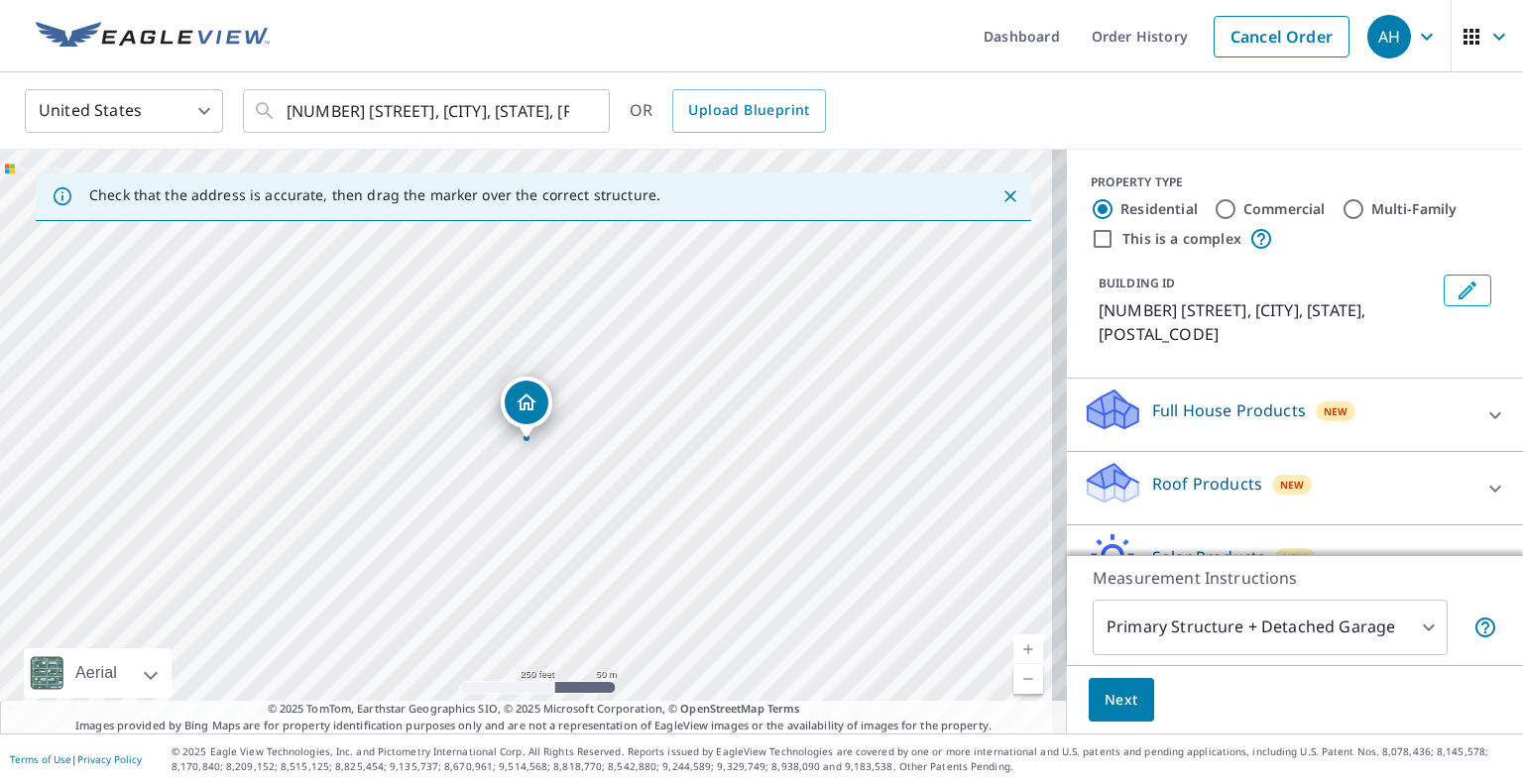 click on "Roof Products" at bounding box center [1207, 484] 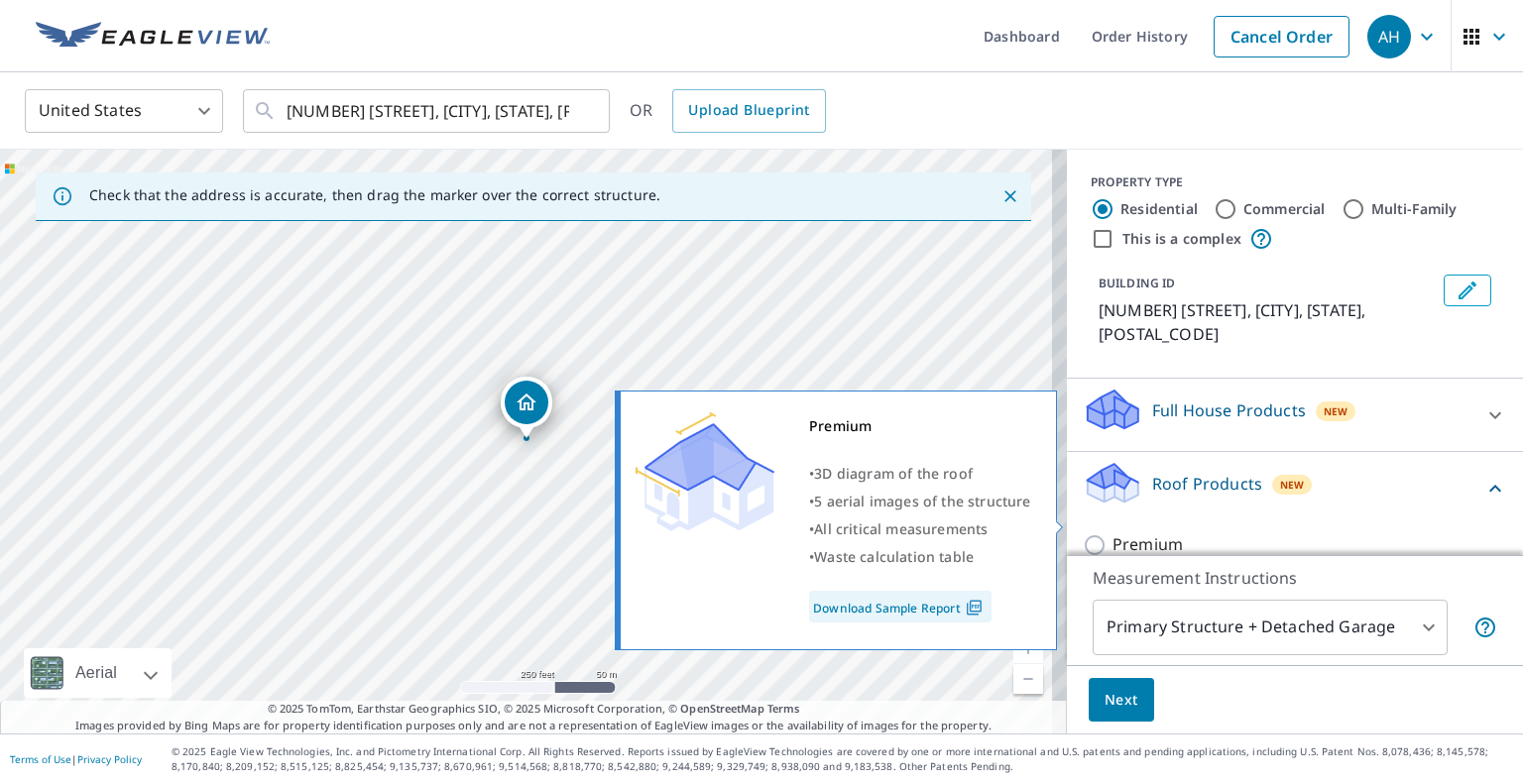 click on "Premium" at bounding box center [1147, 544] 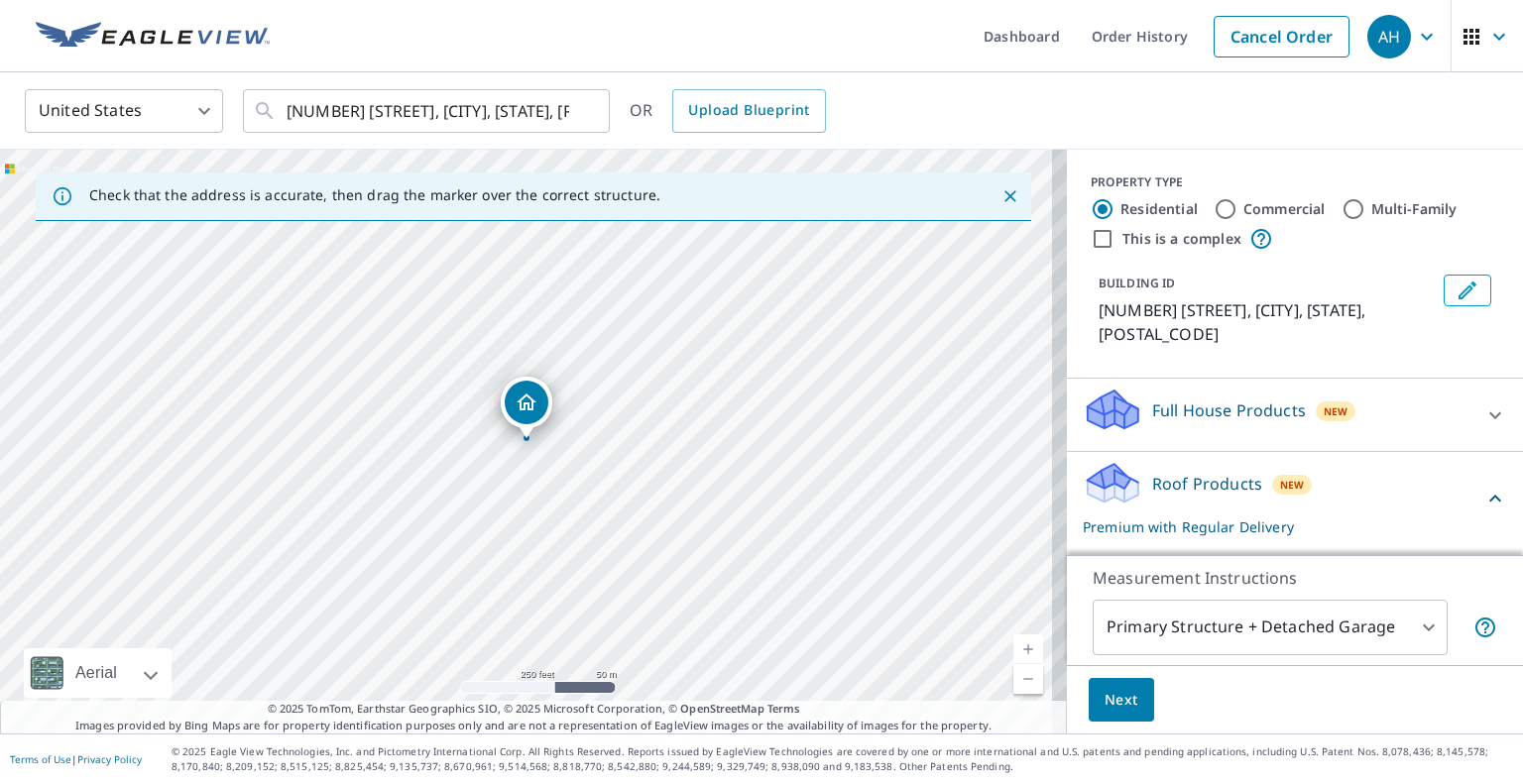 click on "Next" at bounding box center (1121, 700) 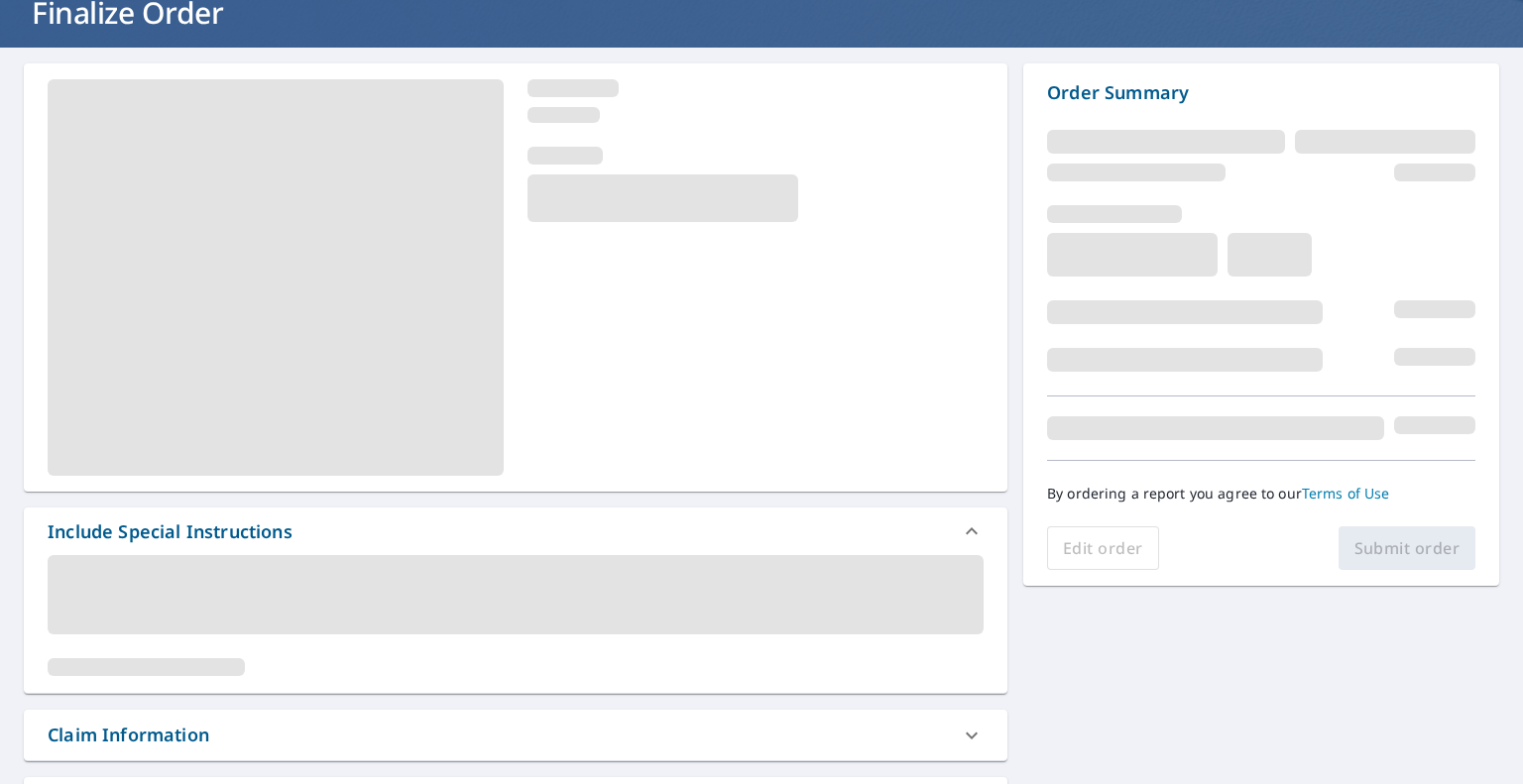 scroll, scrollTop: 198, scrollLeft: 0, axis: vertical 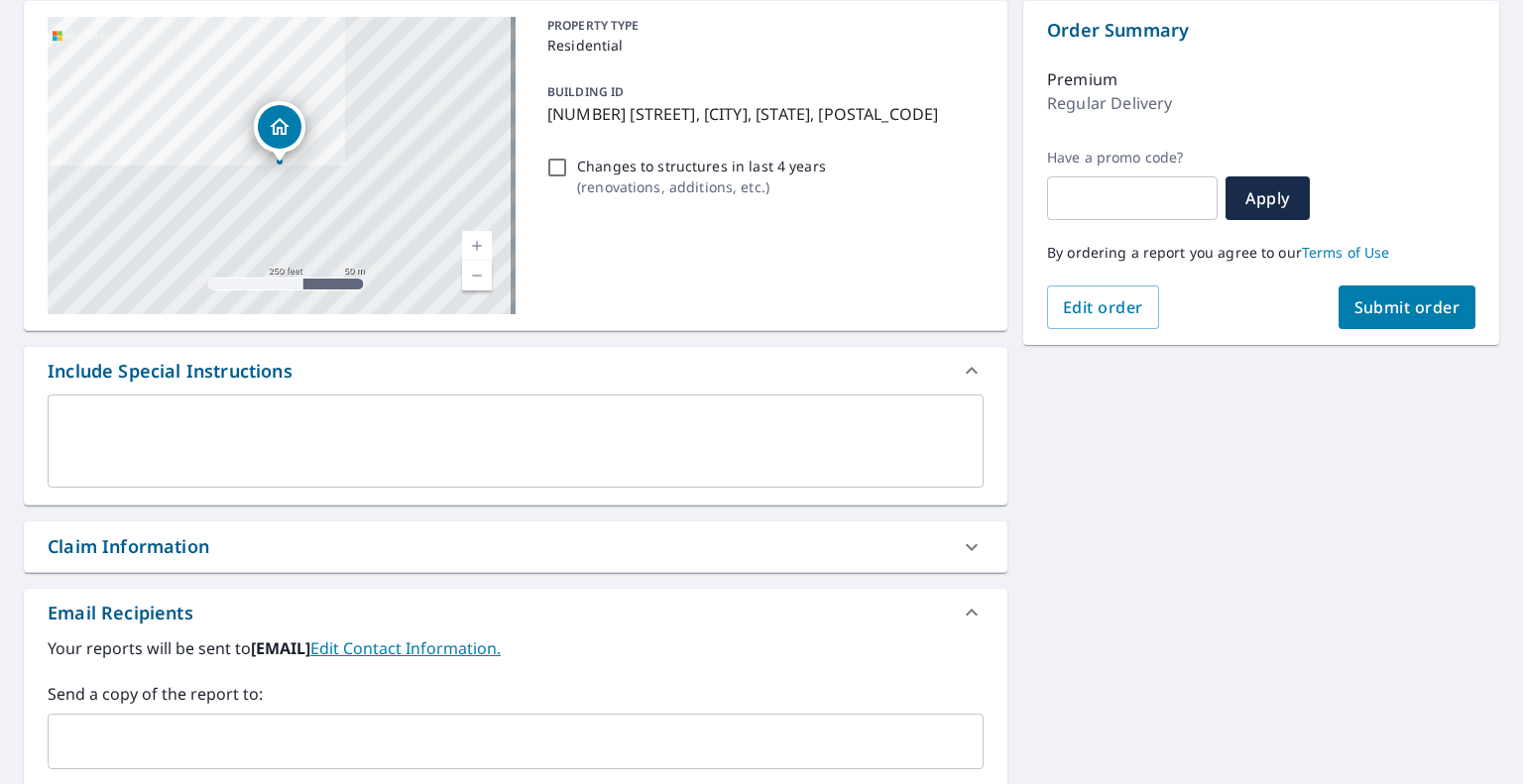 click on "x ​" at bounding box center [516, 449] 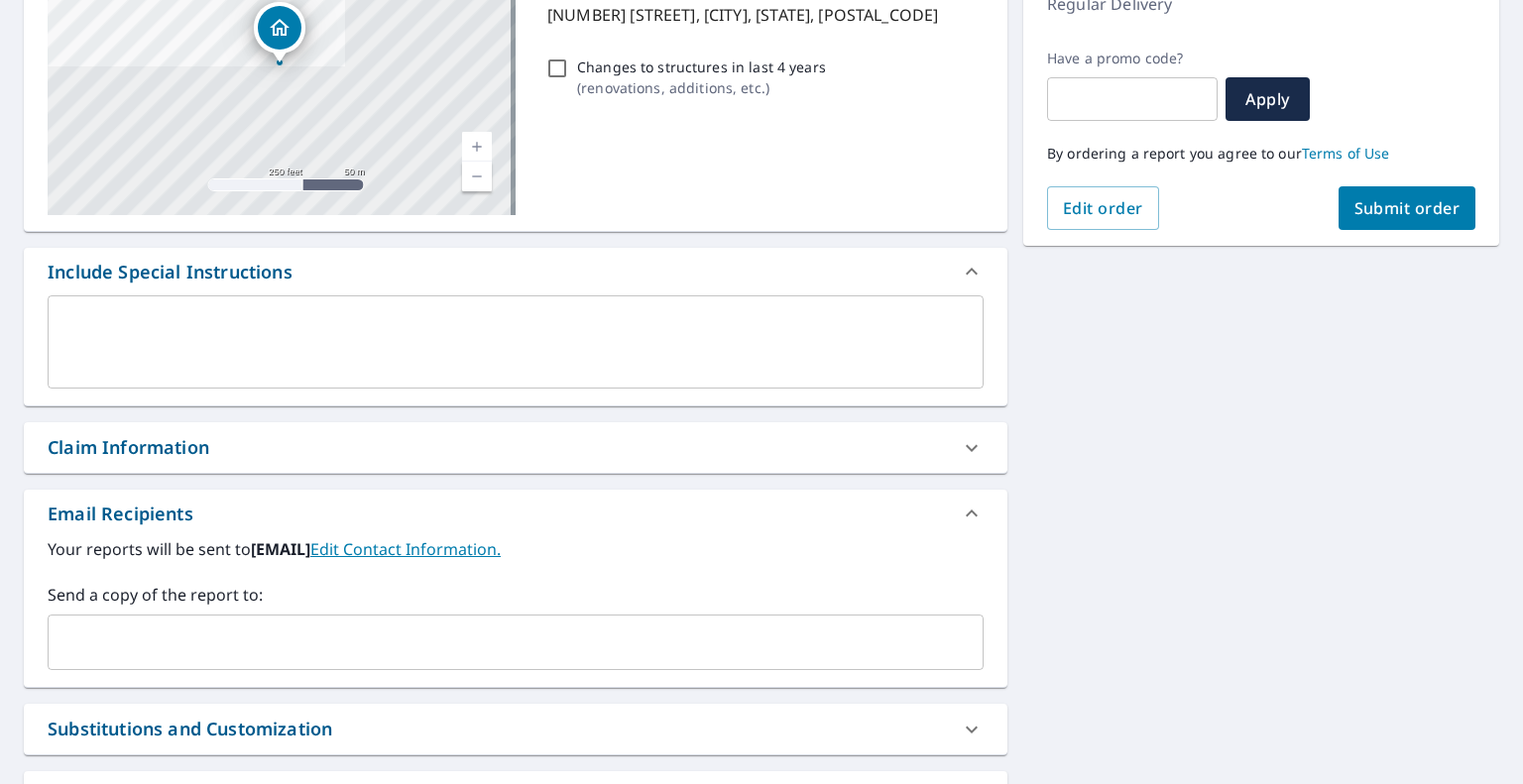scroll, scrollTop: 396, scrollLeft: 0, axis: vertical 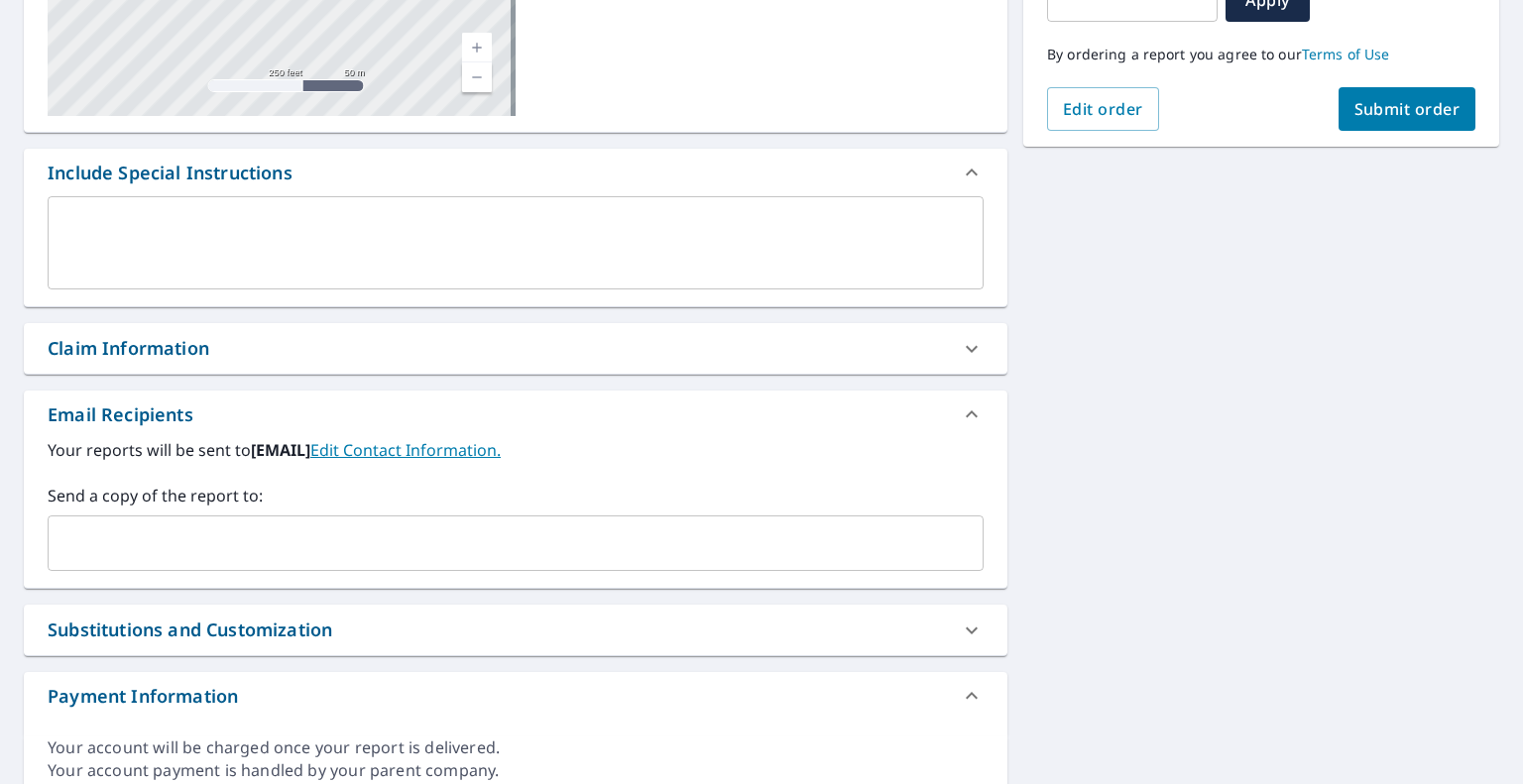 click on "​" at bounding box center (516, 543) 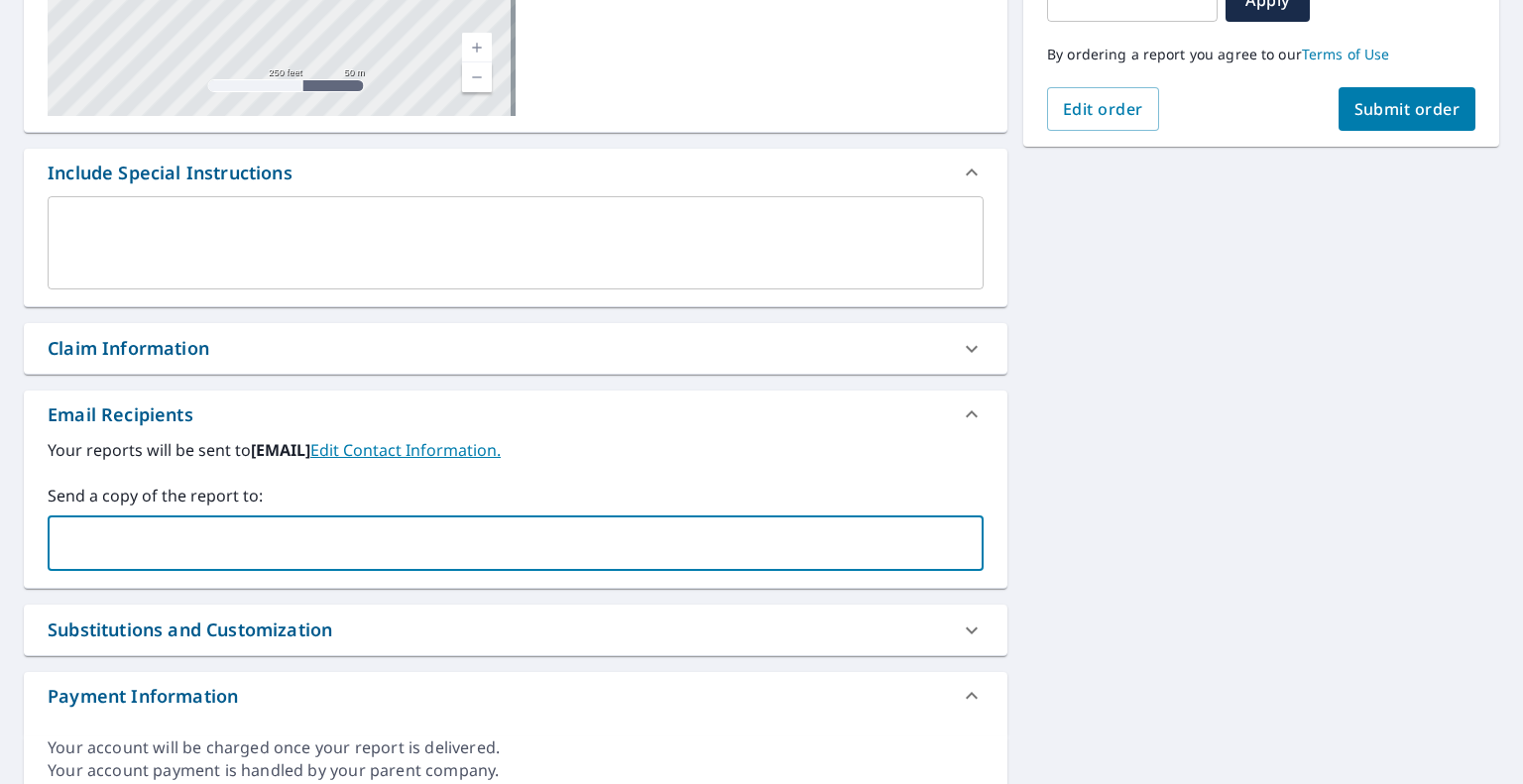 paste on "[EMAIL]" 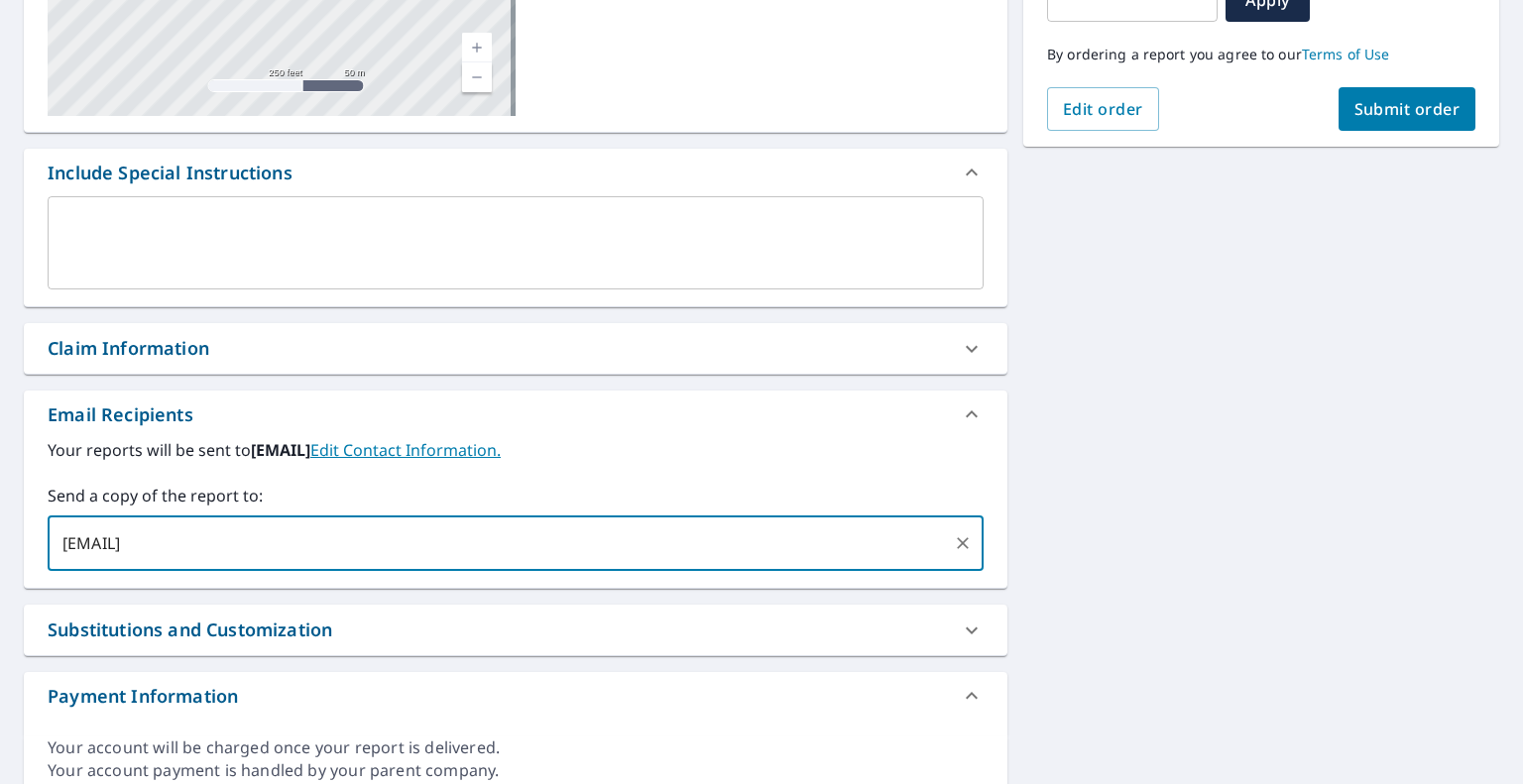 type 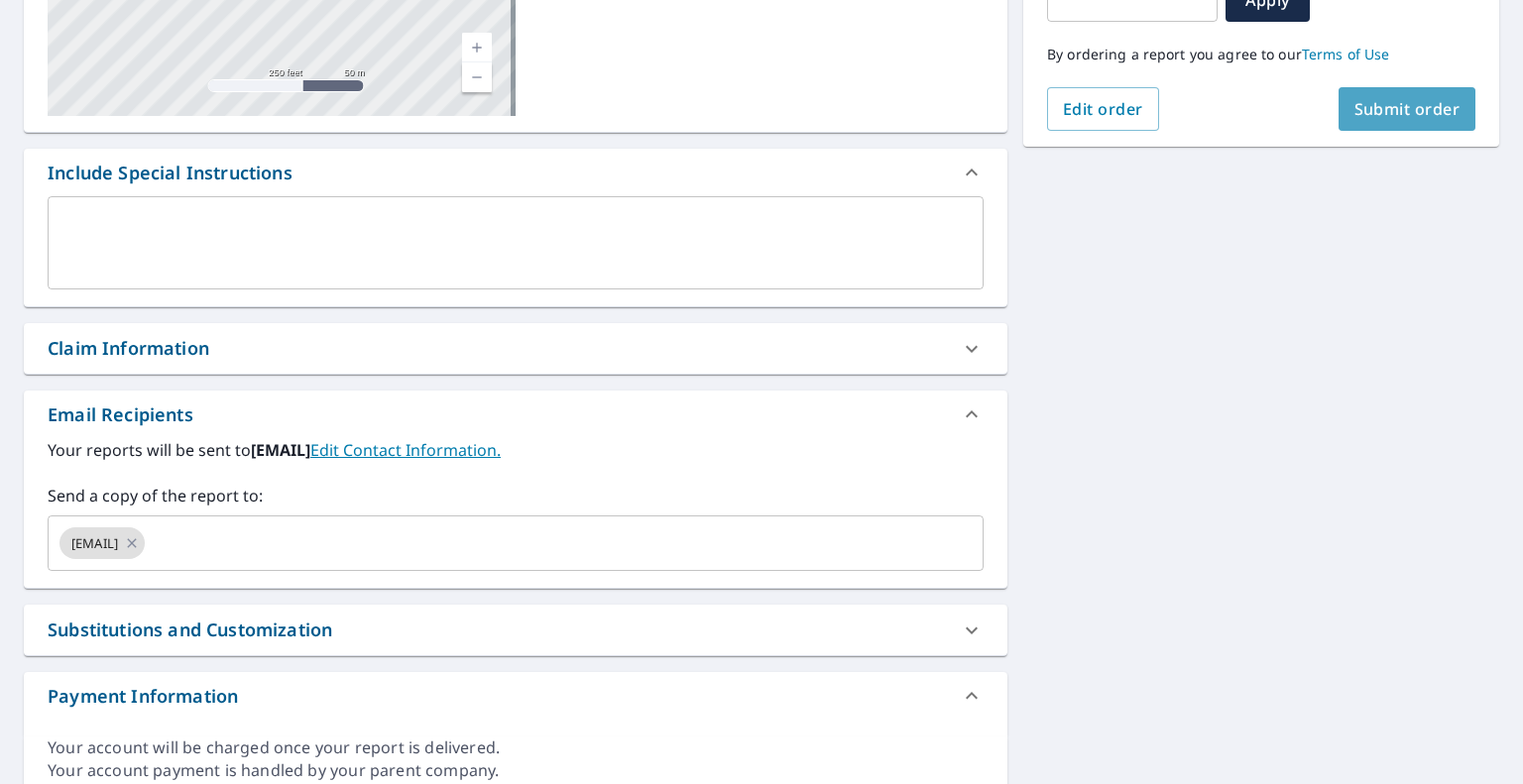 click on "Submit order" at bounding box center [1407, 109] 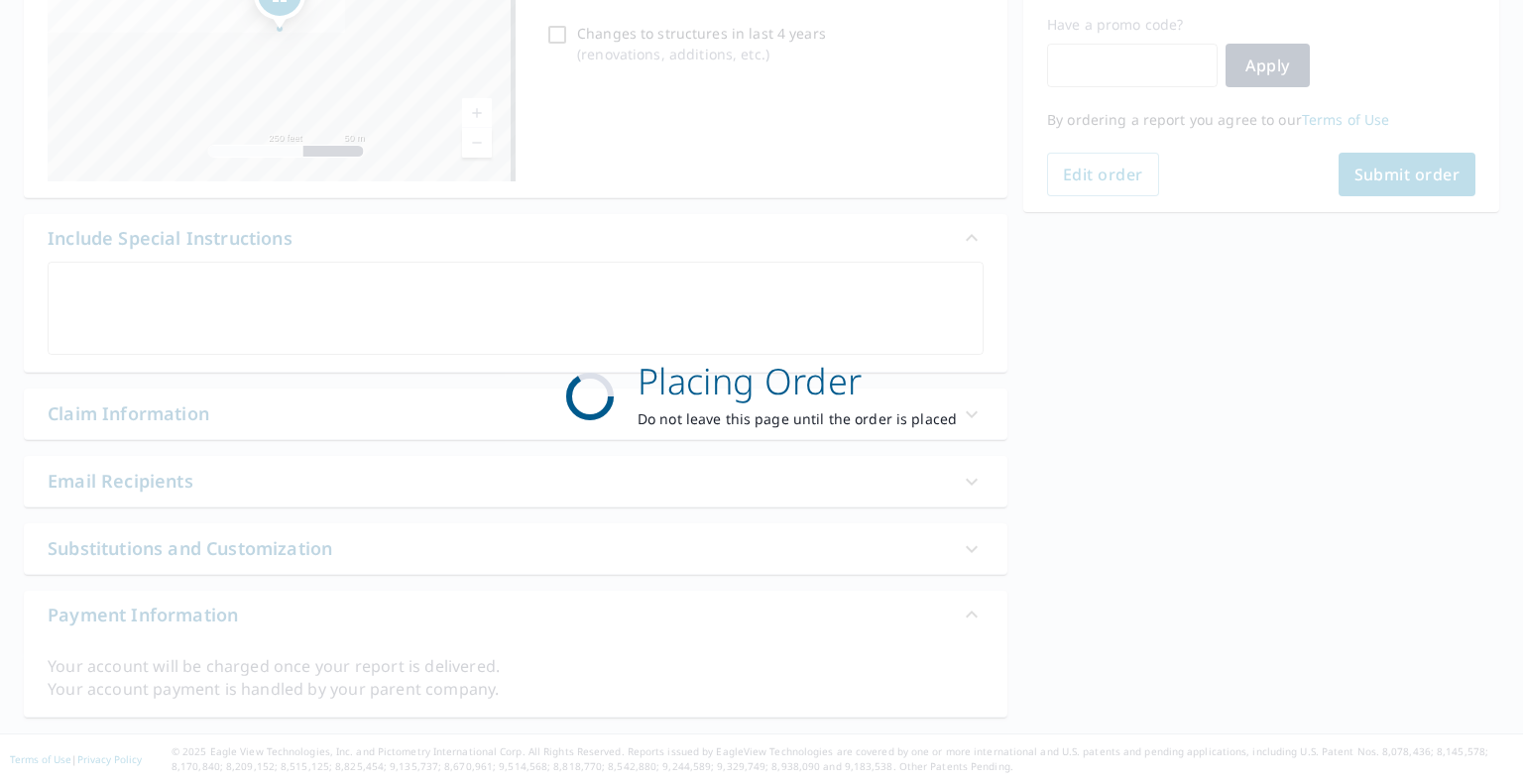 scroll, scrollTop: 329, scrollLeft: 0, axis: vertical 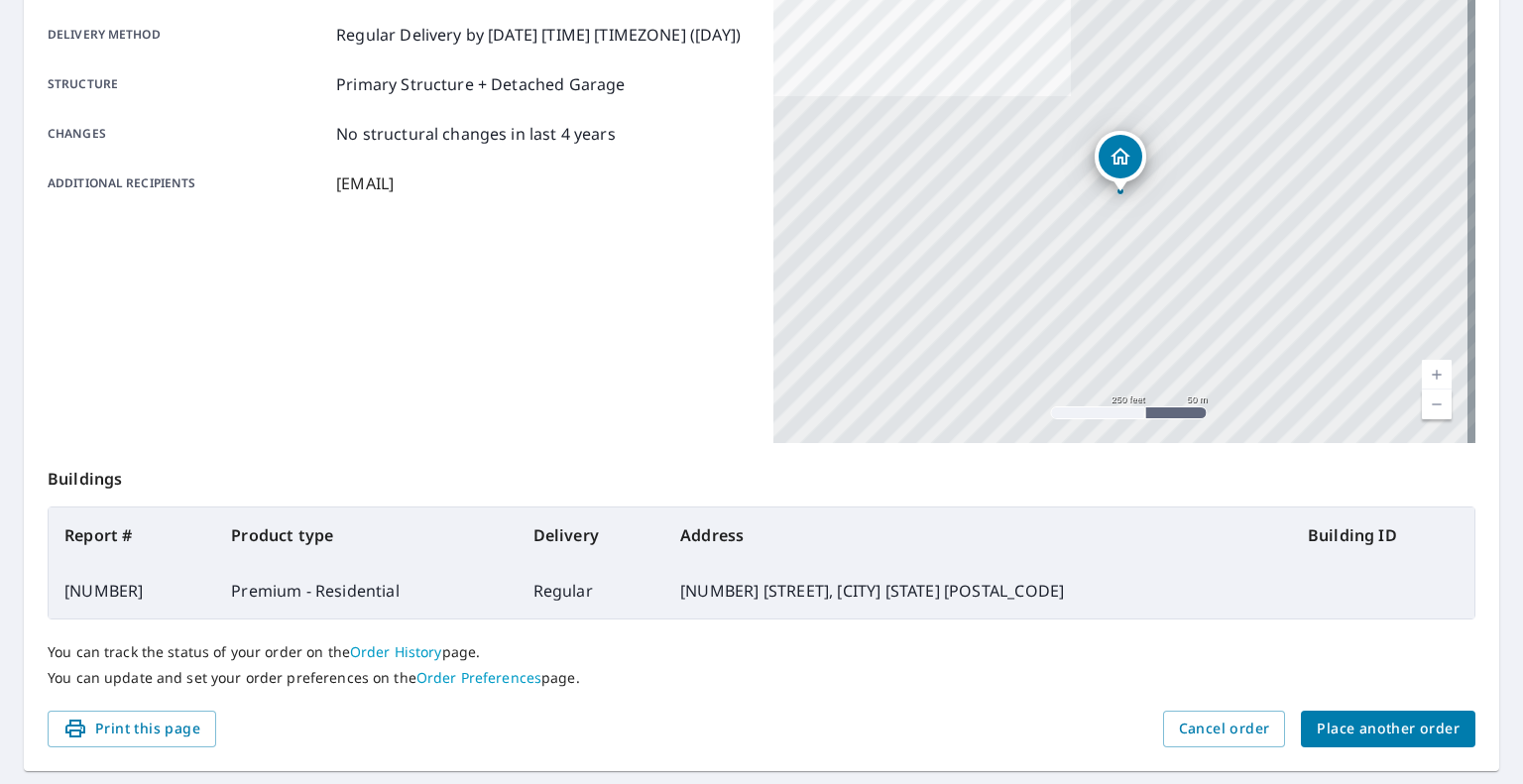 click on "Place another order" at bounding box center (1388, 728) 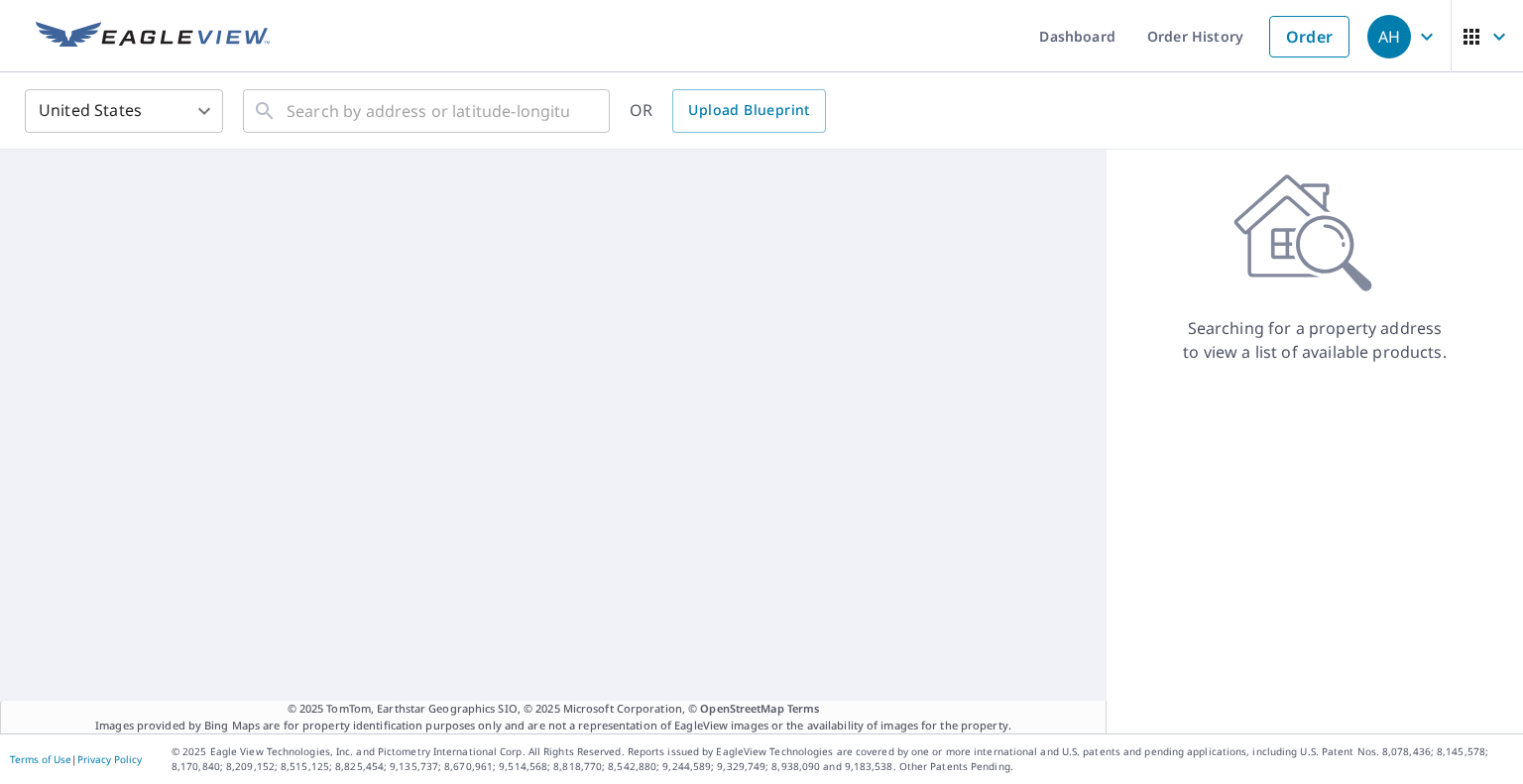 scroll, scrollTop: 0, scrollLeft: 0, axis: both 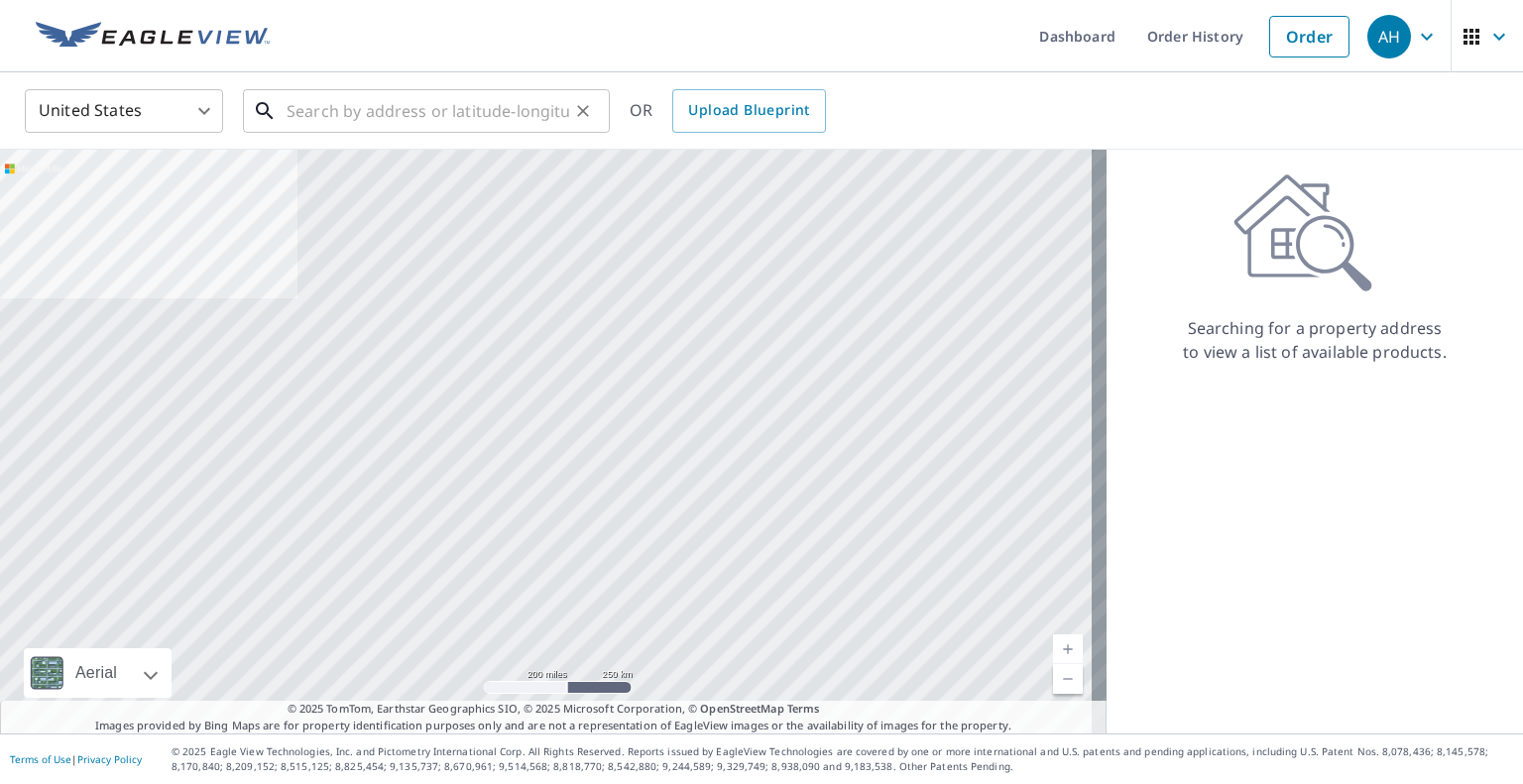click at bounding box center (427, 111) 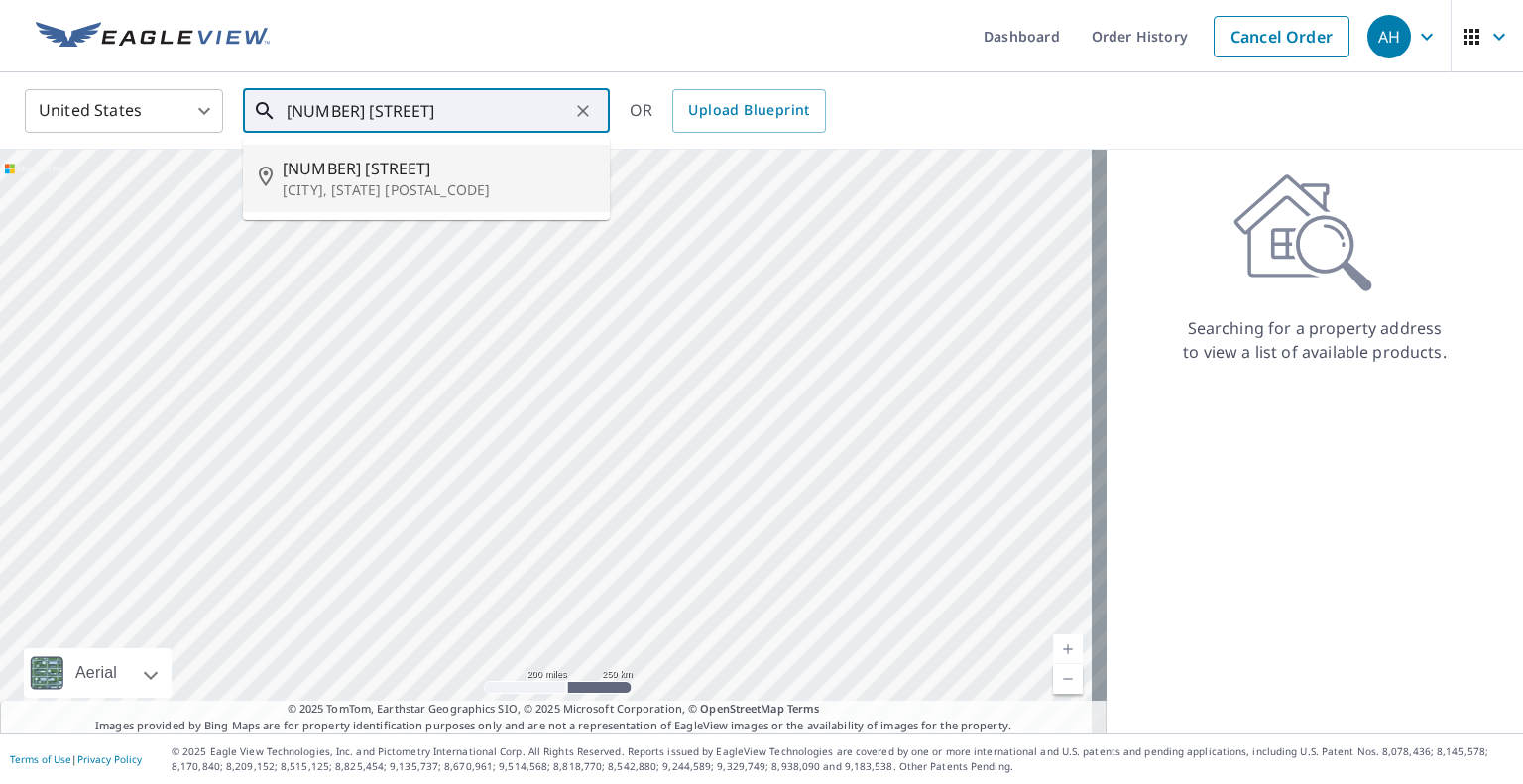 click on "[CITY], [STATE] [POSTAL_CODE]" at bounding box center (438, 190) 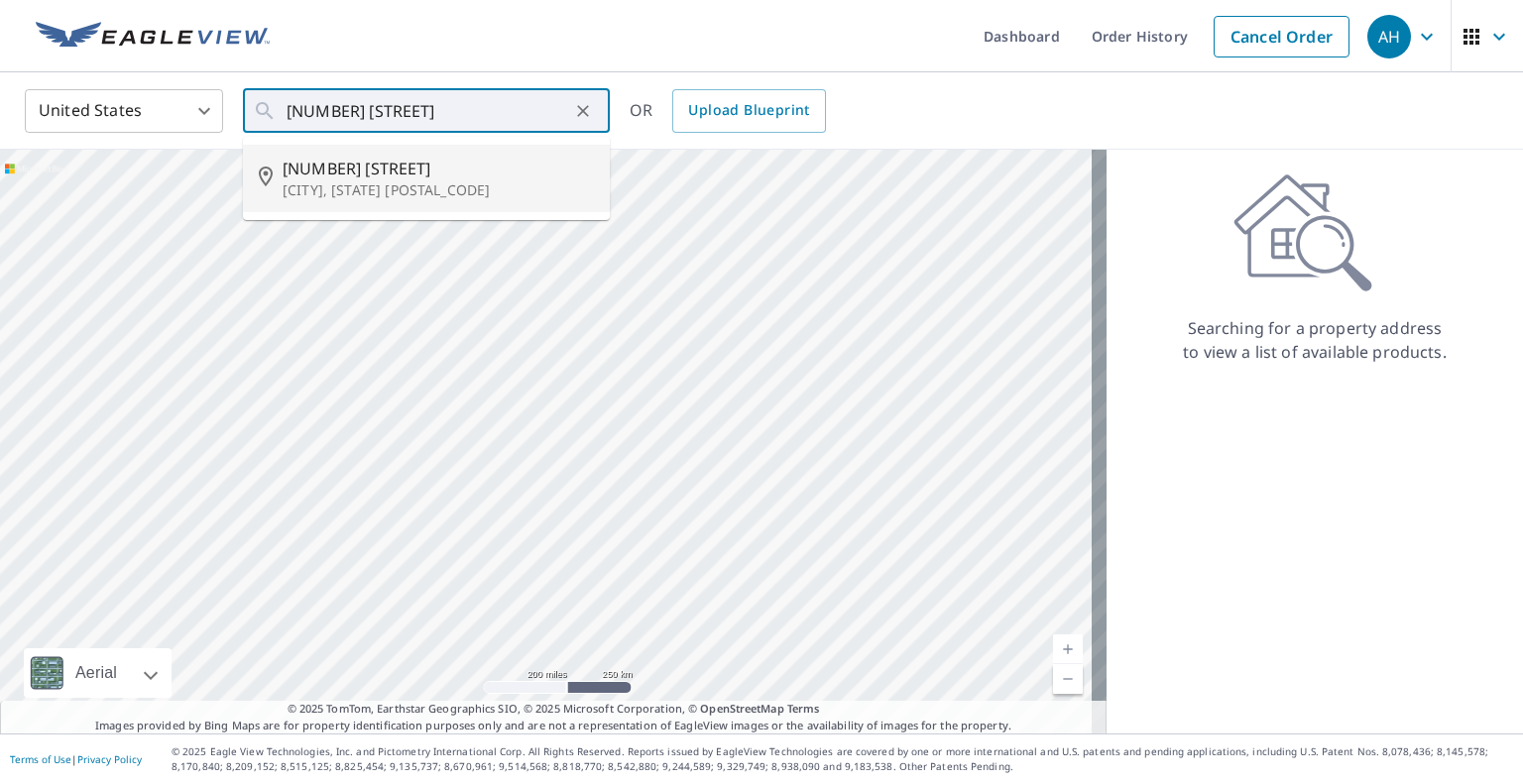 type on "[NUMBER] [STREET] [CITY], [STATE] [POSTAL_CODE]" 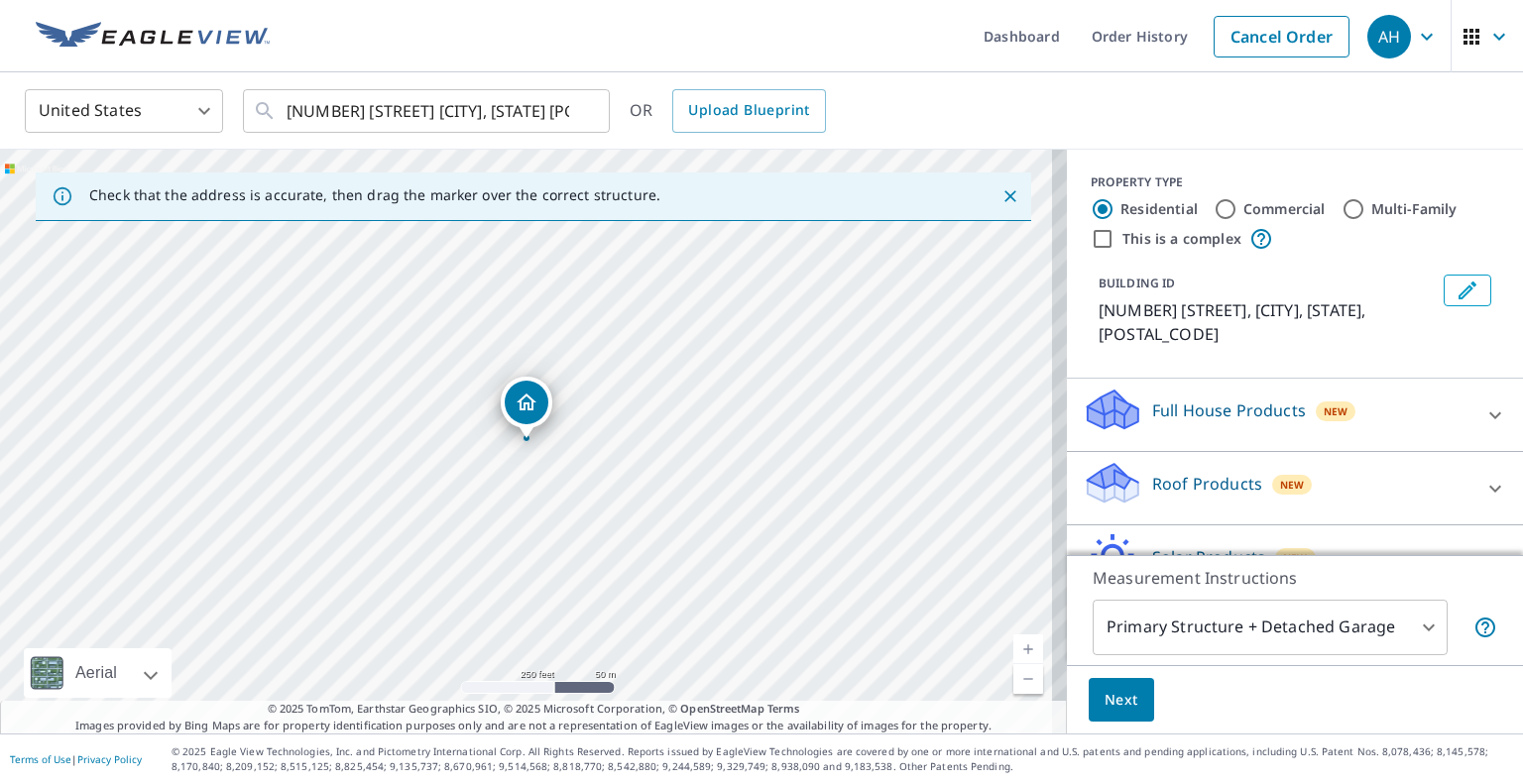 click on "Roof Products New Premium QuickSquares™ Gutter Bid Perfect™" at bounding box center (1295, 489) 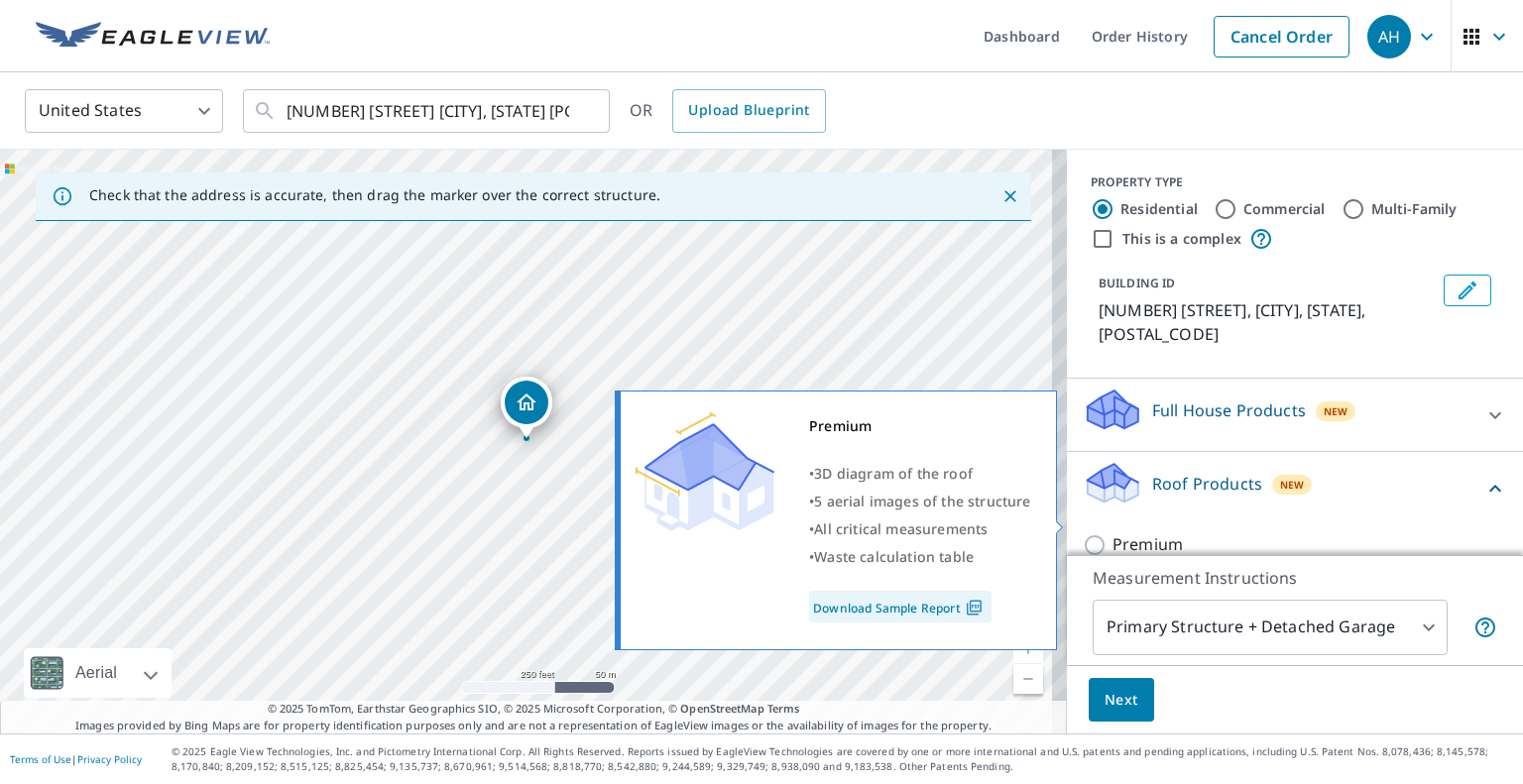 click on "Premium" at bounding box center [1147, 544] 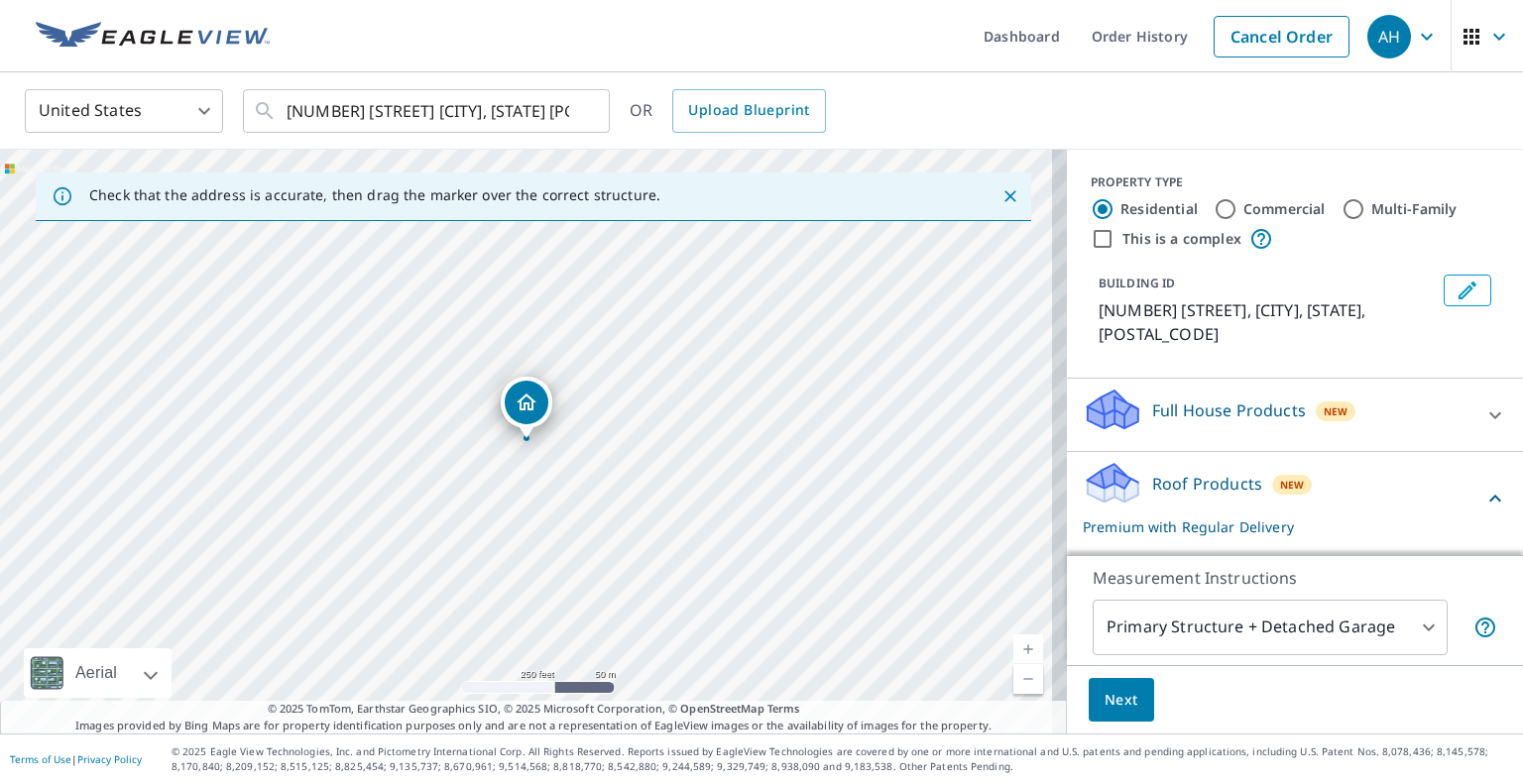 click on "Next" at bounding box center (1121, 700) 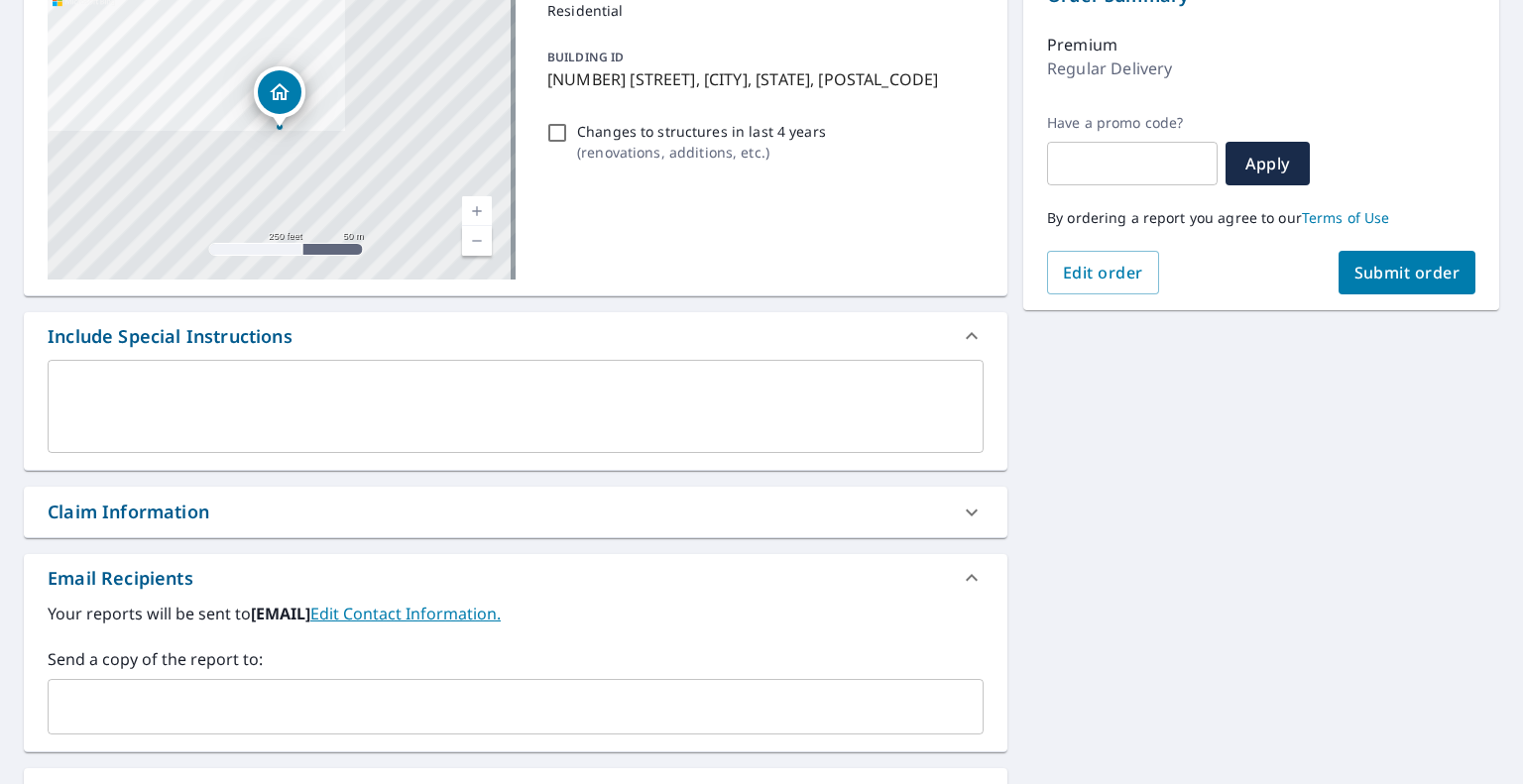 scroll, scrollTop: 297, scrollLeft: 0, axis: vertical 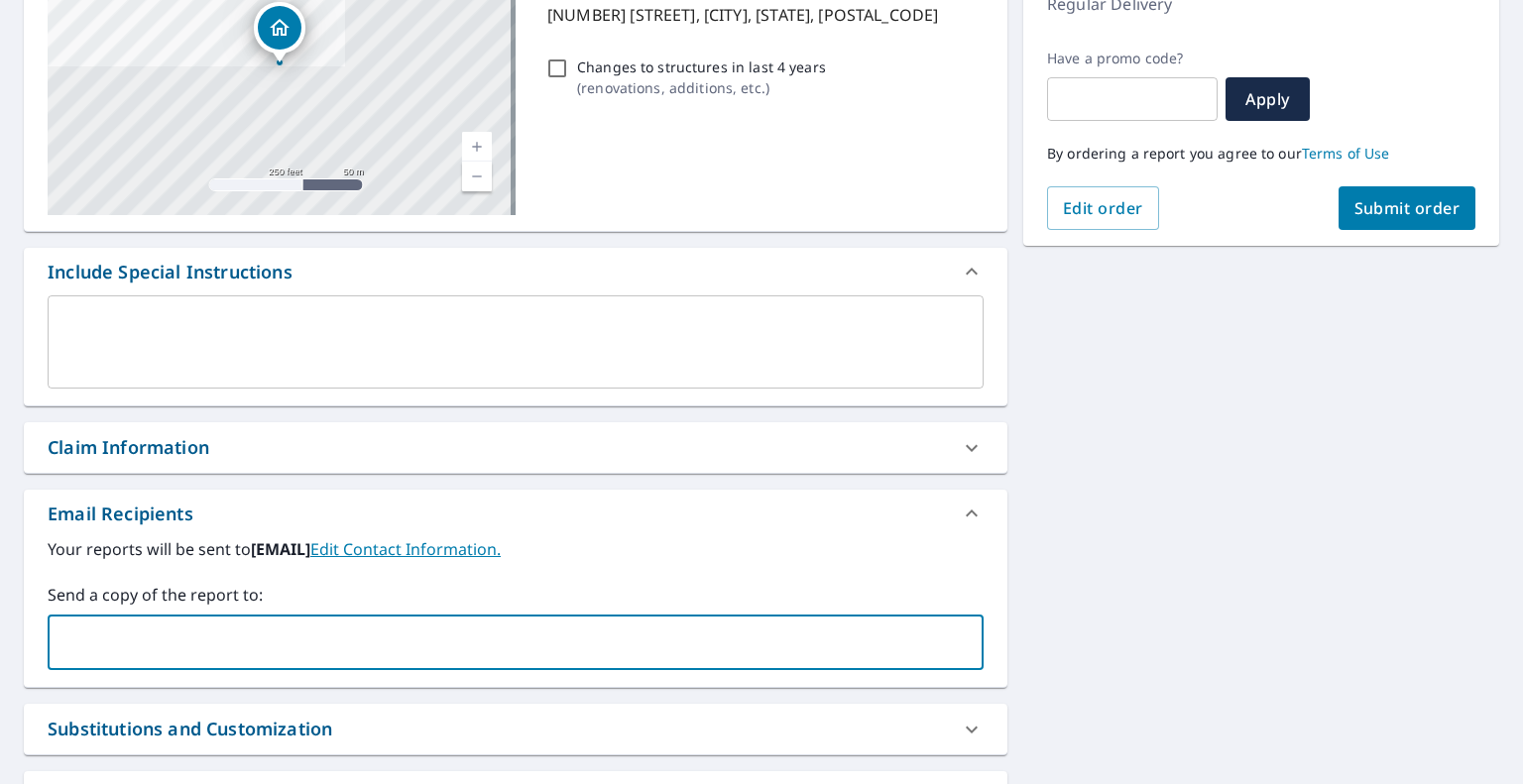 click at bounding box center (501, 642) 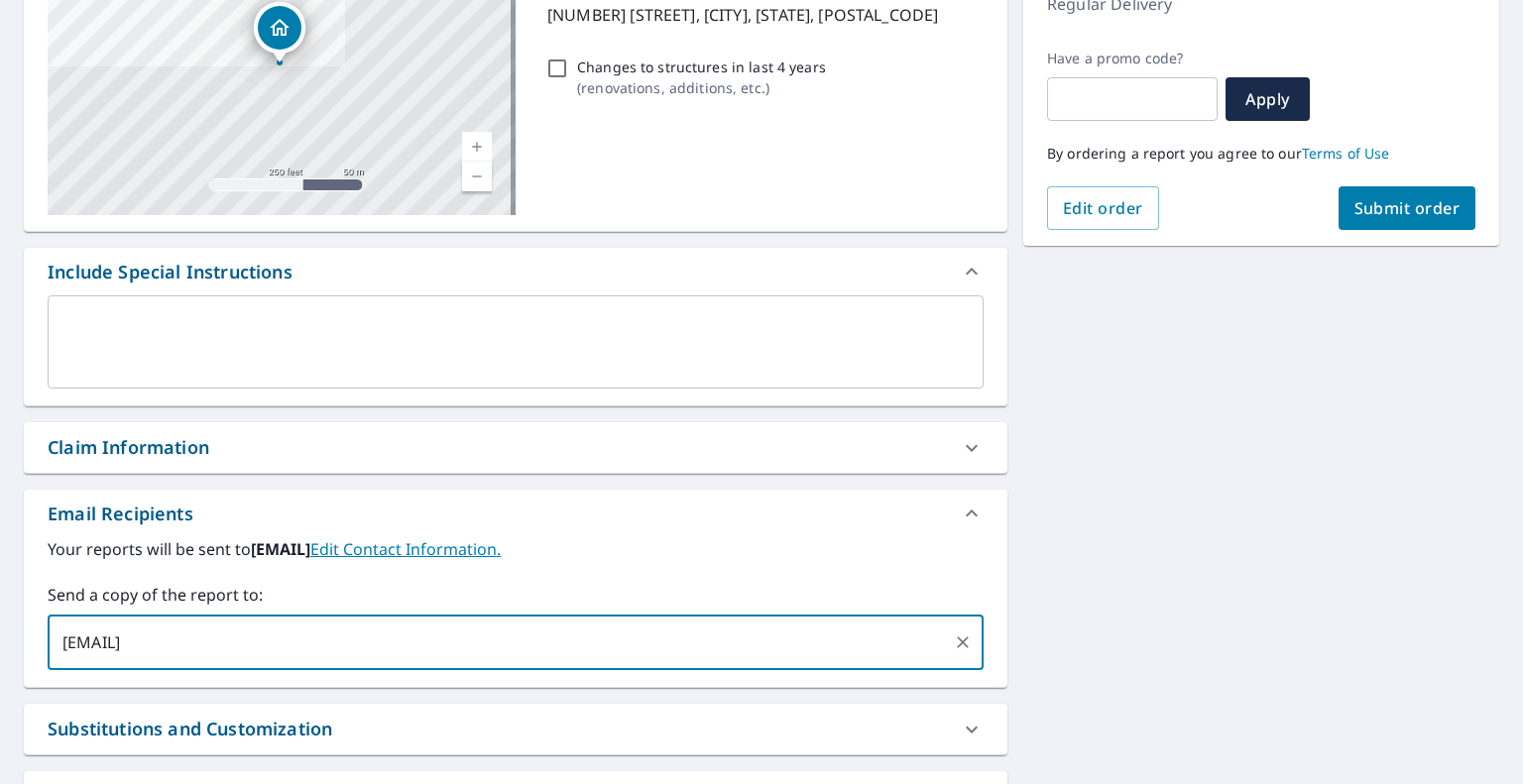 type 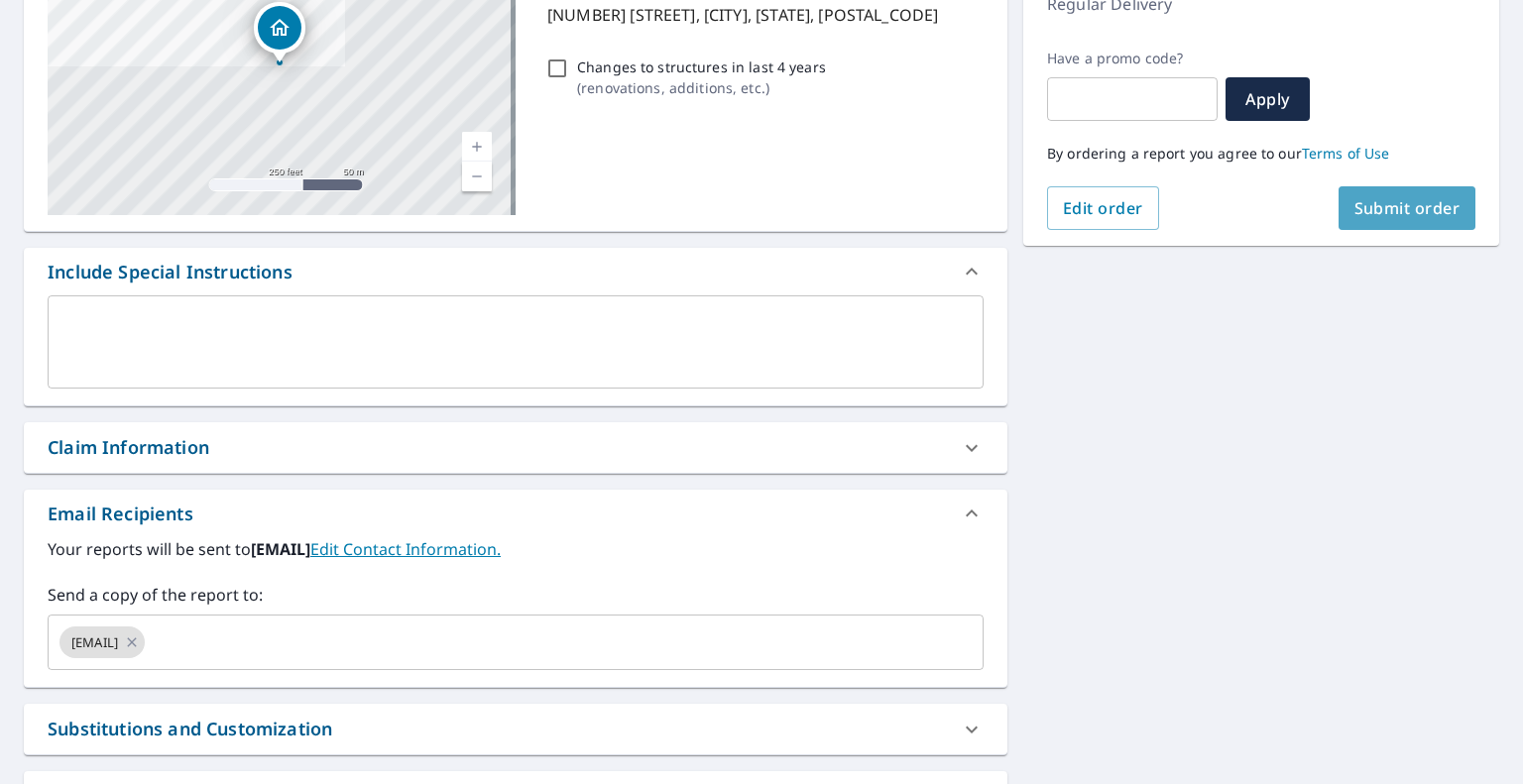 click on "Submit order" at bounding box center (1407, 208) 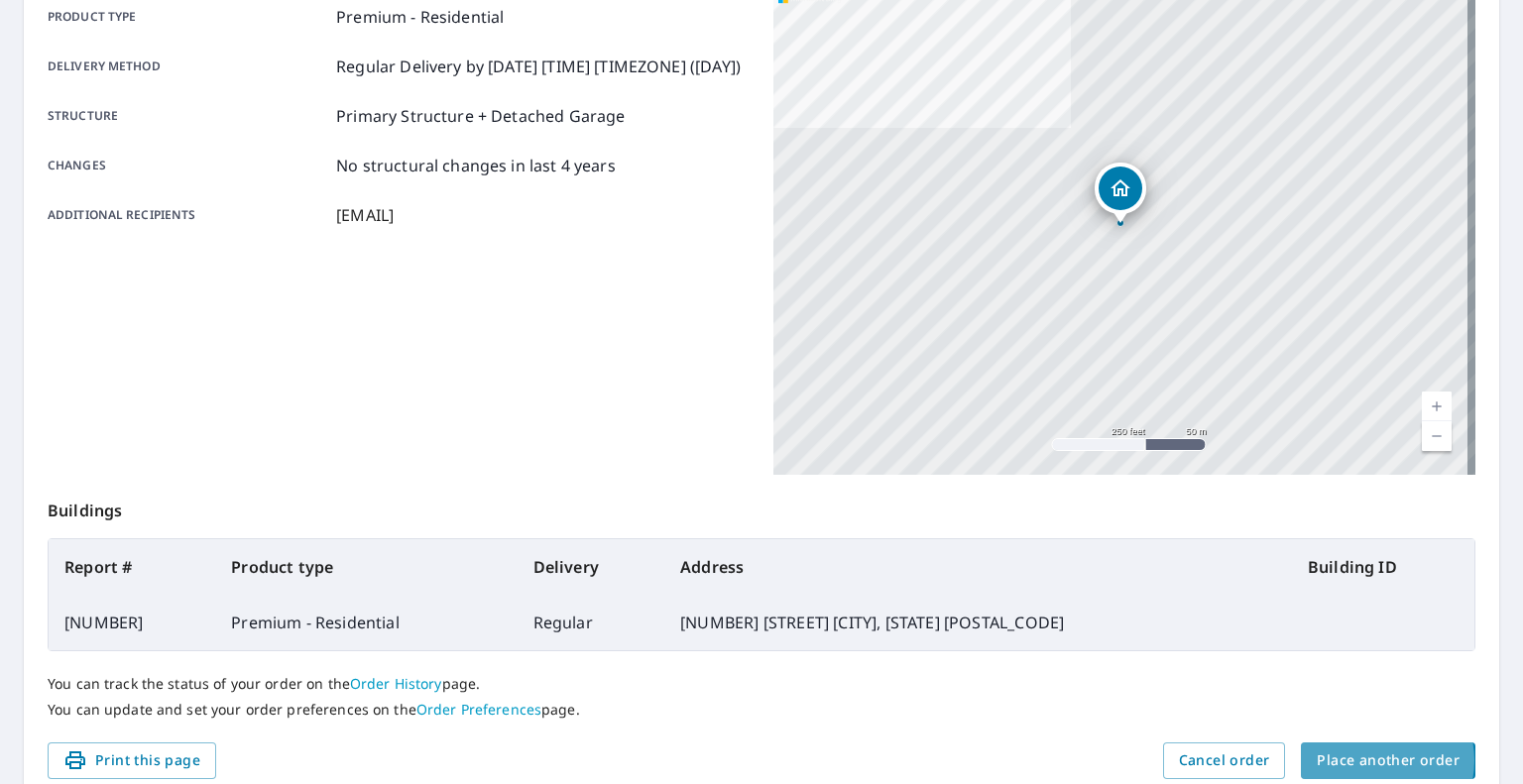 click on "Place another order" at bounding box center [1388, 760] 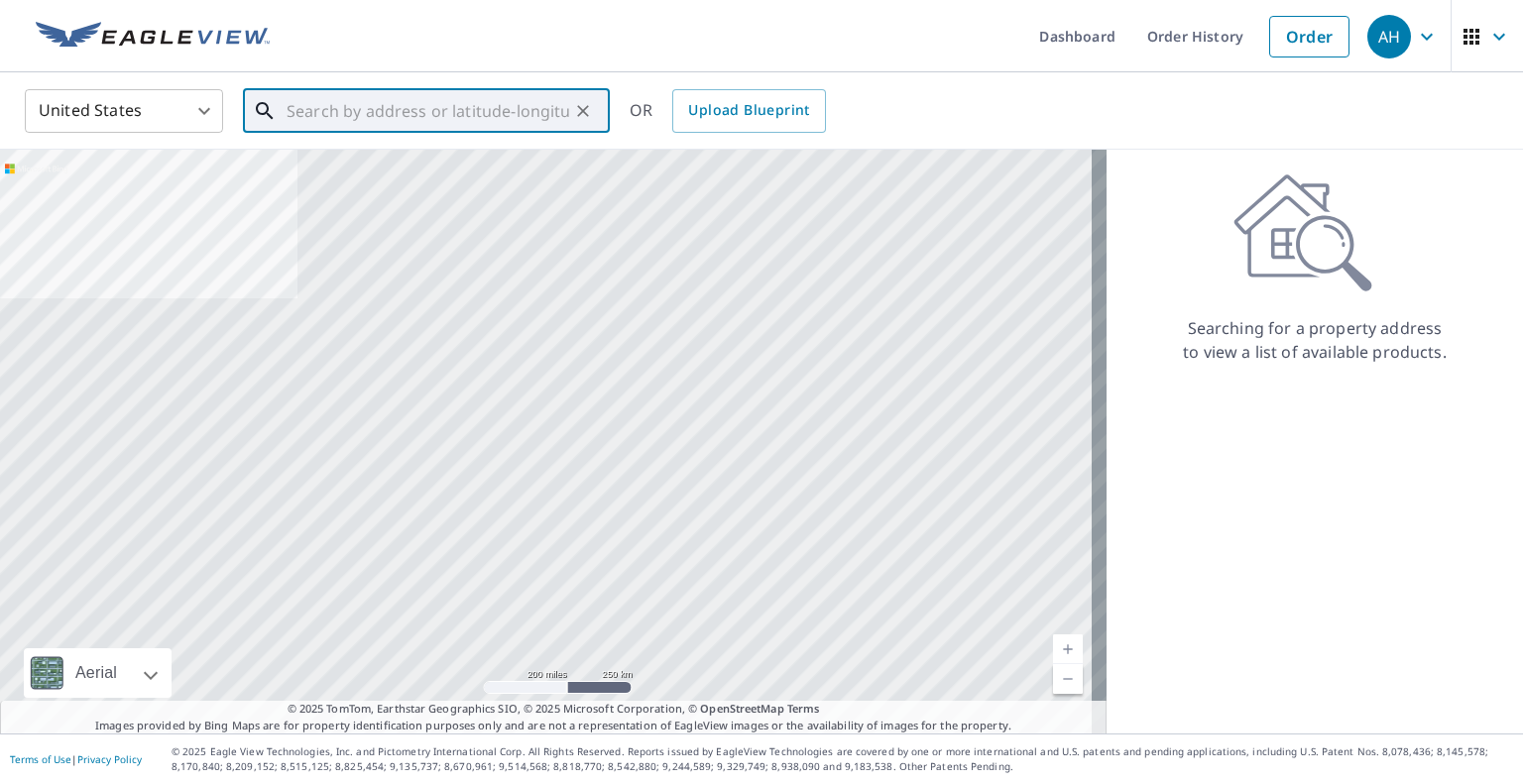 click at bounding box center [427, 111] 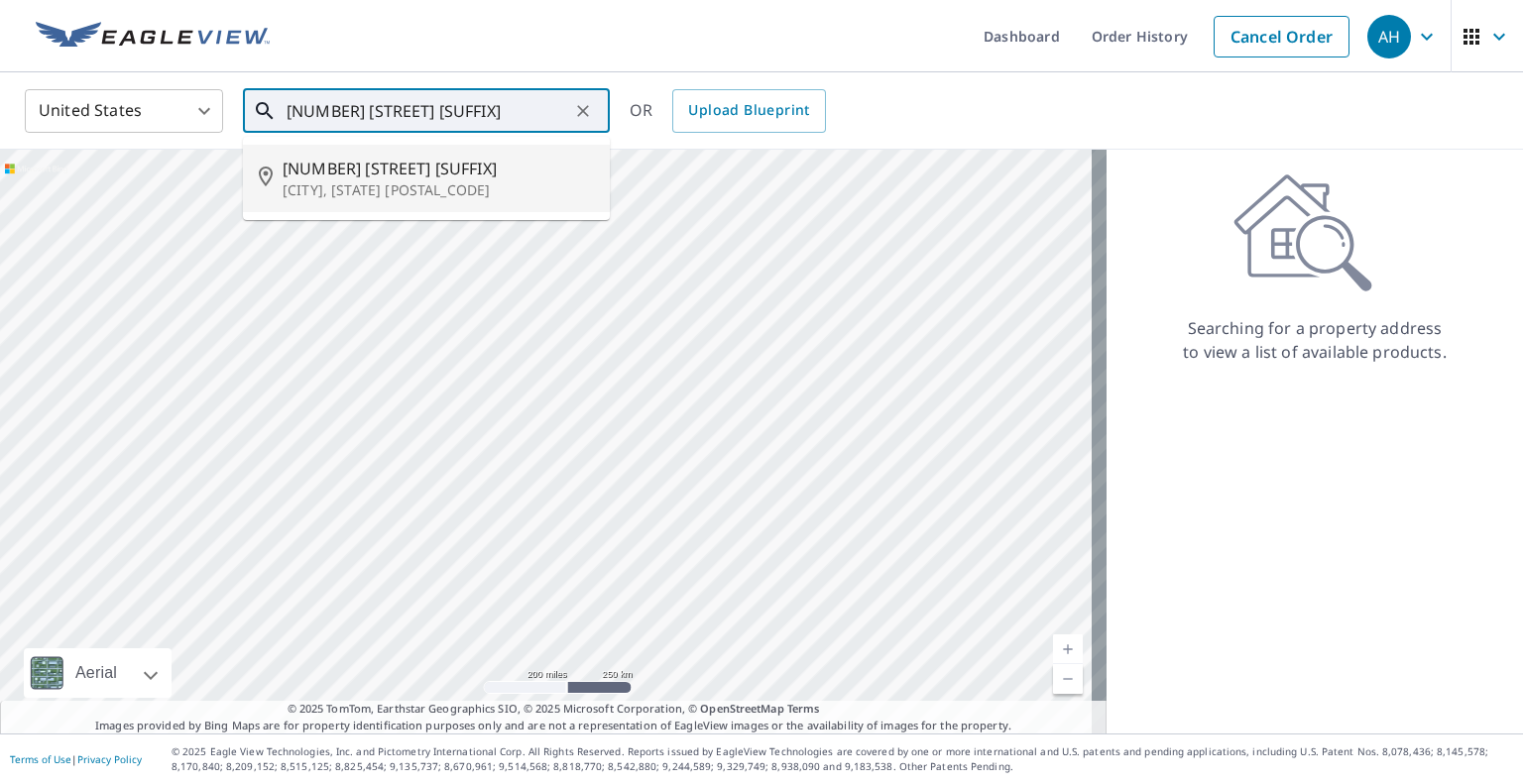 click on "[NUMBER] [STREET] [SUFFIX]" at bounding box center [438, 168] 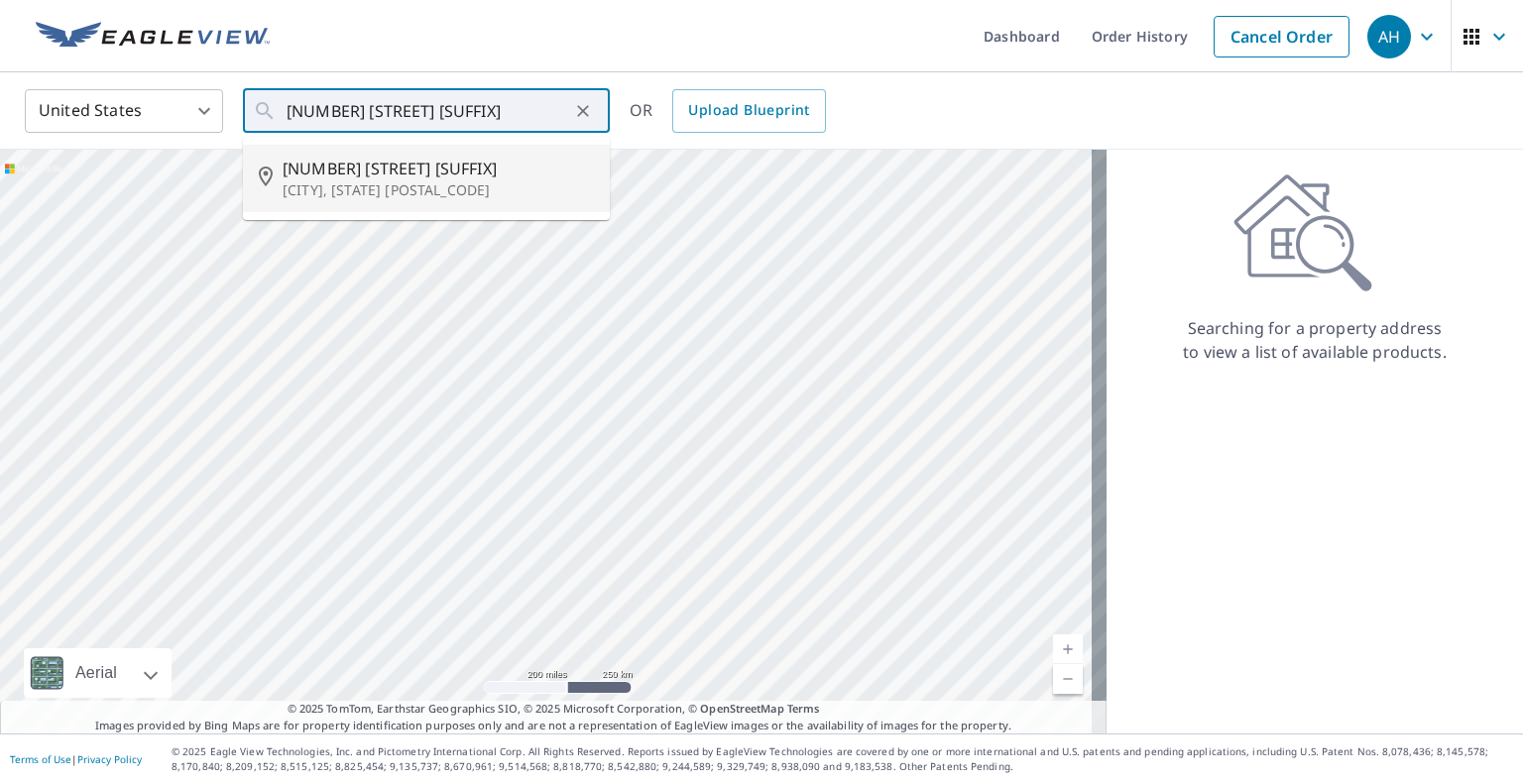 type on "[NUMBER] [STREET] [CITY], [STATE] [POSTAL_CODE]" 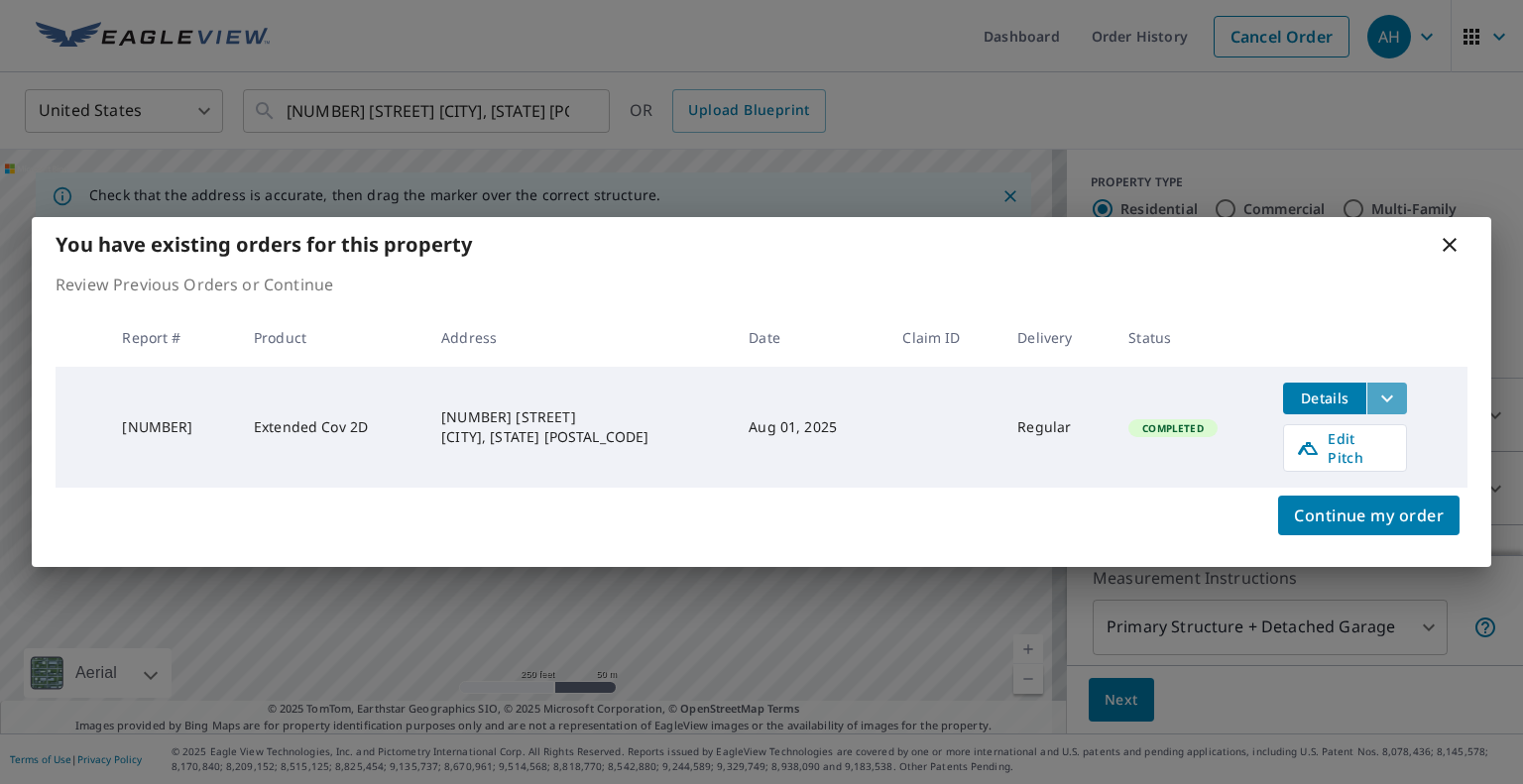 click 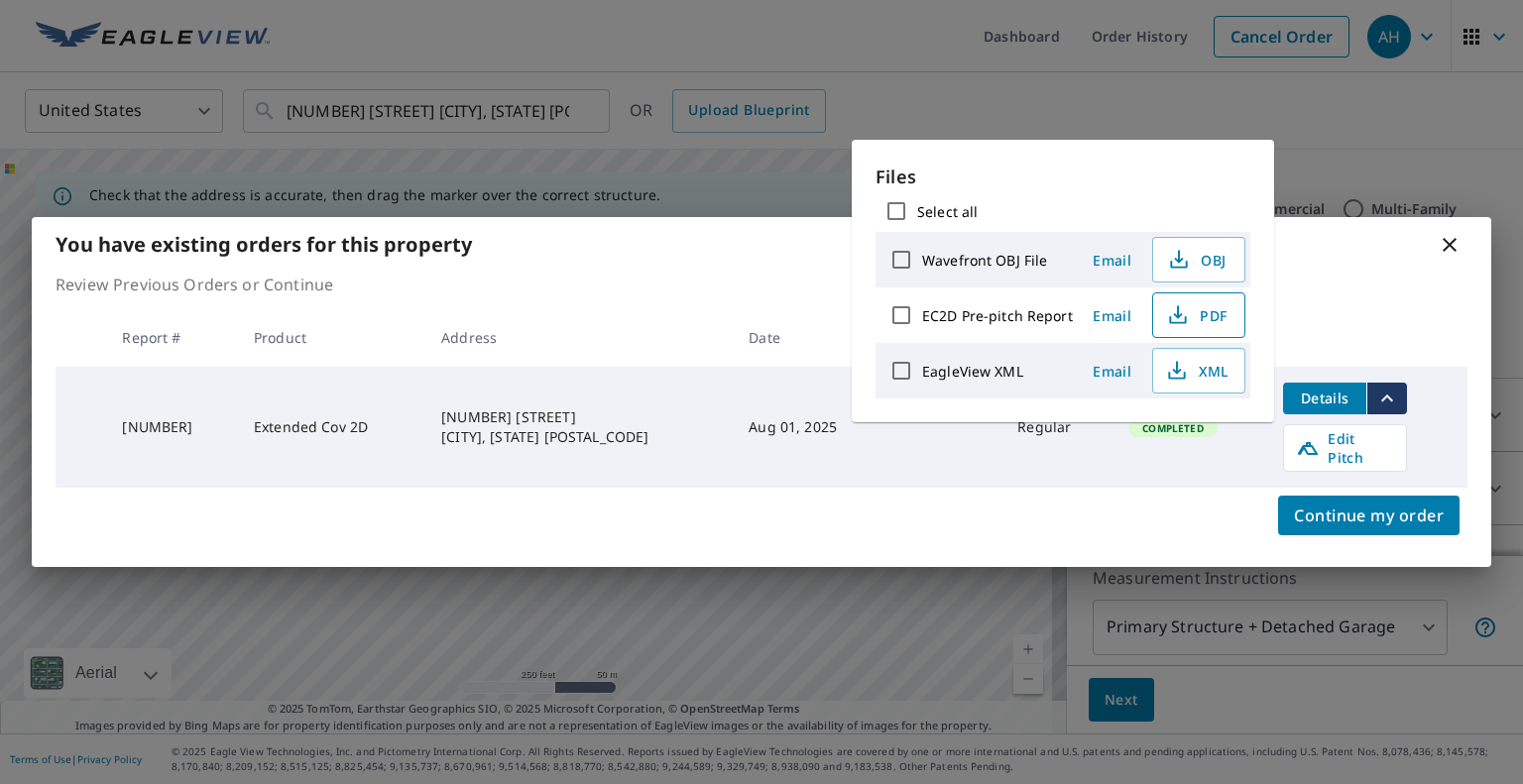 click on "PDF" at bounding box center (1197, 315) 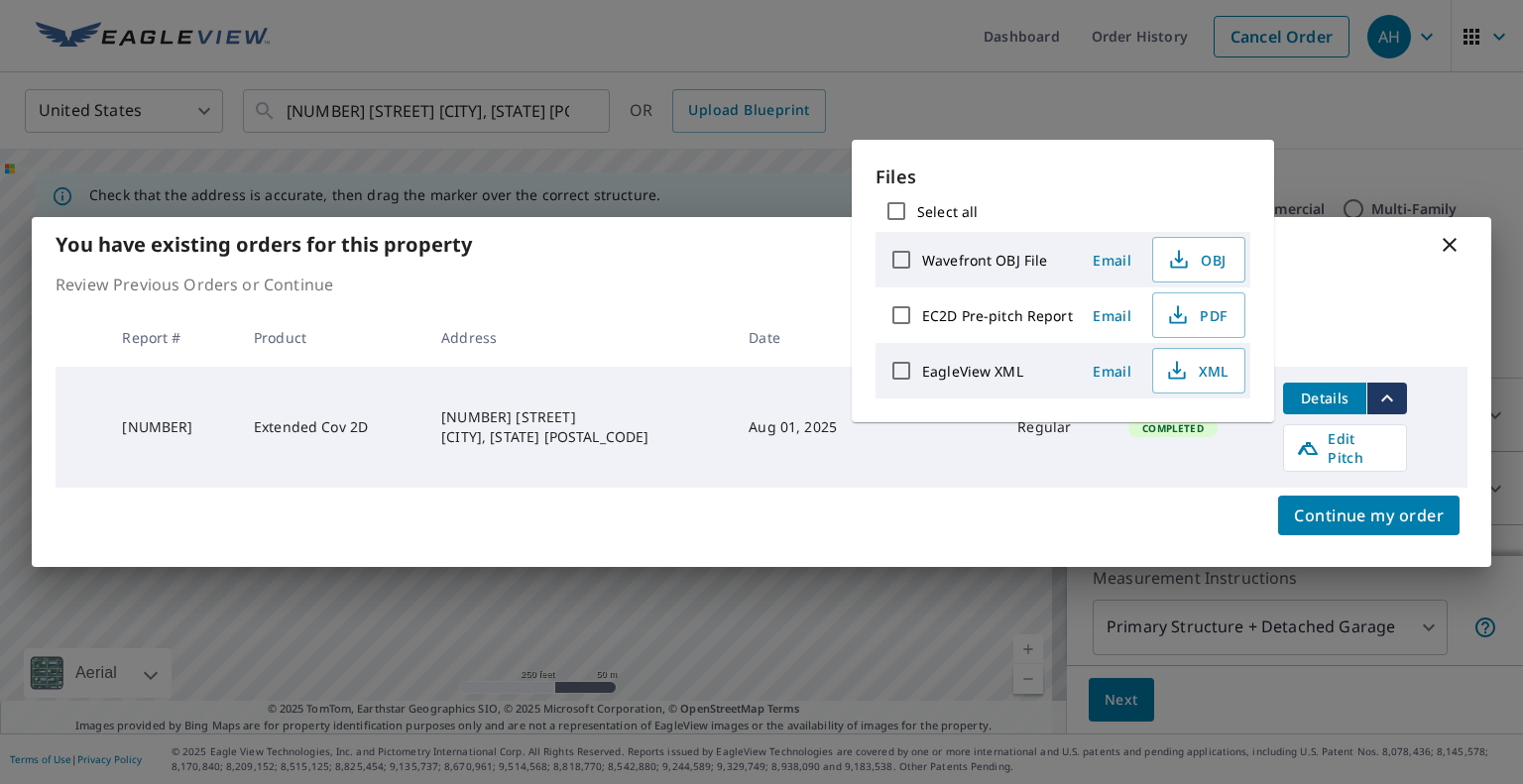 drag, startPoint x: 1457, startPoint y: 252, endPoint x: 1426, endPoint y: 249, distance: 31.144823 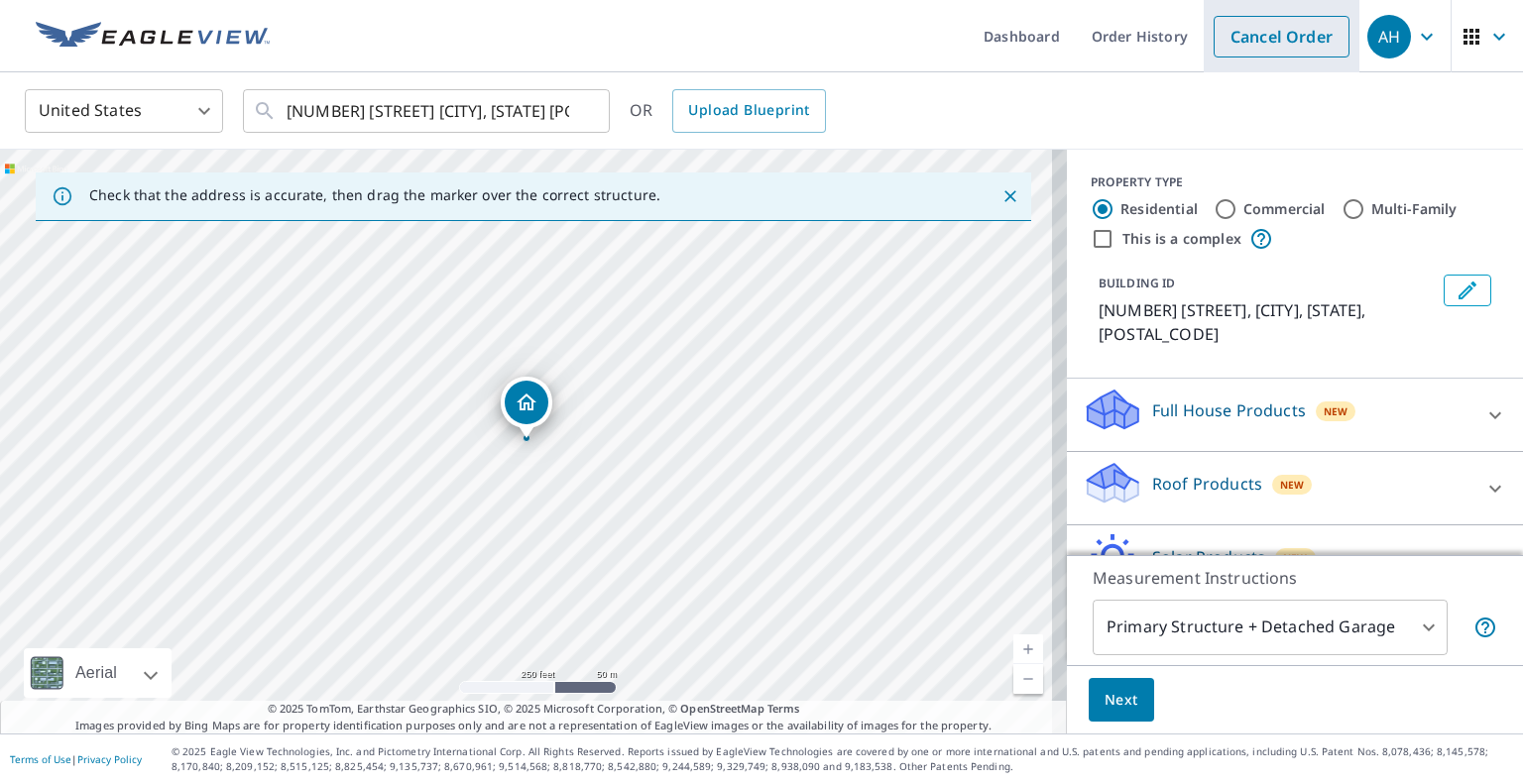 click on "Cancel Order" at bounding box center (1281, 37) 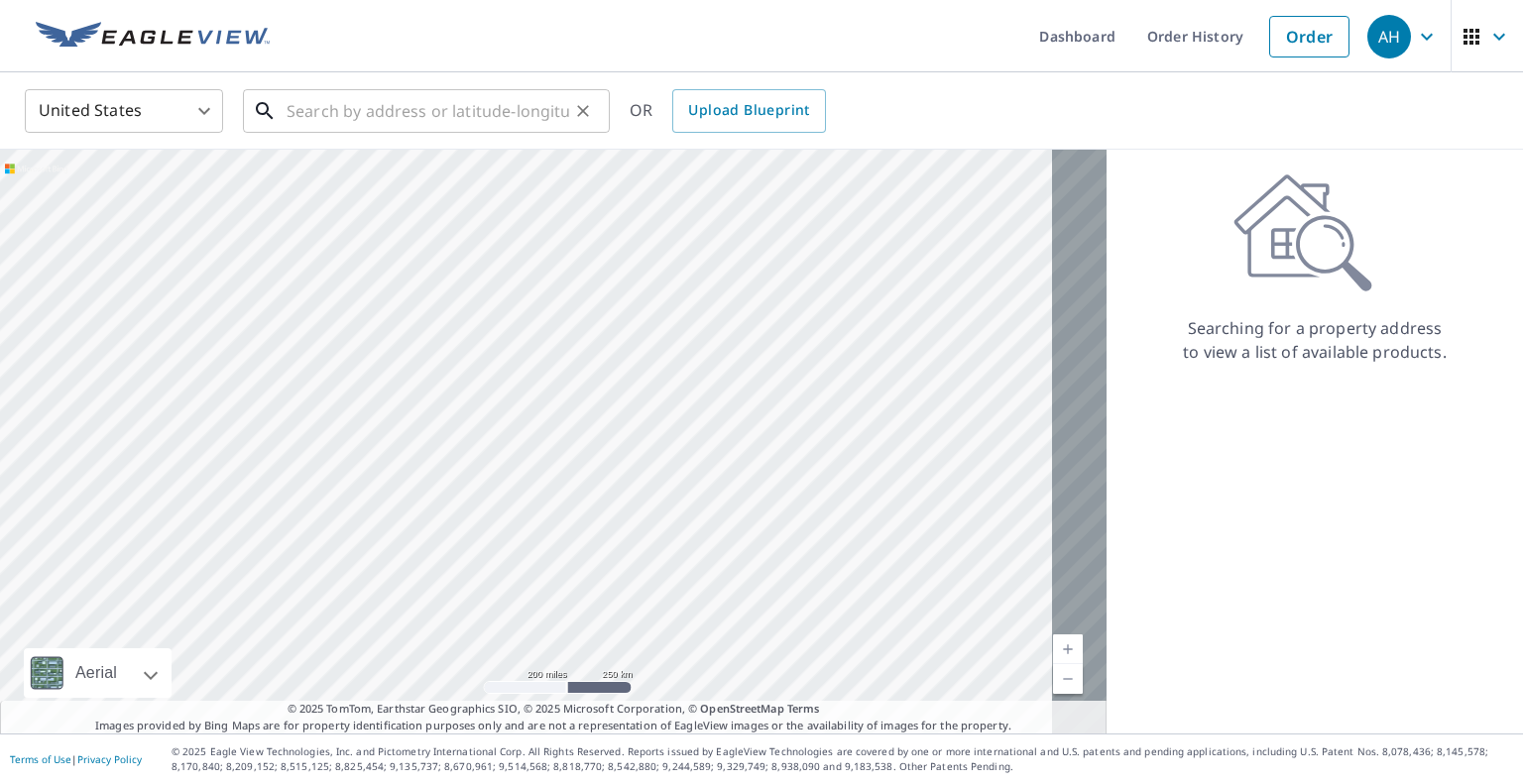 click at bounding box center [427, 111] 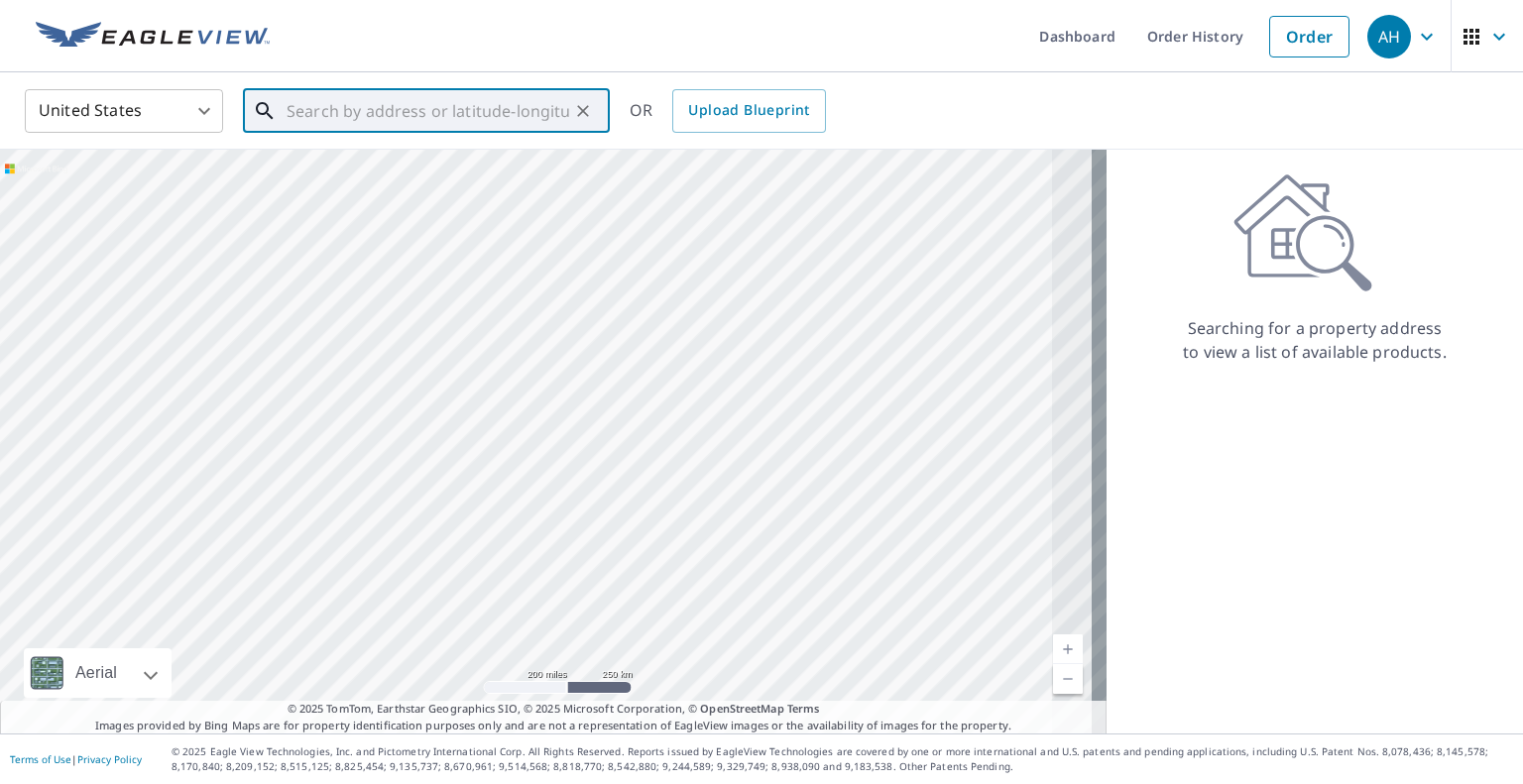 paste on "[NUMBER] [STREET] [SUFFIX]" 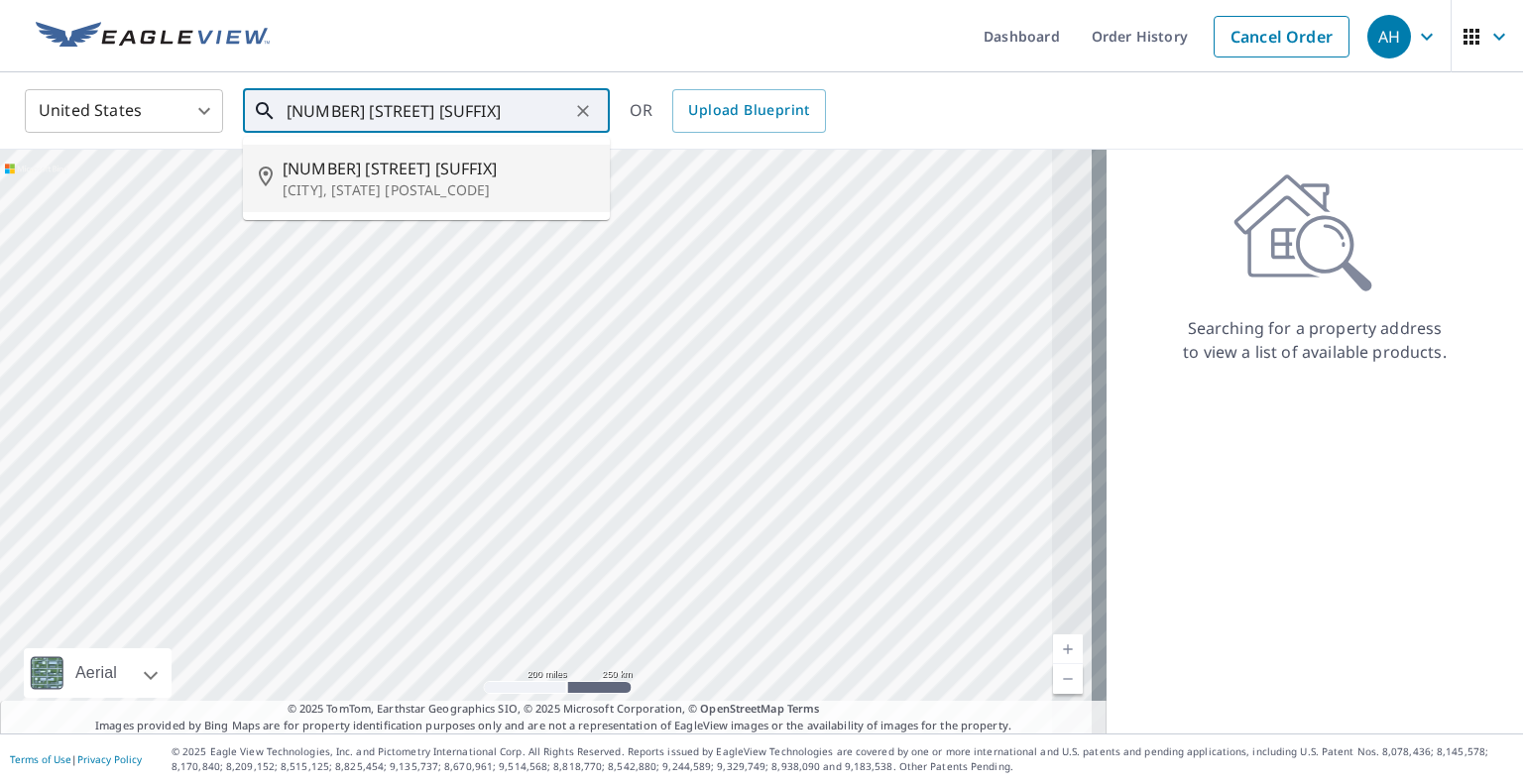 click on "[CITY], [STATE] [POSTAL_CODE]" at bounding box center (438, 190) 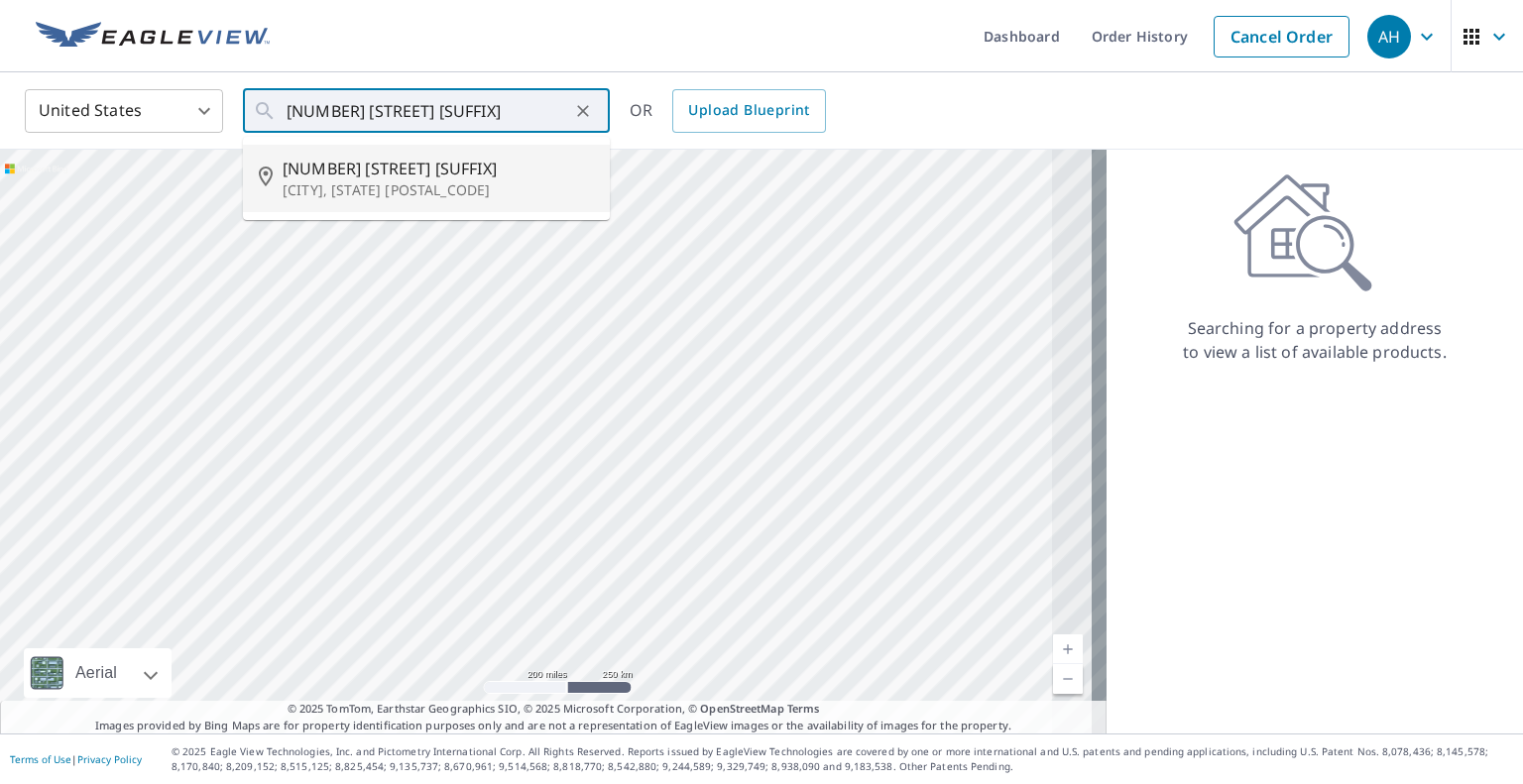 type on "[NUMBER] [STREET] [CITY], [STATE] [POSTAL_CODE]" 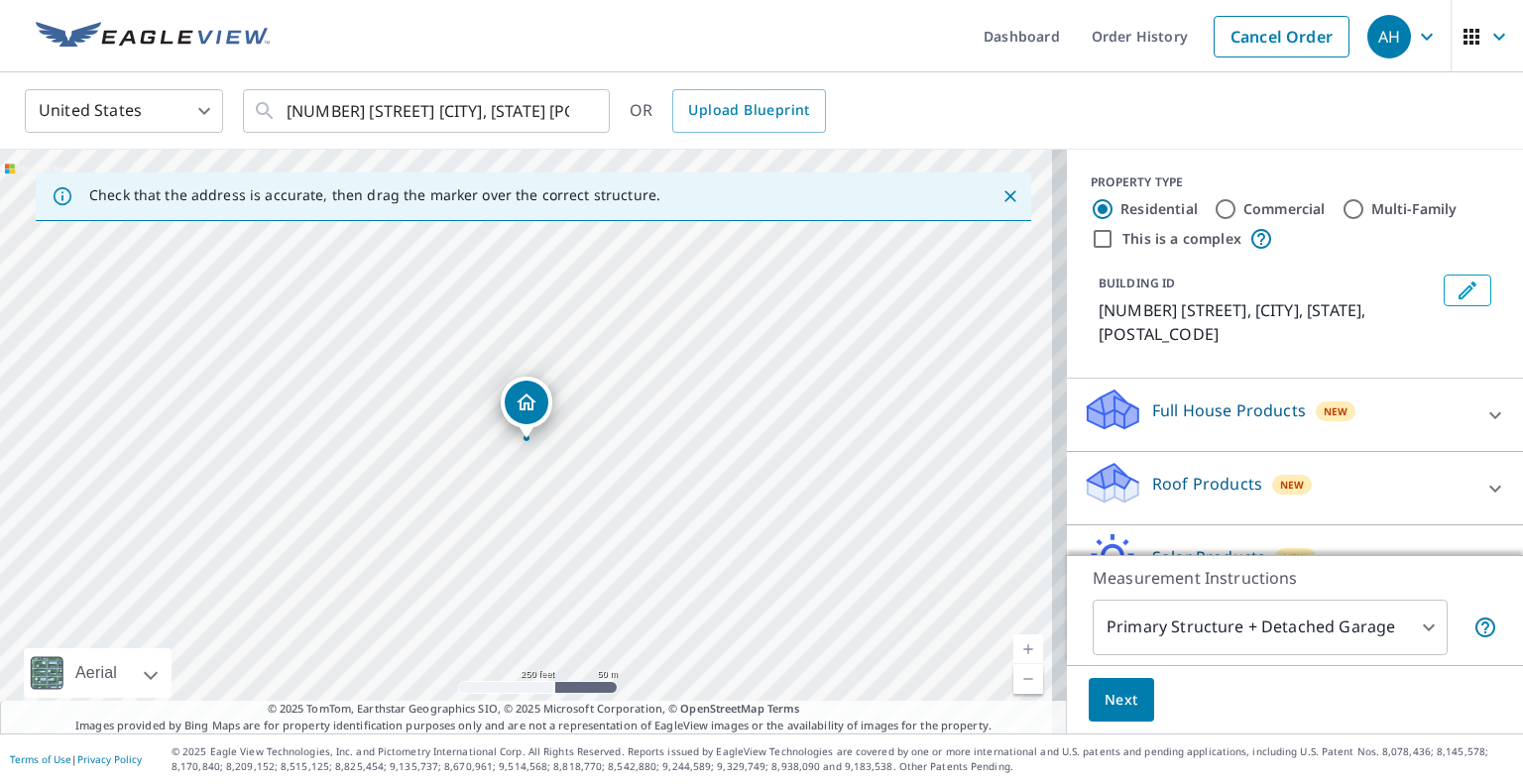 click on "Roof Products New" at bounding box center [1277, 488] 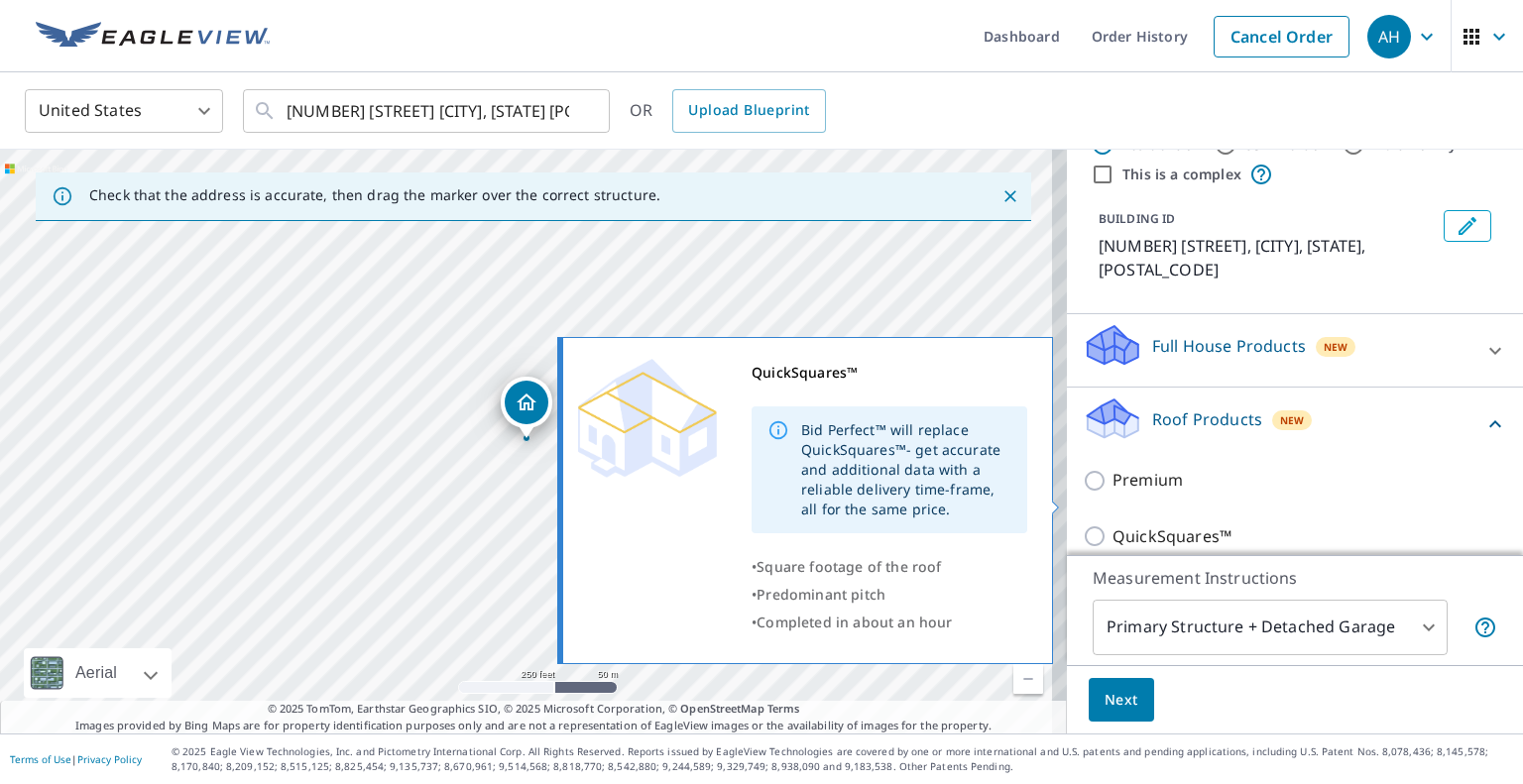 scroll, scrollTop: 99, scrollLeft: 0, axis: vertical 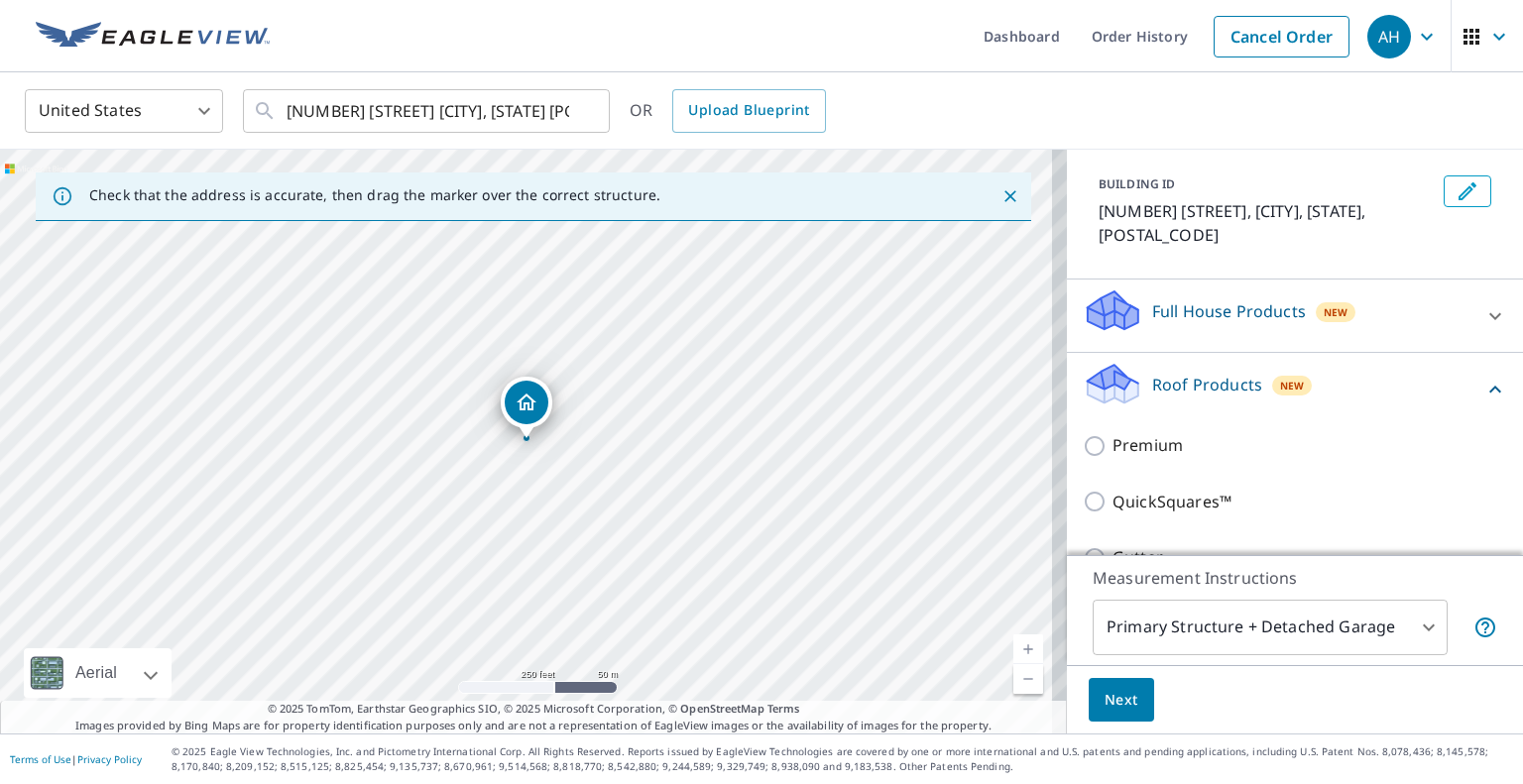 click on "Premium" at bounding box center (1295, 445) 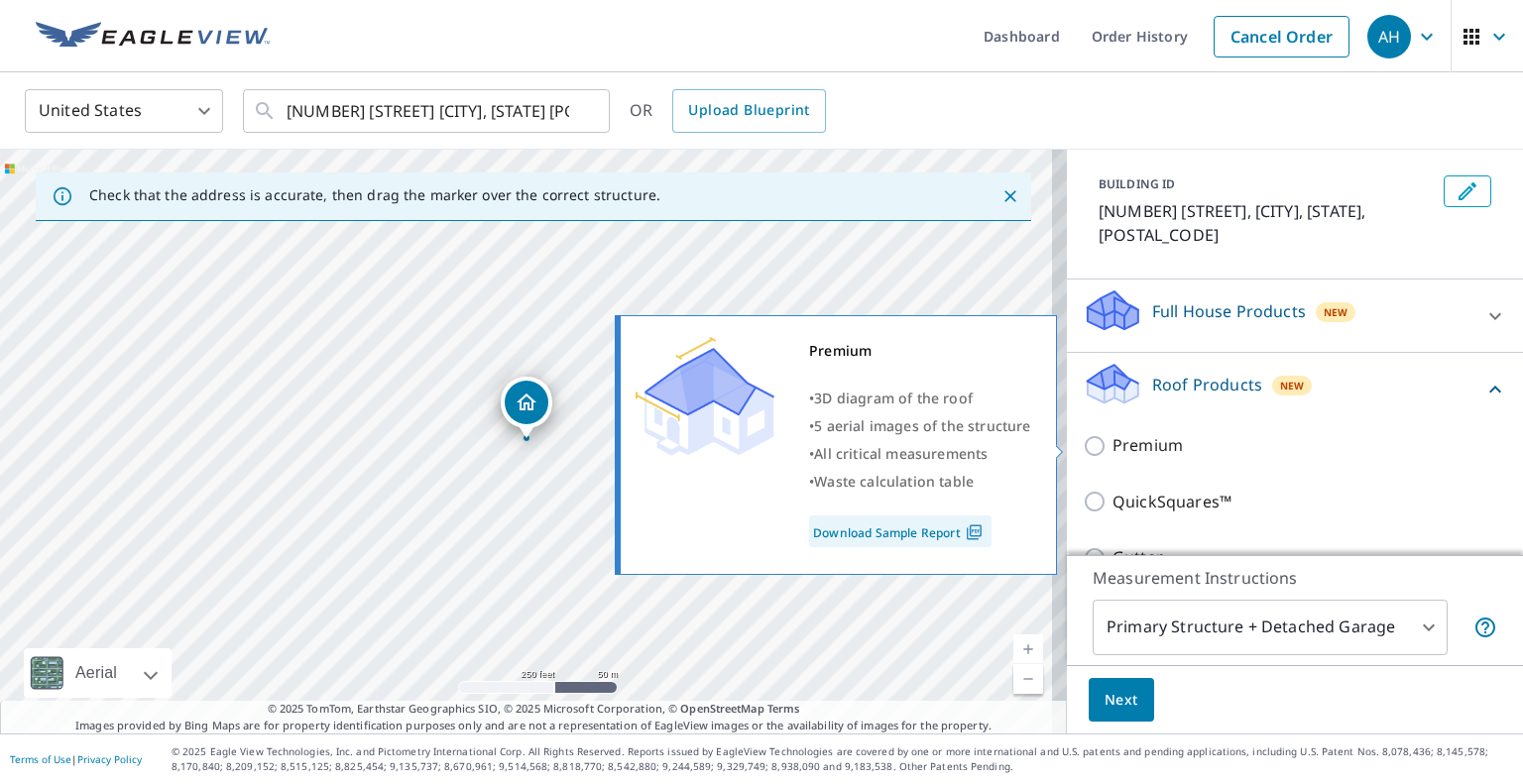 click on "Premium" at bounding box center [1147, 445] 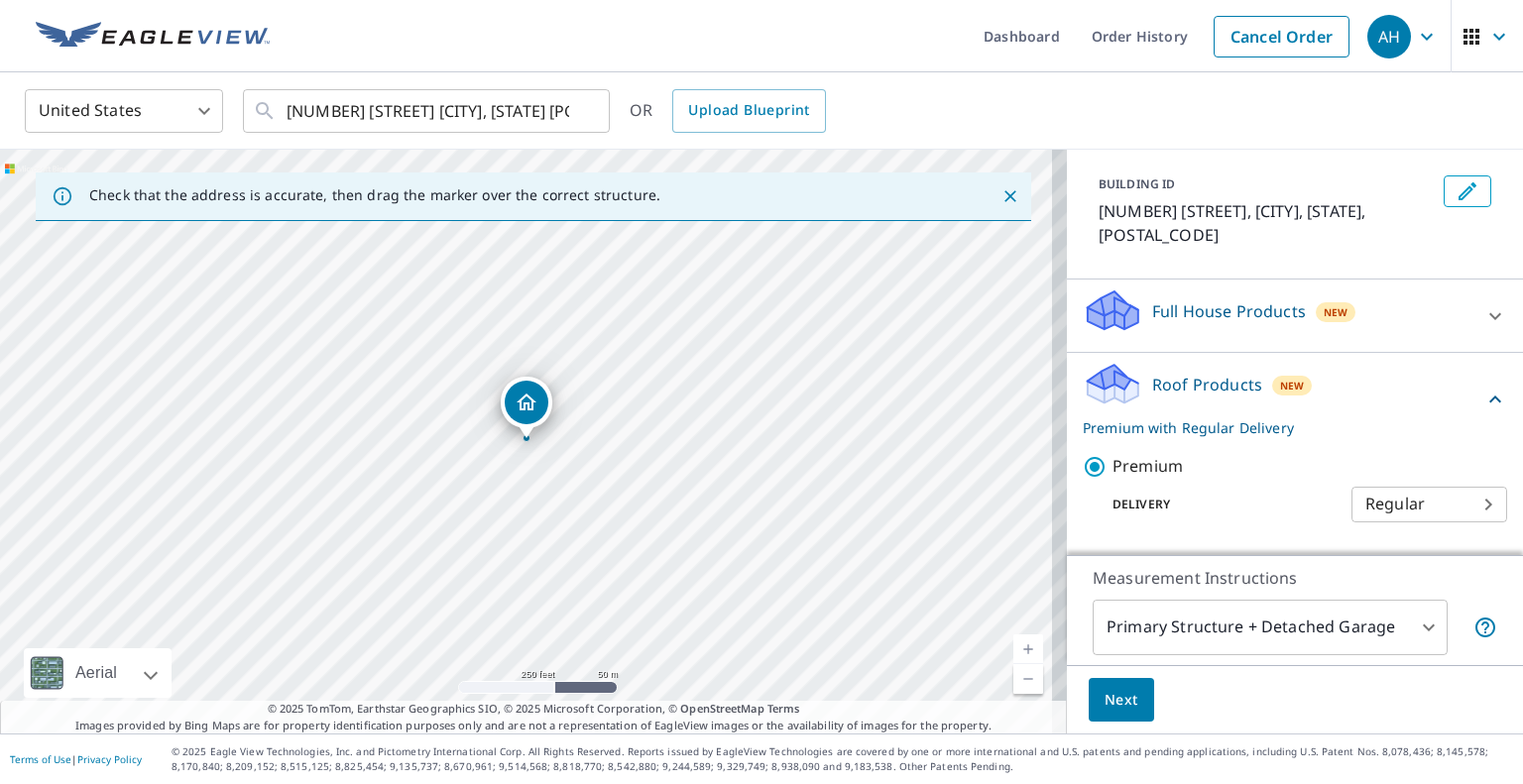 click on "Next" at bounding box center (1121, 700) 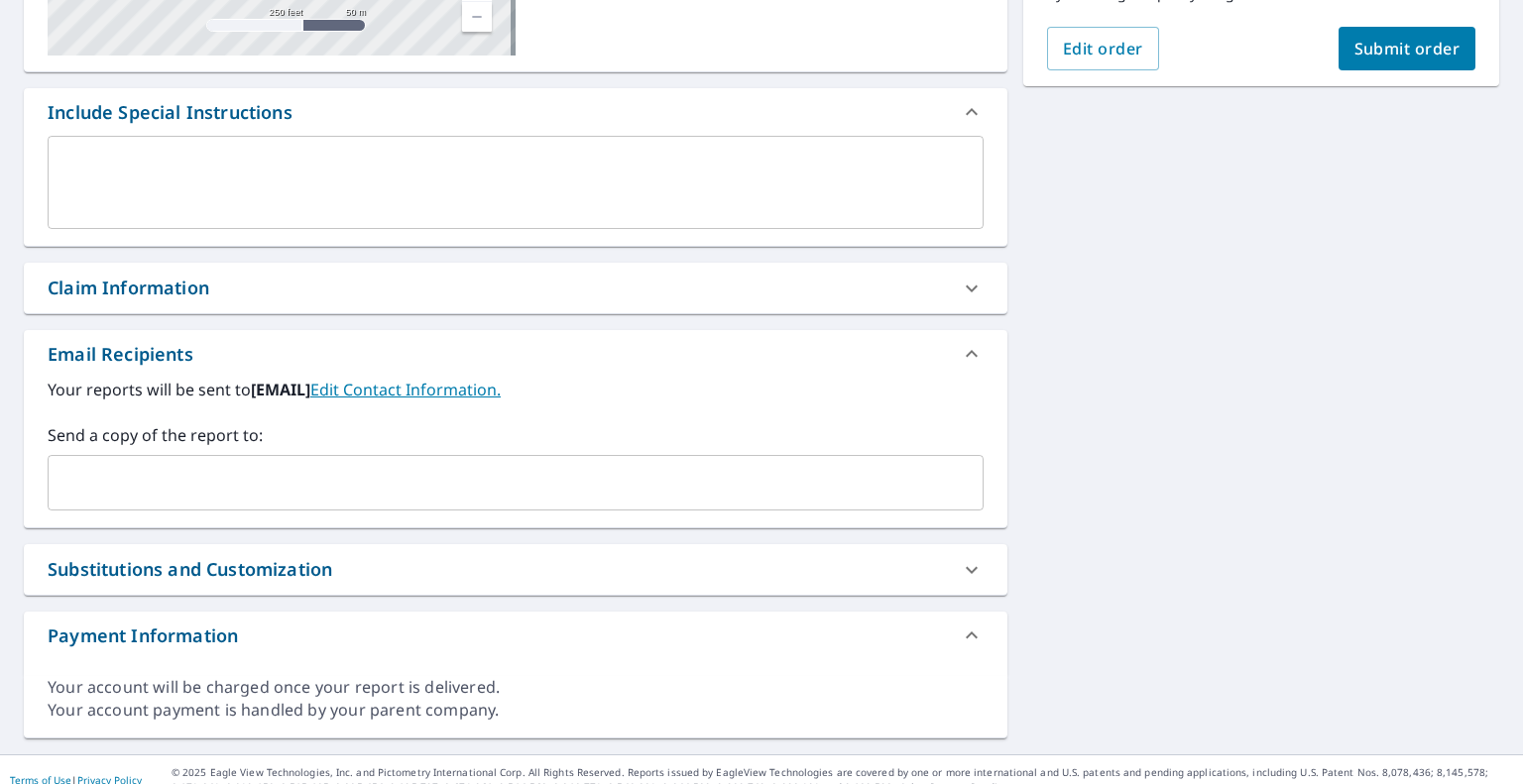 scroll, scrollTop: 476, scrollLeft: 0, axis: vertical 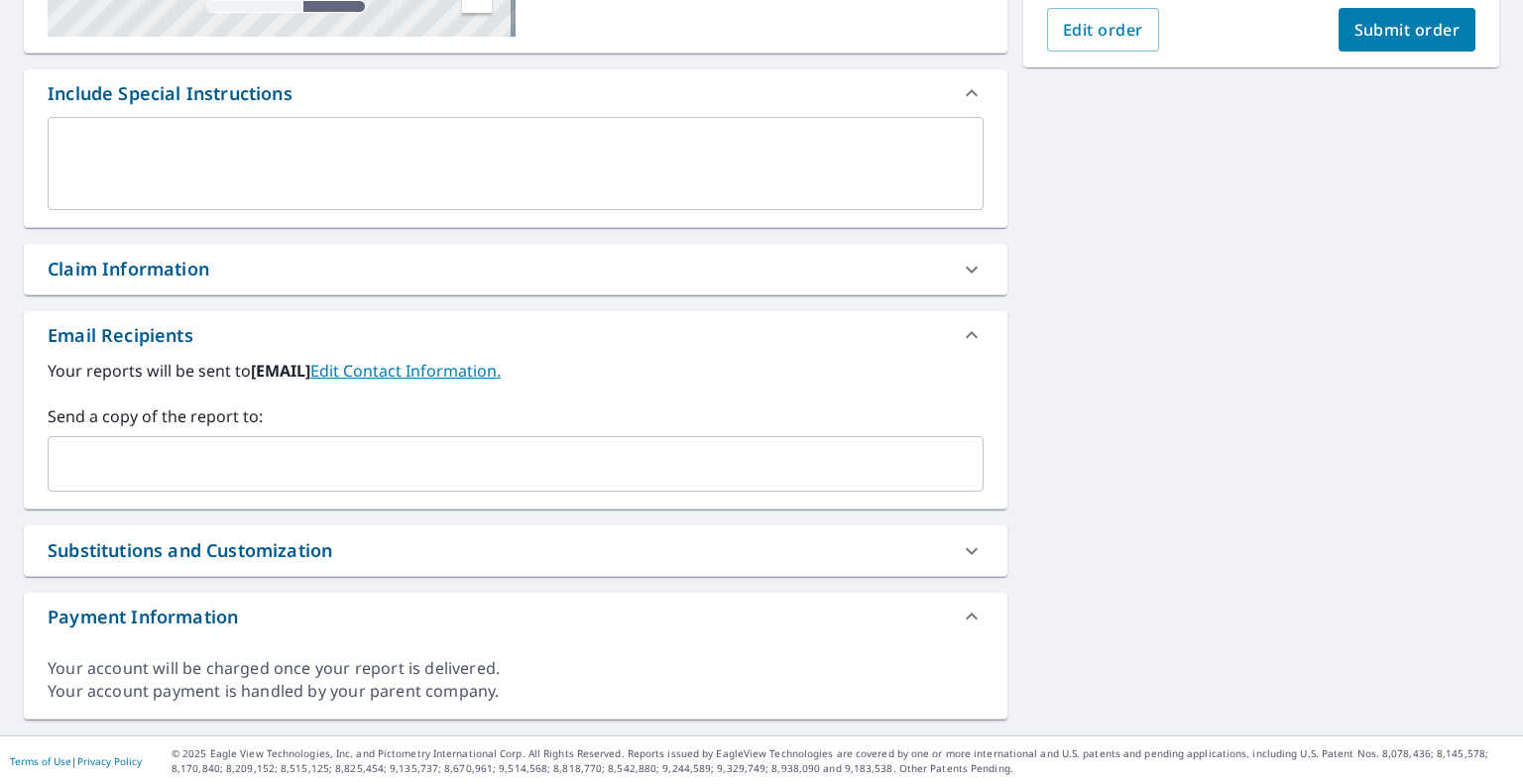 click at bounding box center [501, 464] 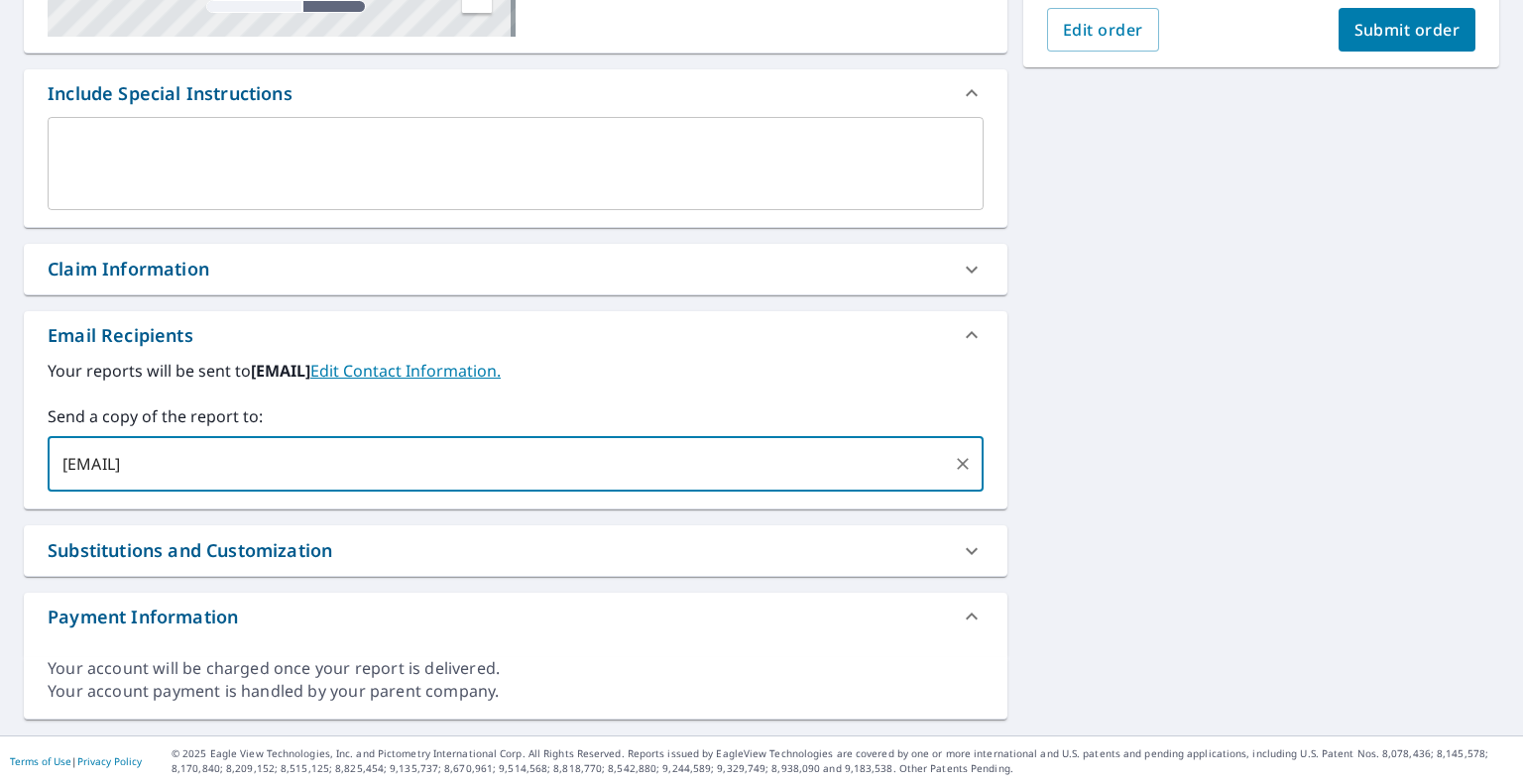 type 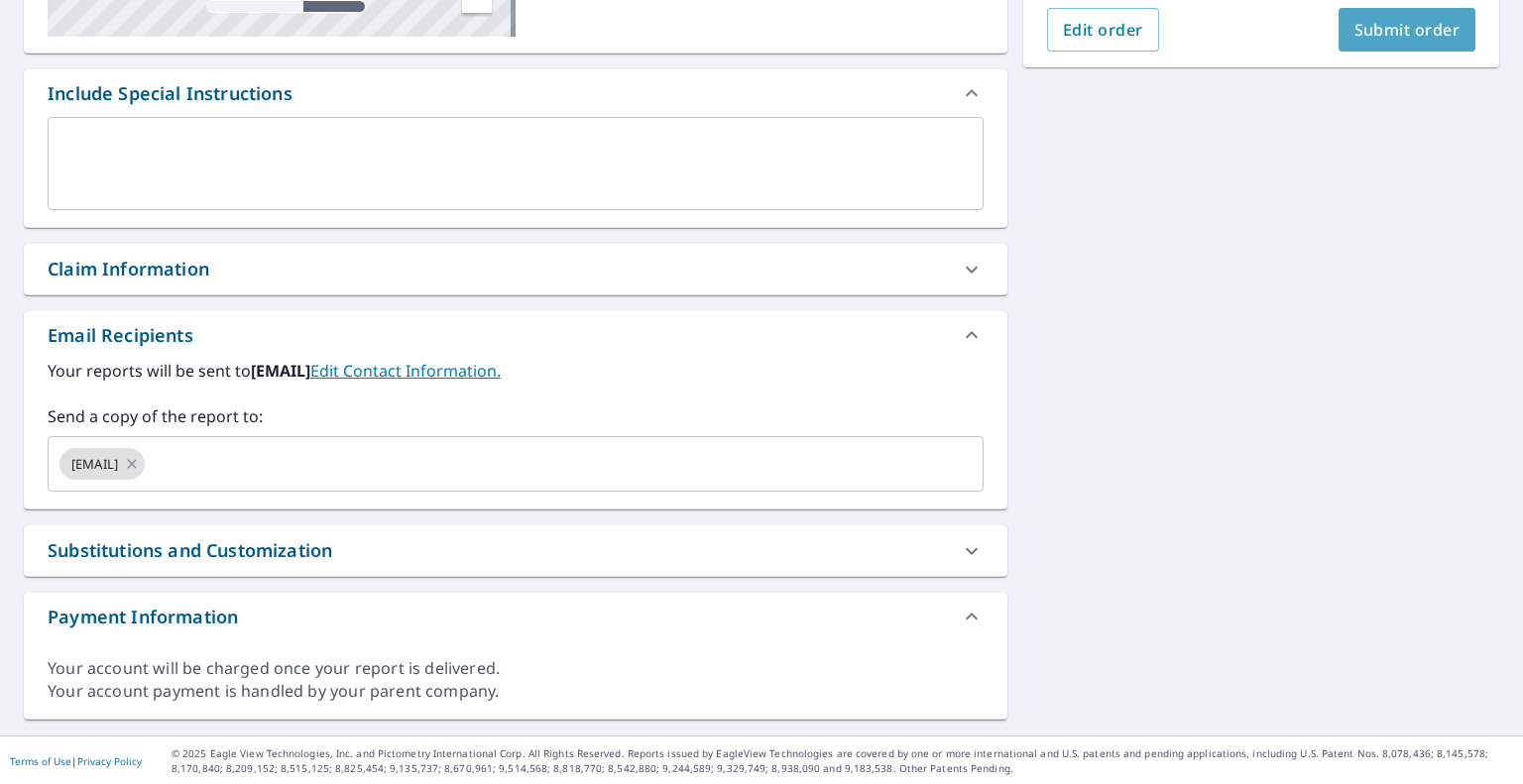 click on "Submit order" at bounding box center [1407, 30] 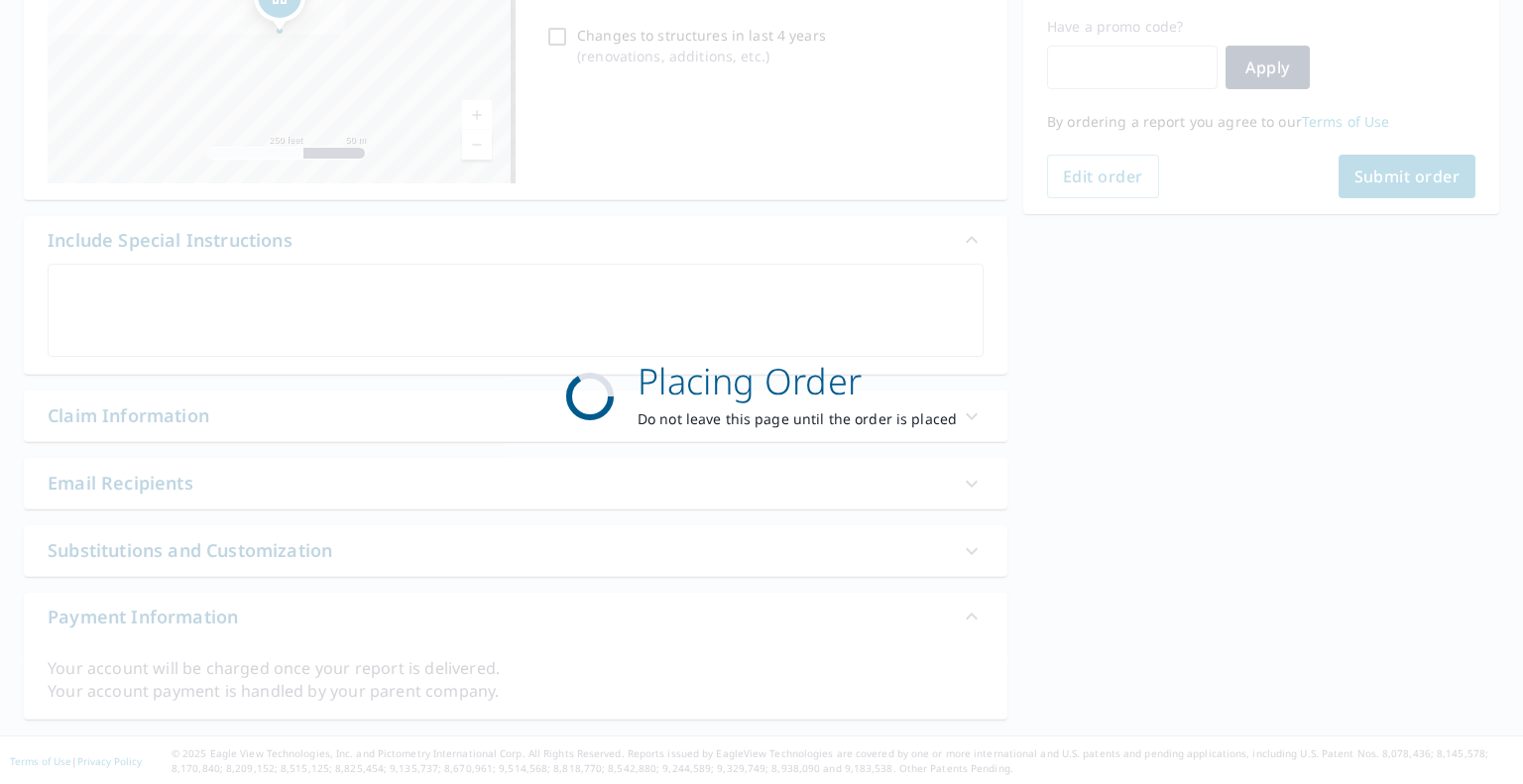 scroll, scrollTop: 329, scrollLeft: 0, axis: vertical 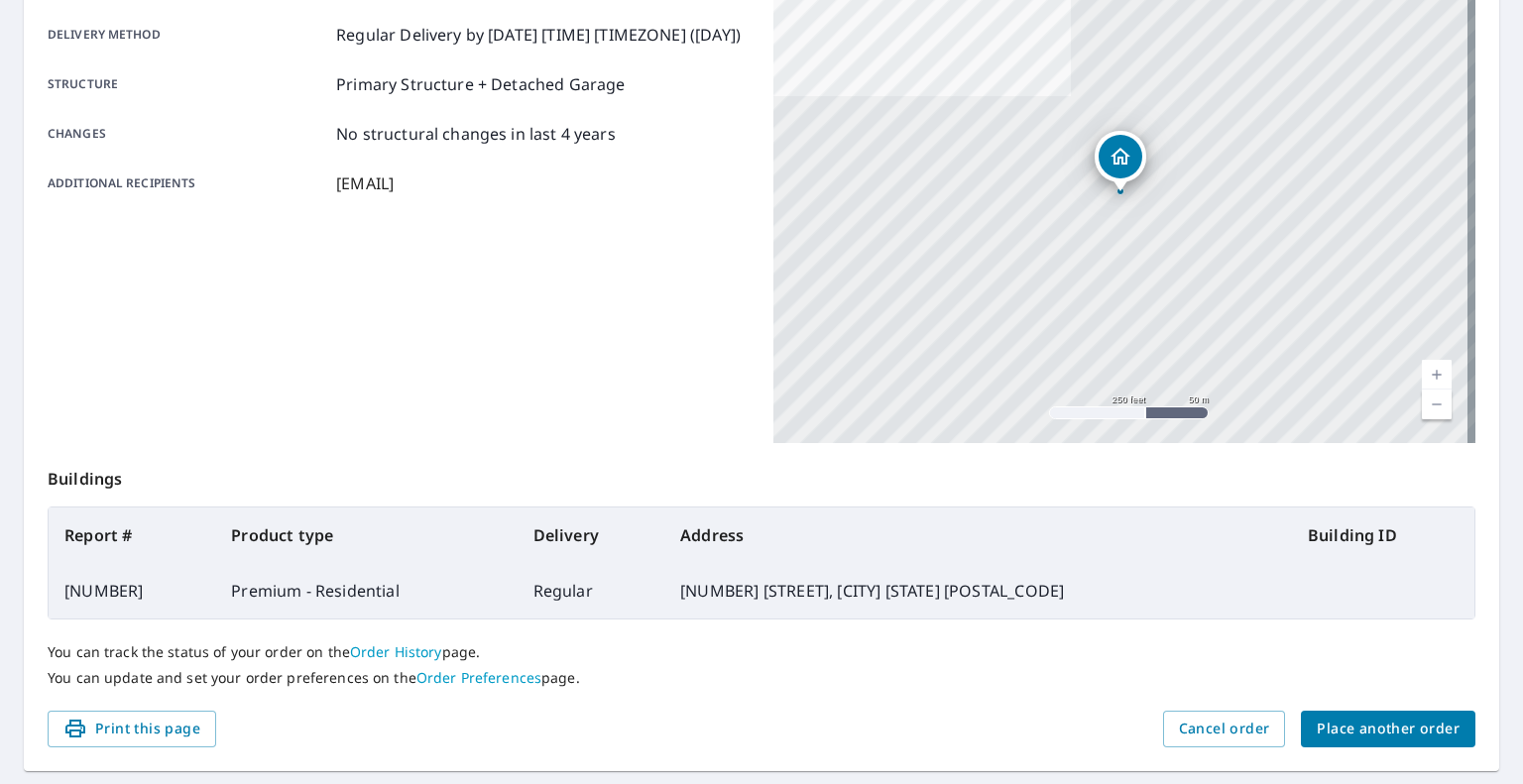 click on "Place another order" at bounding box center [1388, 728] 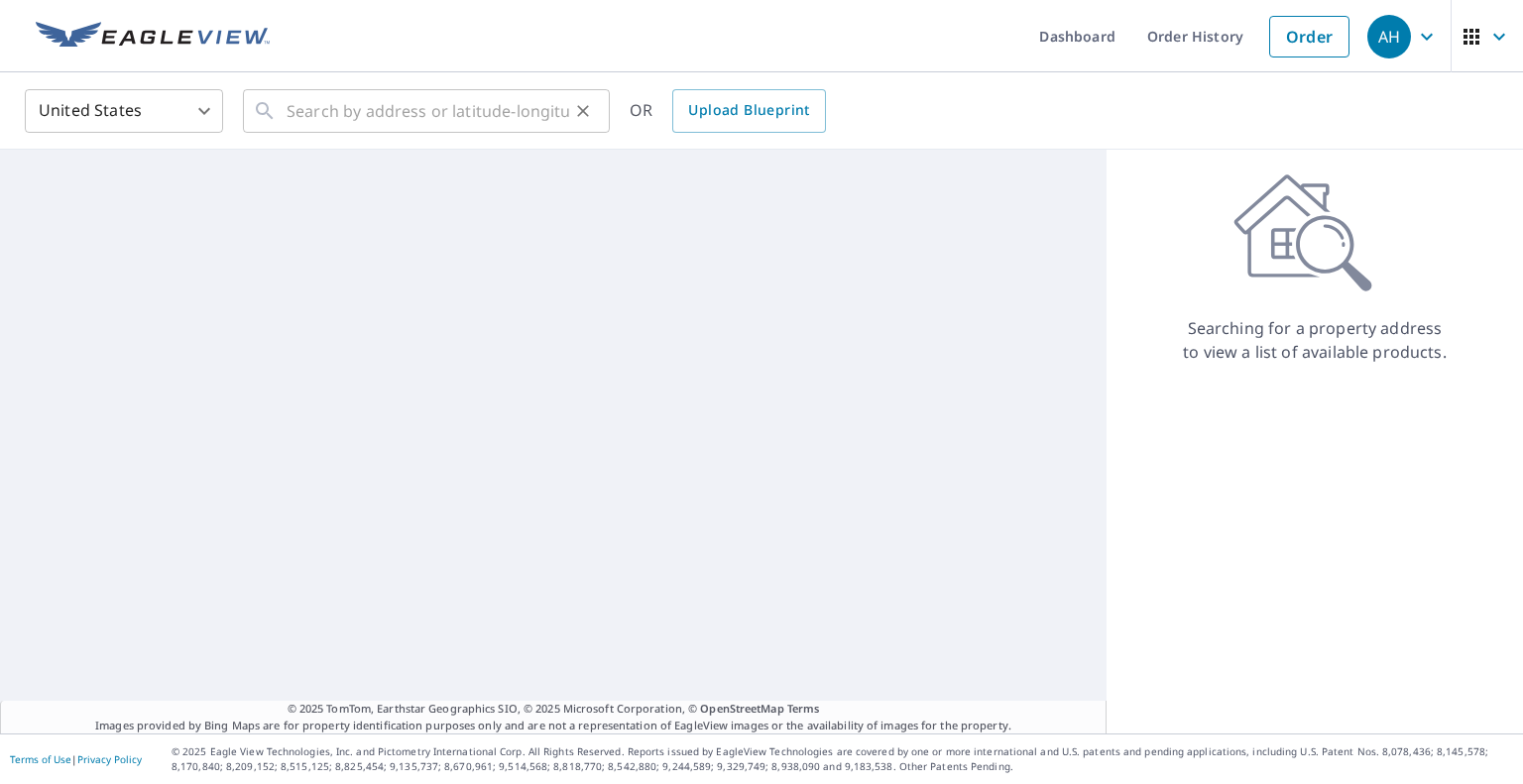 scroll, scrollTop: 0, scrollLeft: 0, axis: both 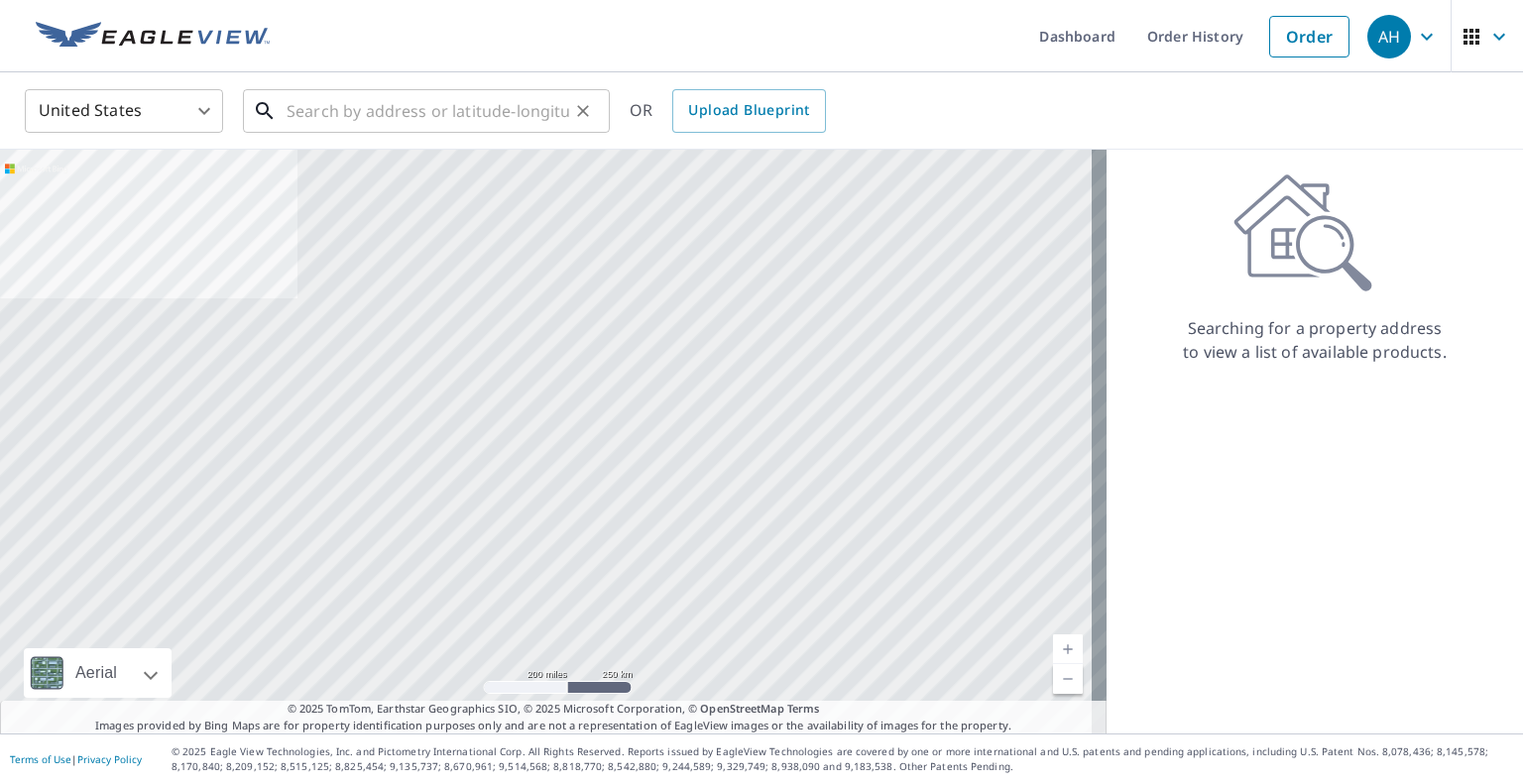 click at bounding box center (427, 111) 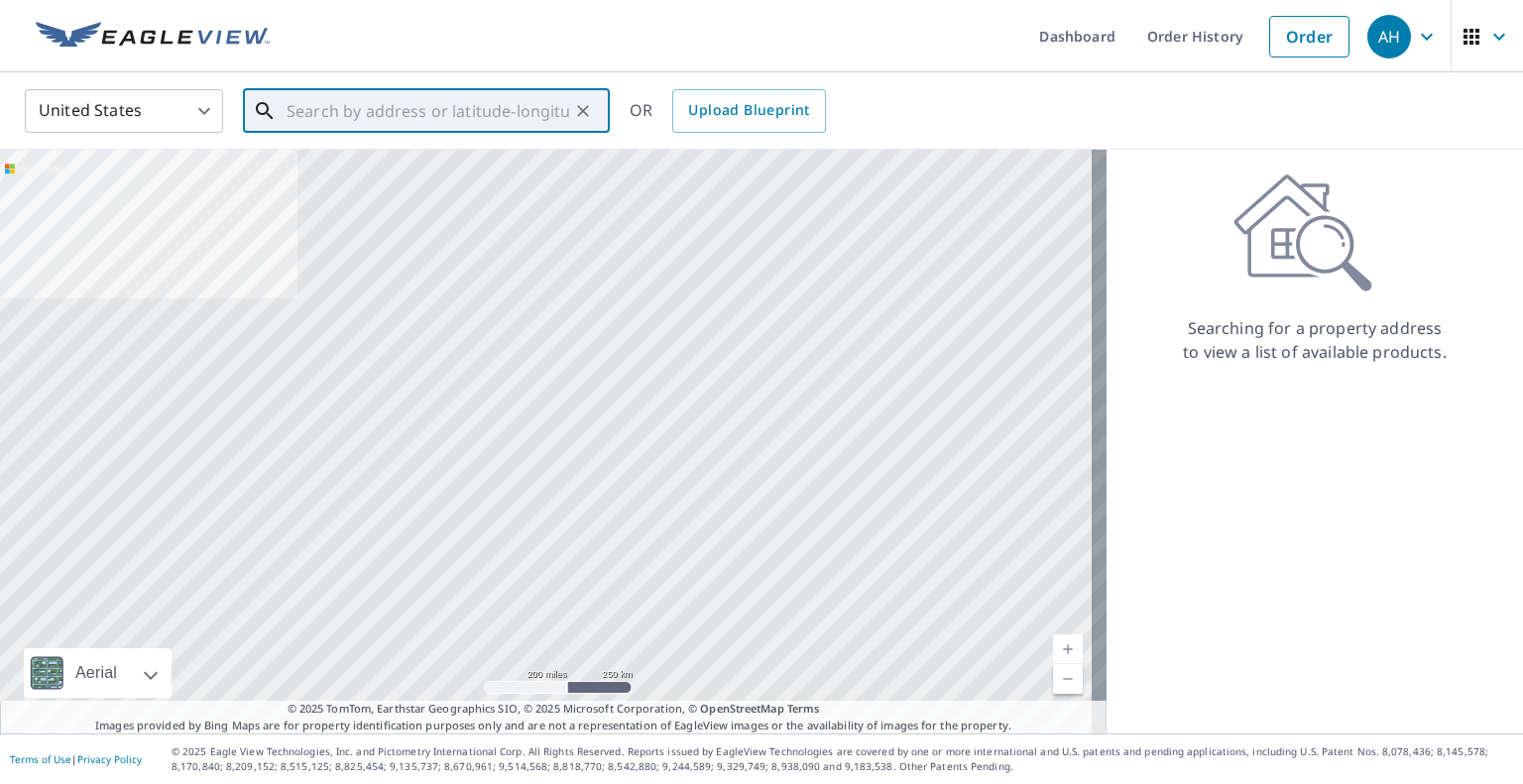 paste on "[NUMBER] [STREET]" 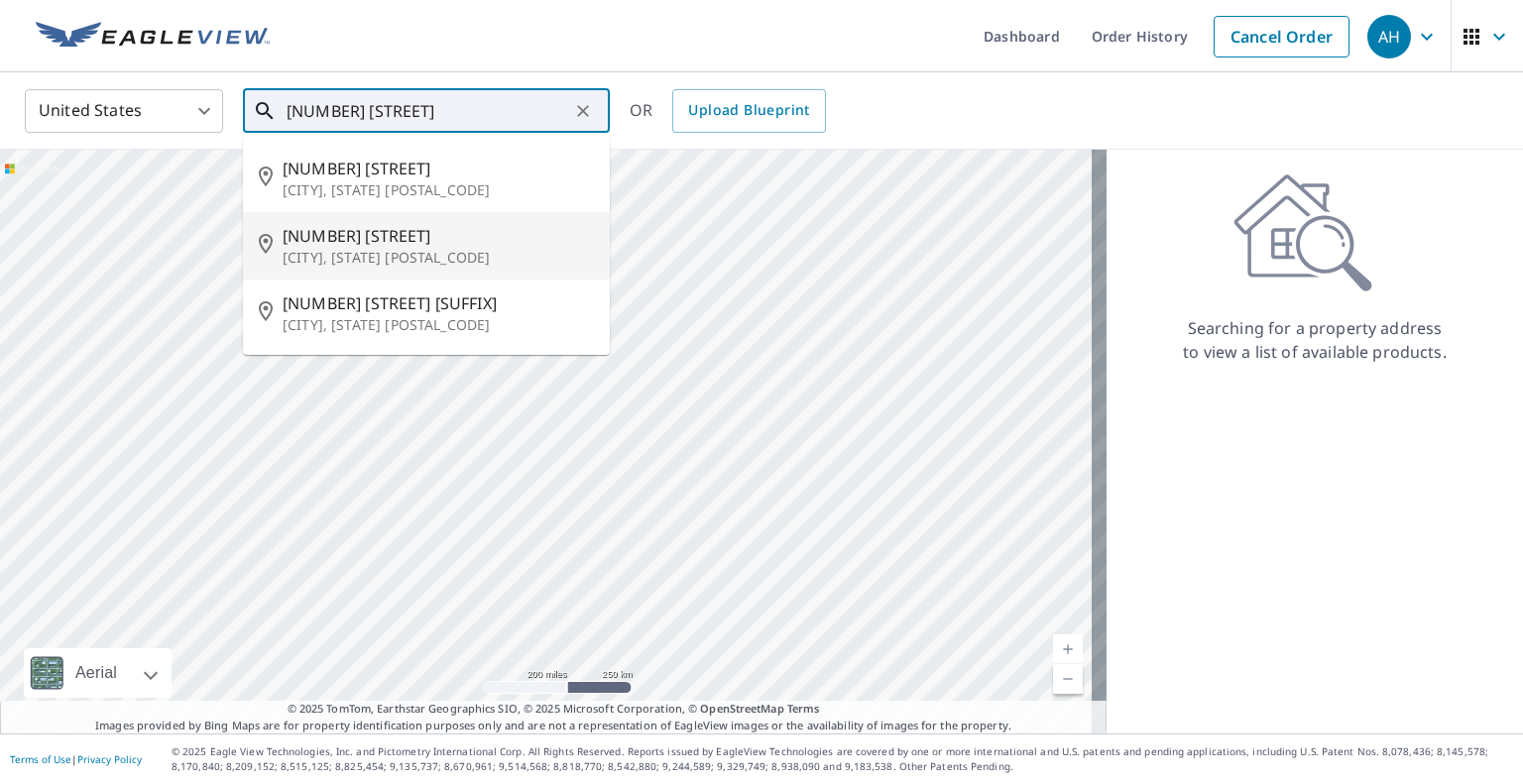 click on "[NUMBER] [STREET]" at bounding box center (438, 236) 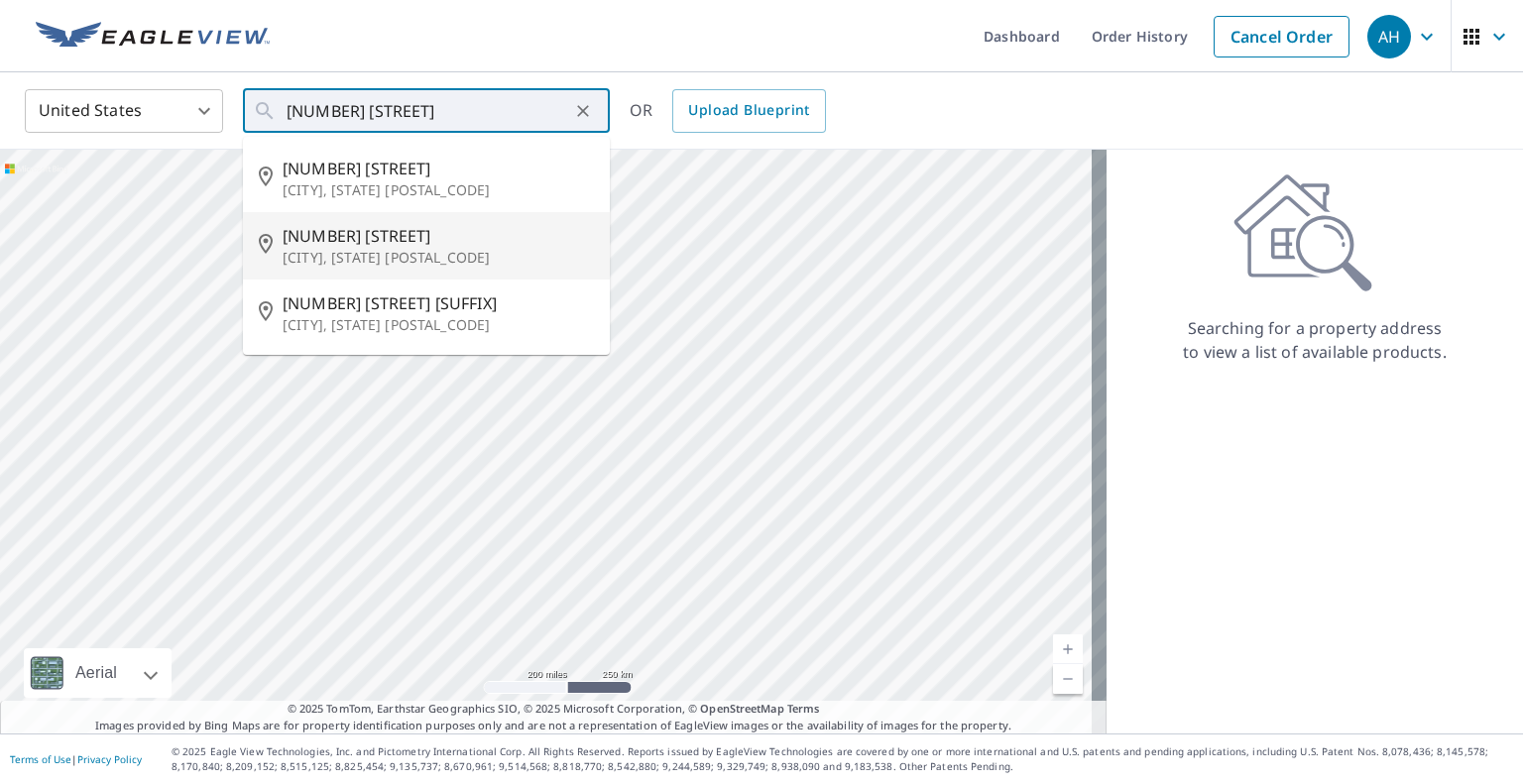 type on "[NUMBER] [STREET] [CITY], [STATE] [POSTAL_CODE]" 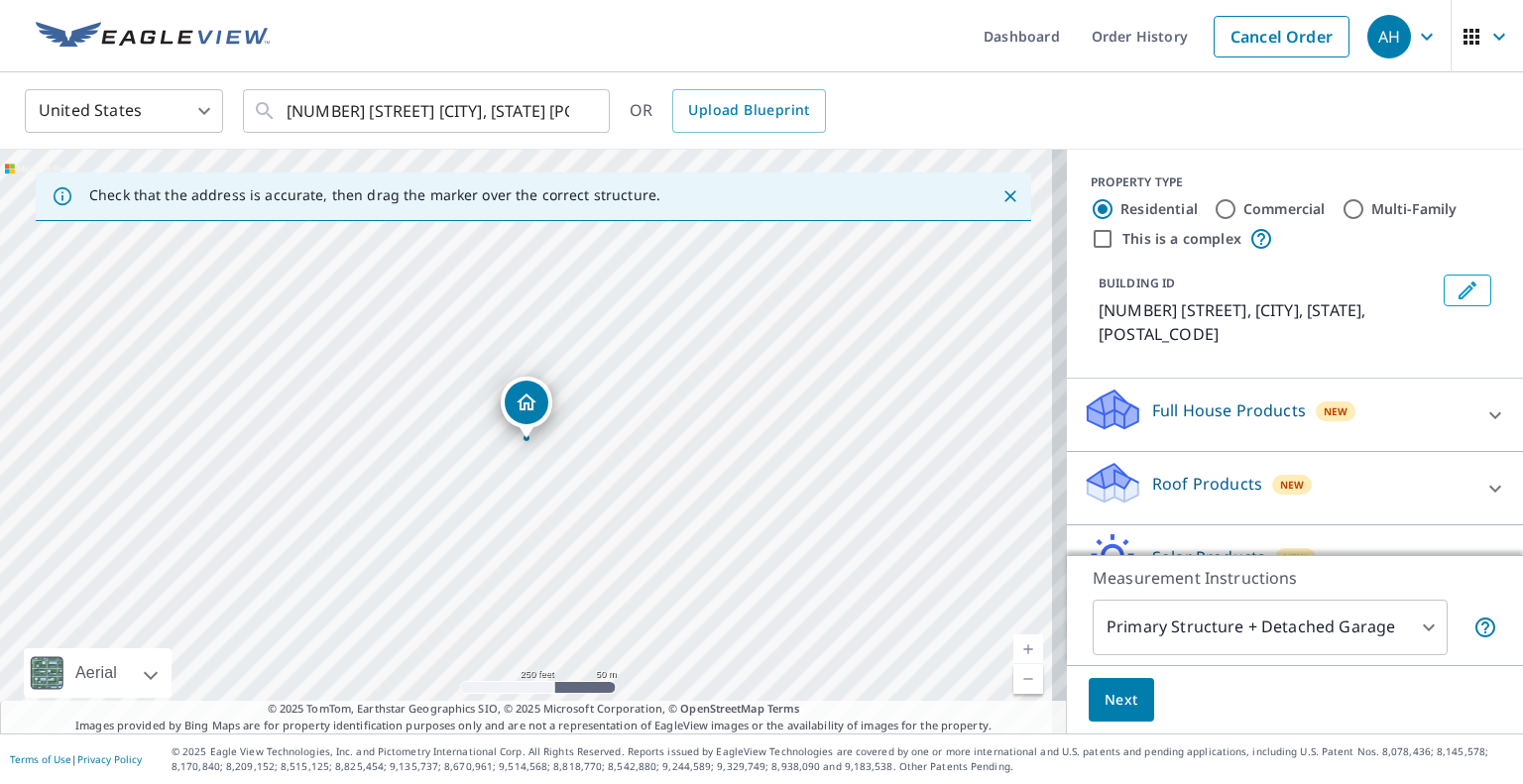 click on "Roof Products" at bounding box center (1207, 484) 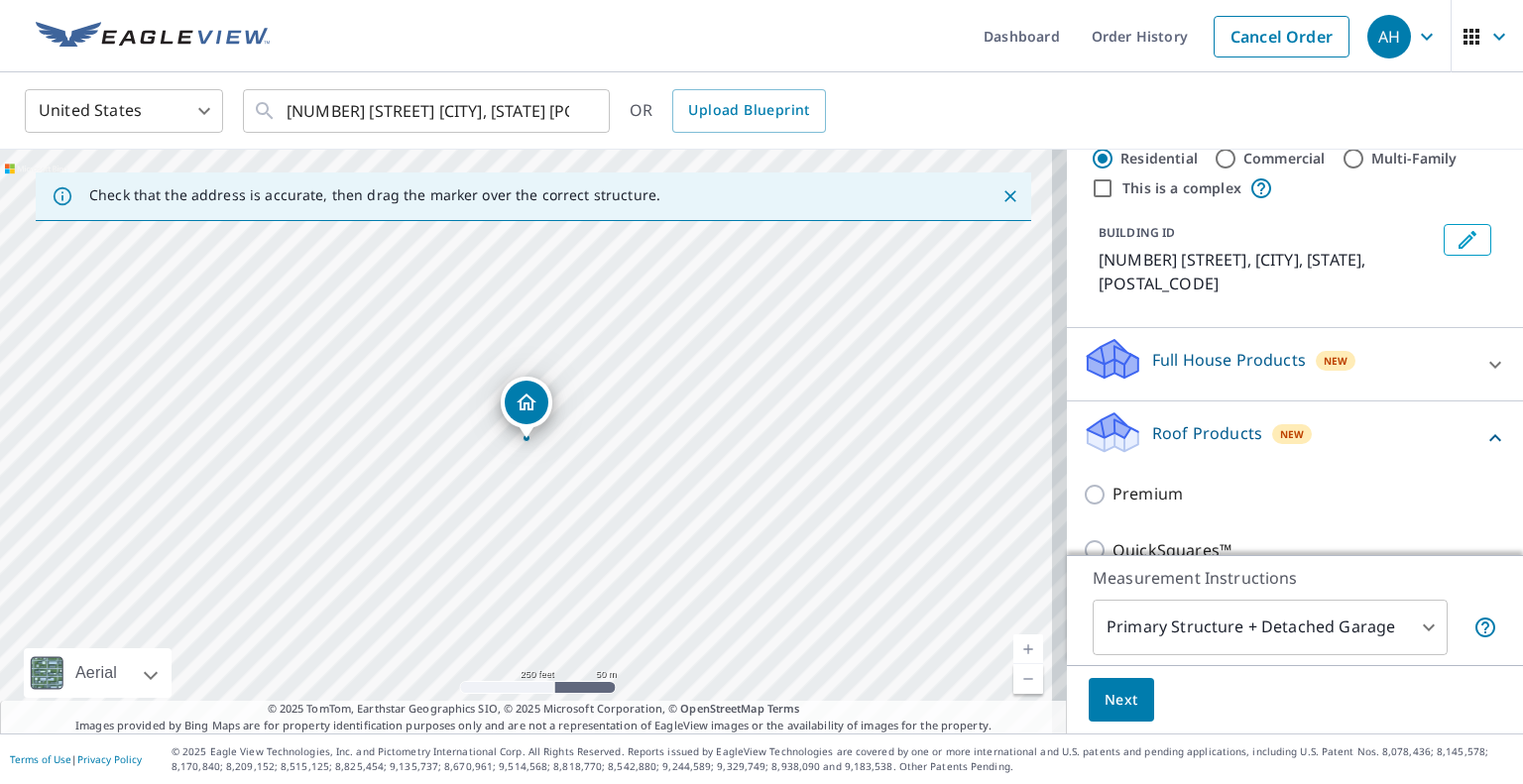 scroll, scrollTop: 99, scrollLeft: 0, axis: vertical 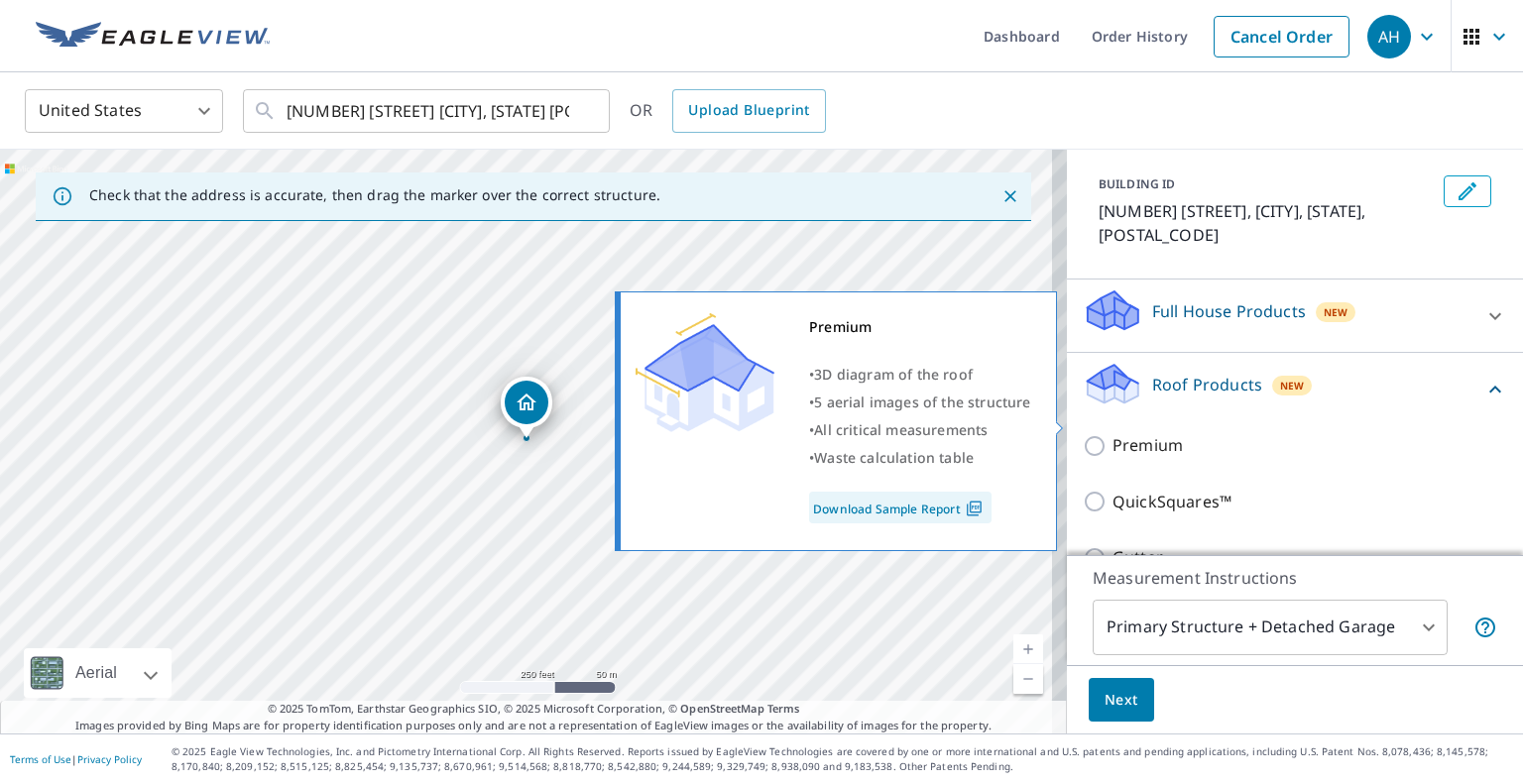 click on "Premium" at bounding box center [1147, 445] 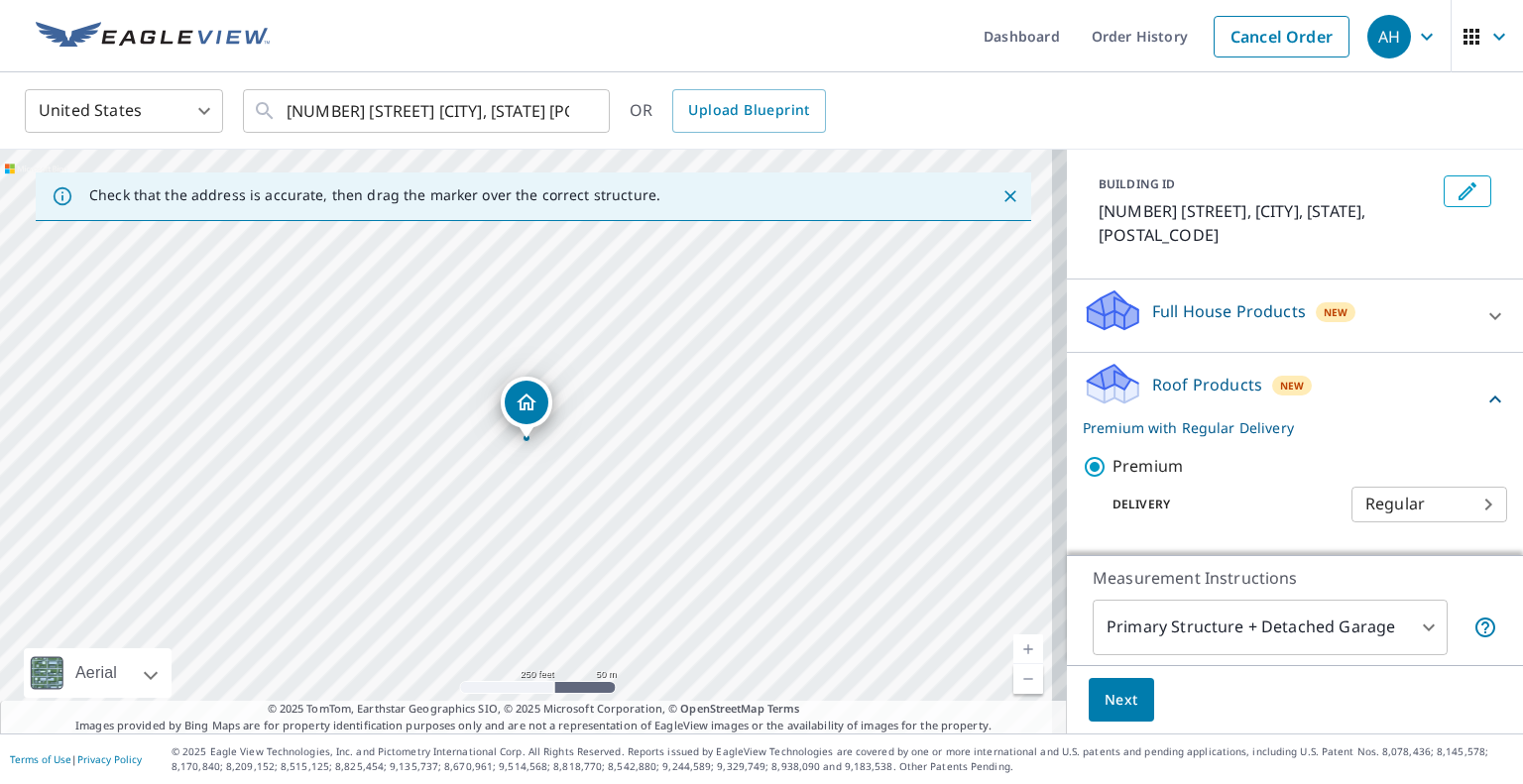 click on "Next" at bounding box center (1121, 700) 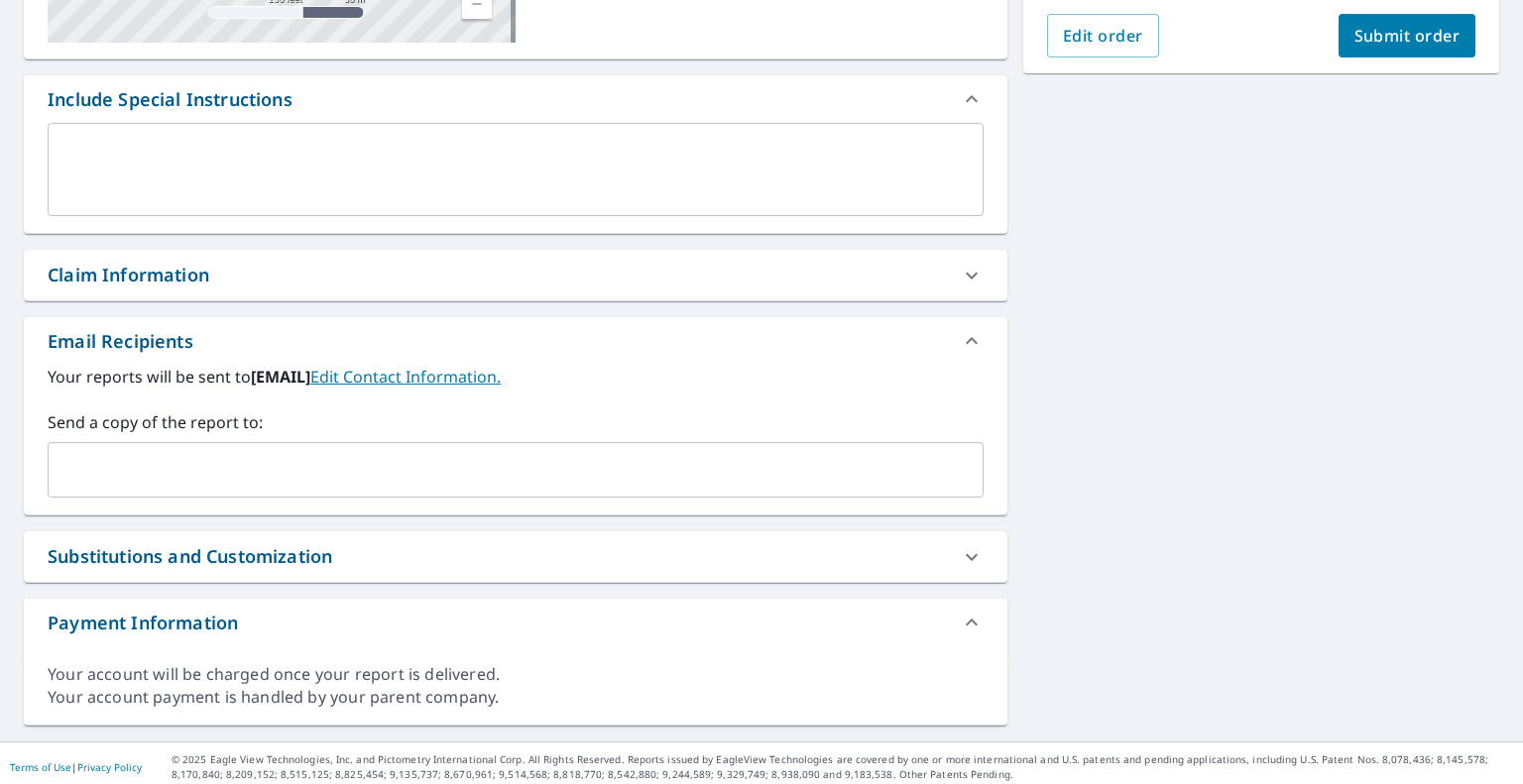 scroll, scrollTop: 476, scrollLeft: 0, axis: vertical 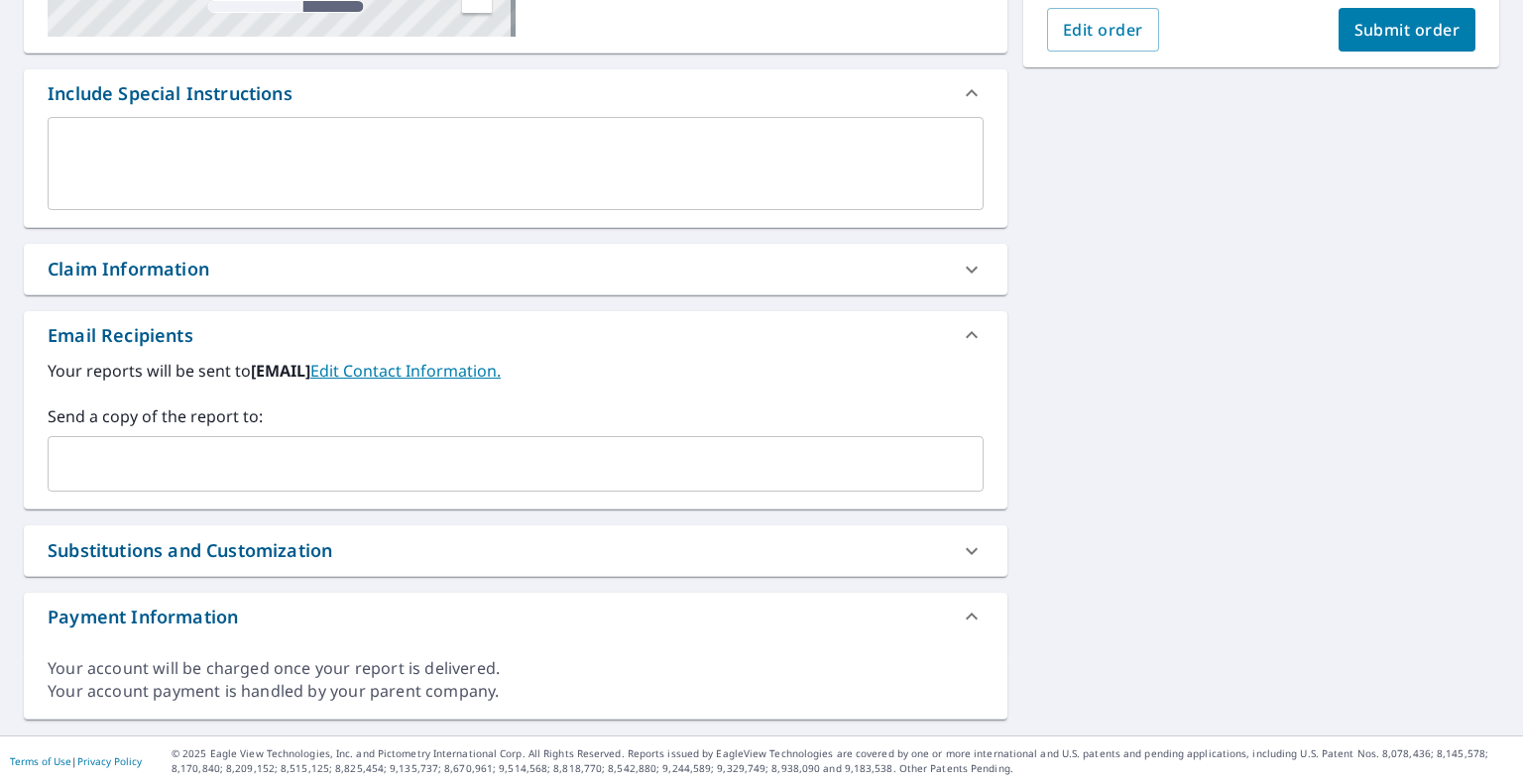click at bounding box center [501, 464] 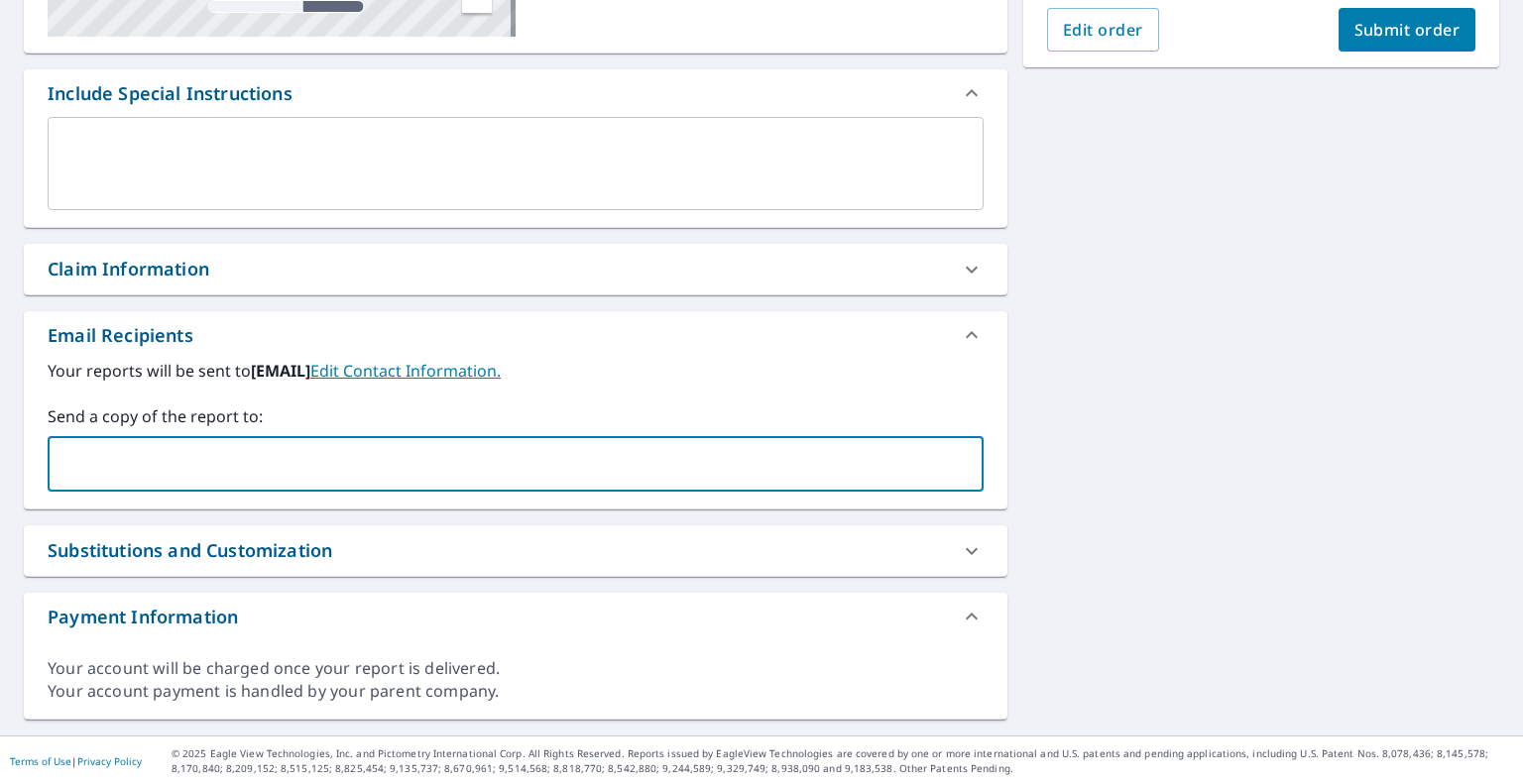 paste on "[EMAIL]" 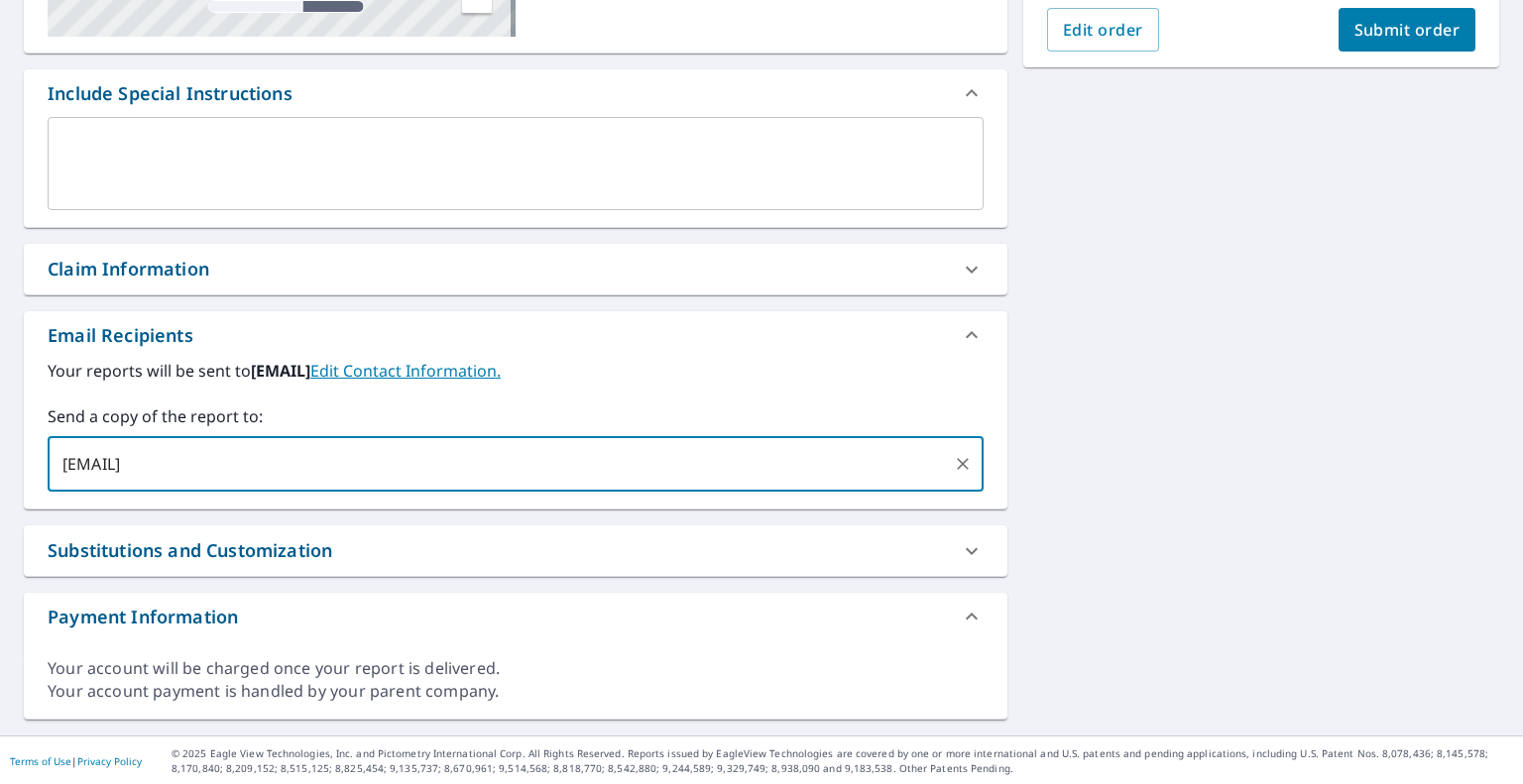 type 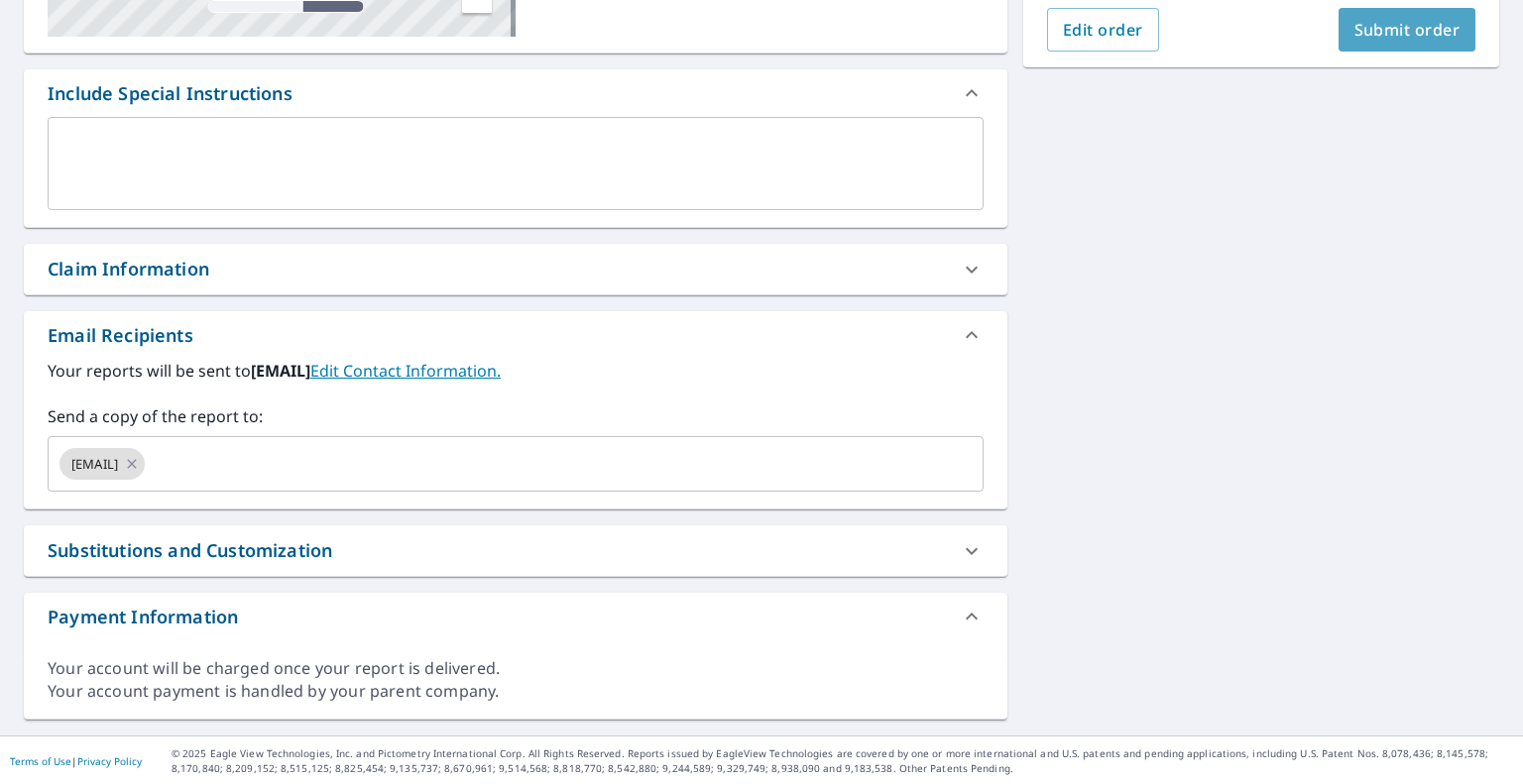 click on "Submit order" at bounding box center (1407, 30) 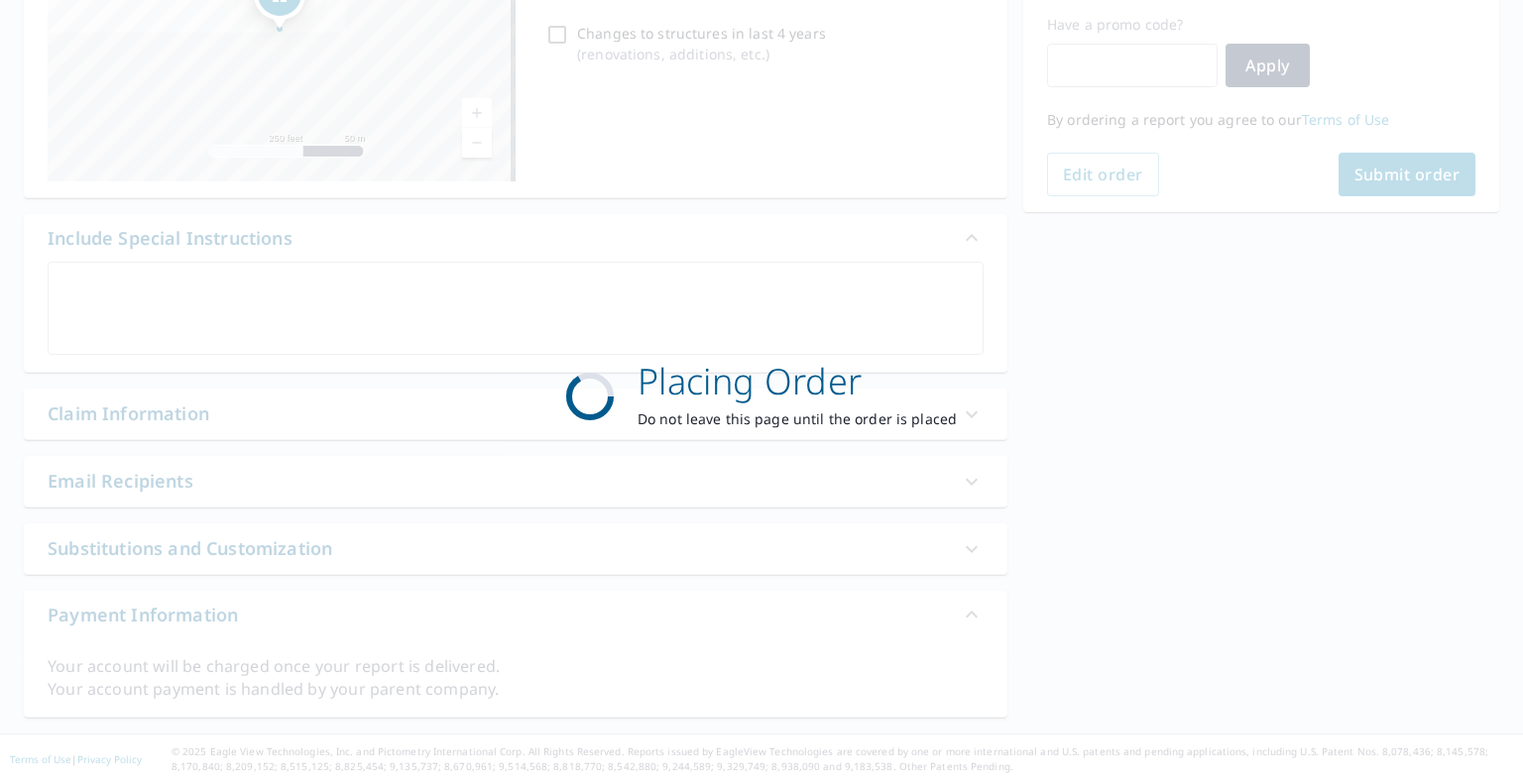scroll, scrollTop: 329, scrollLeft: 0, axis: vertical 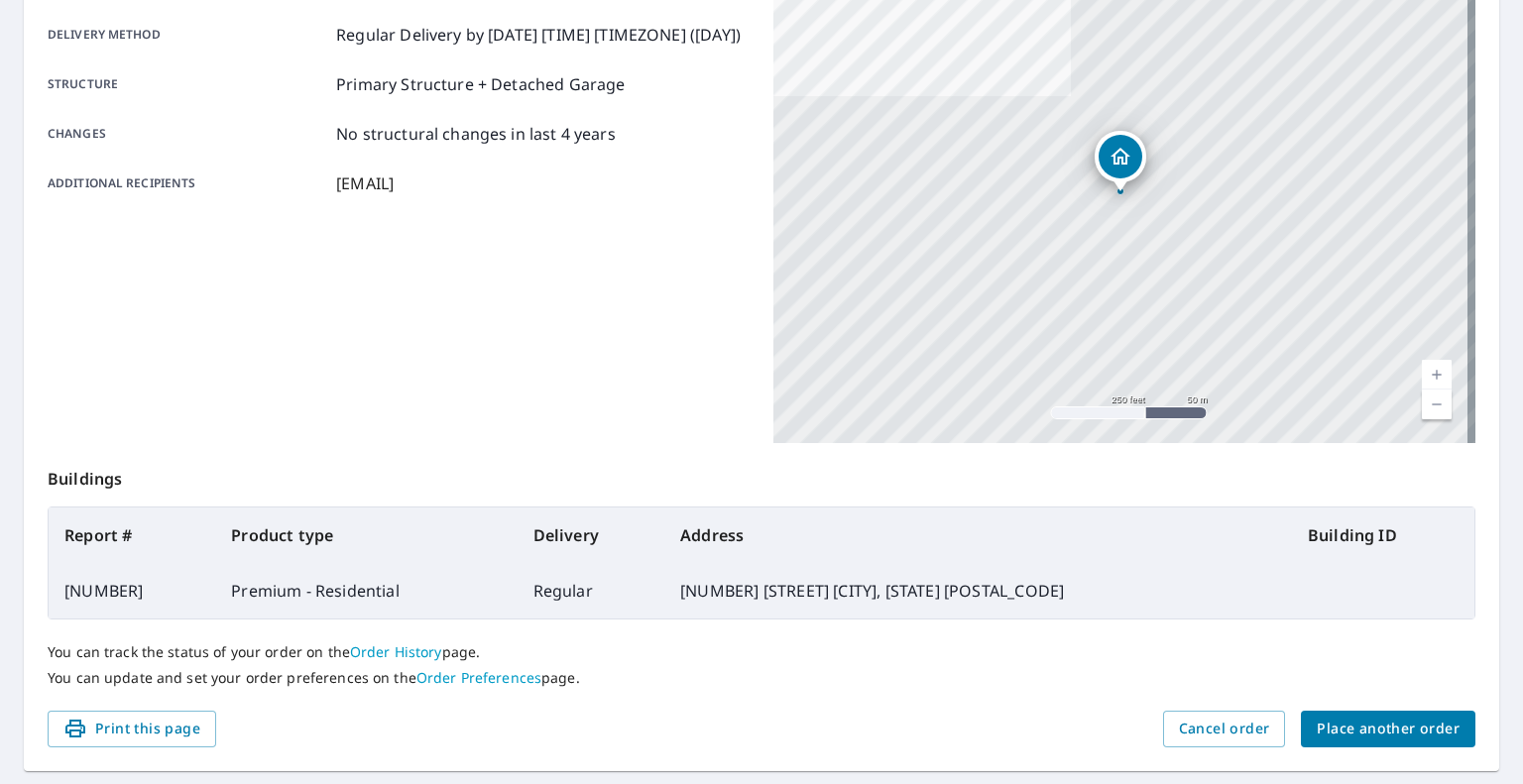 click on "Place another order" at bounding box center (1388, 728) 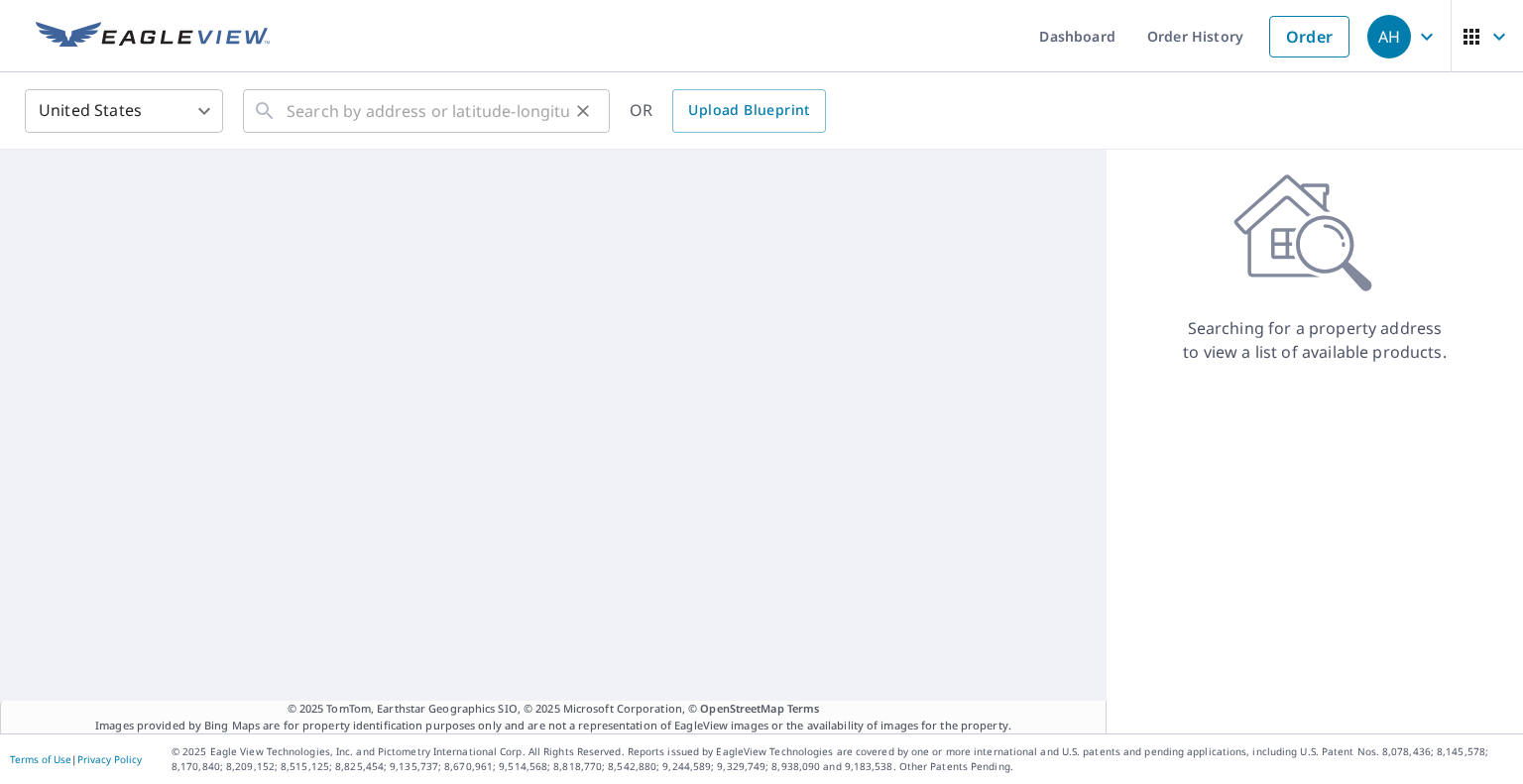 scroll, scrollTop: 0, scrollLeft: 0, axis: both 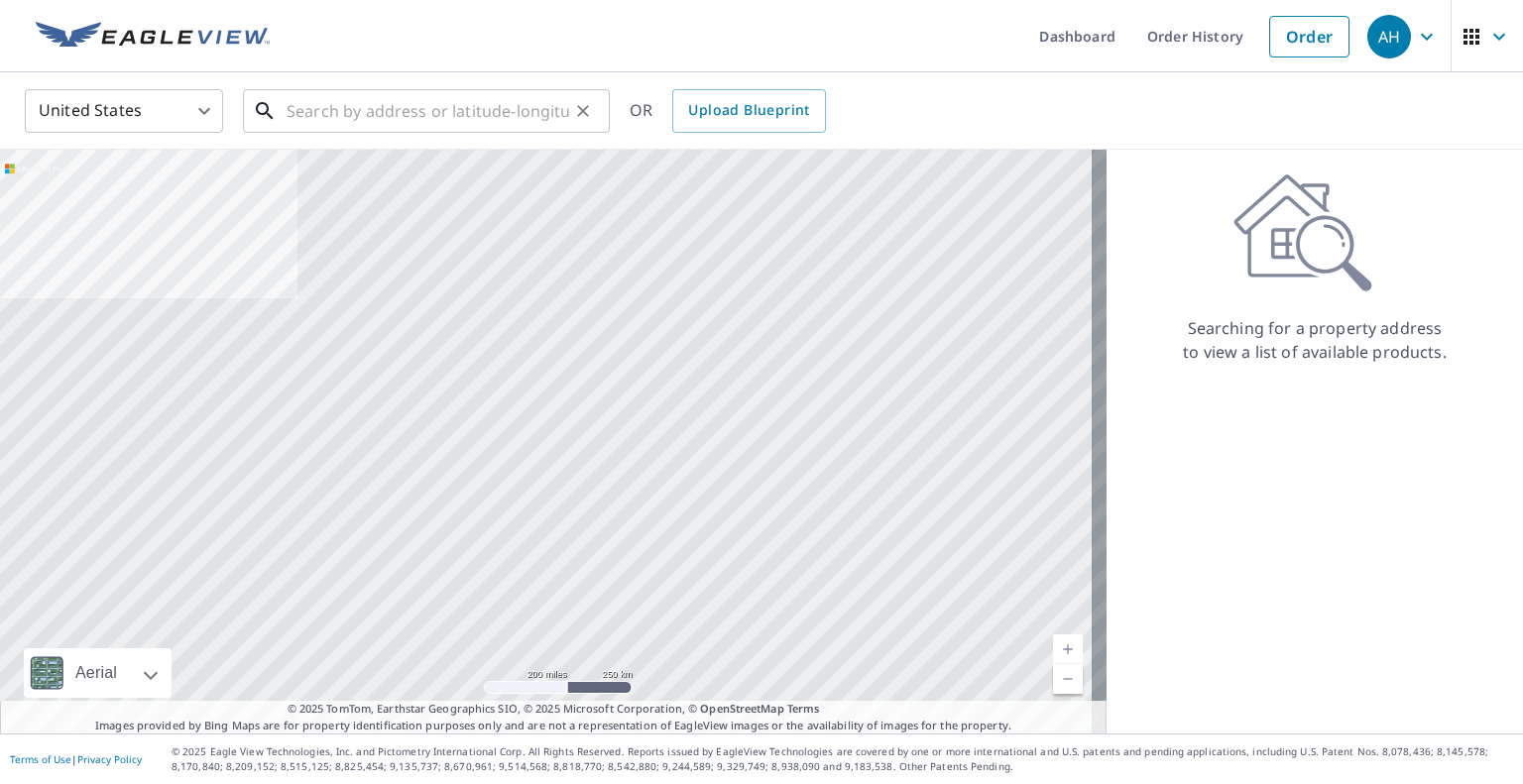 click at bounding box center (427, 111) 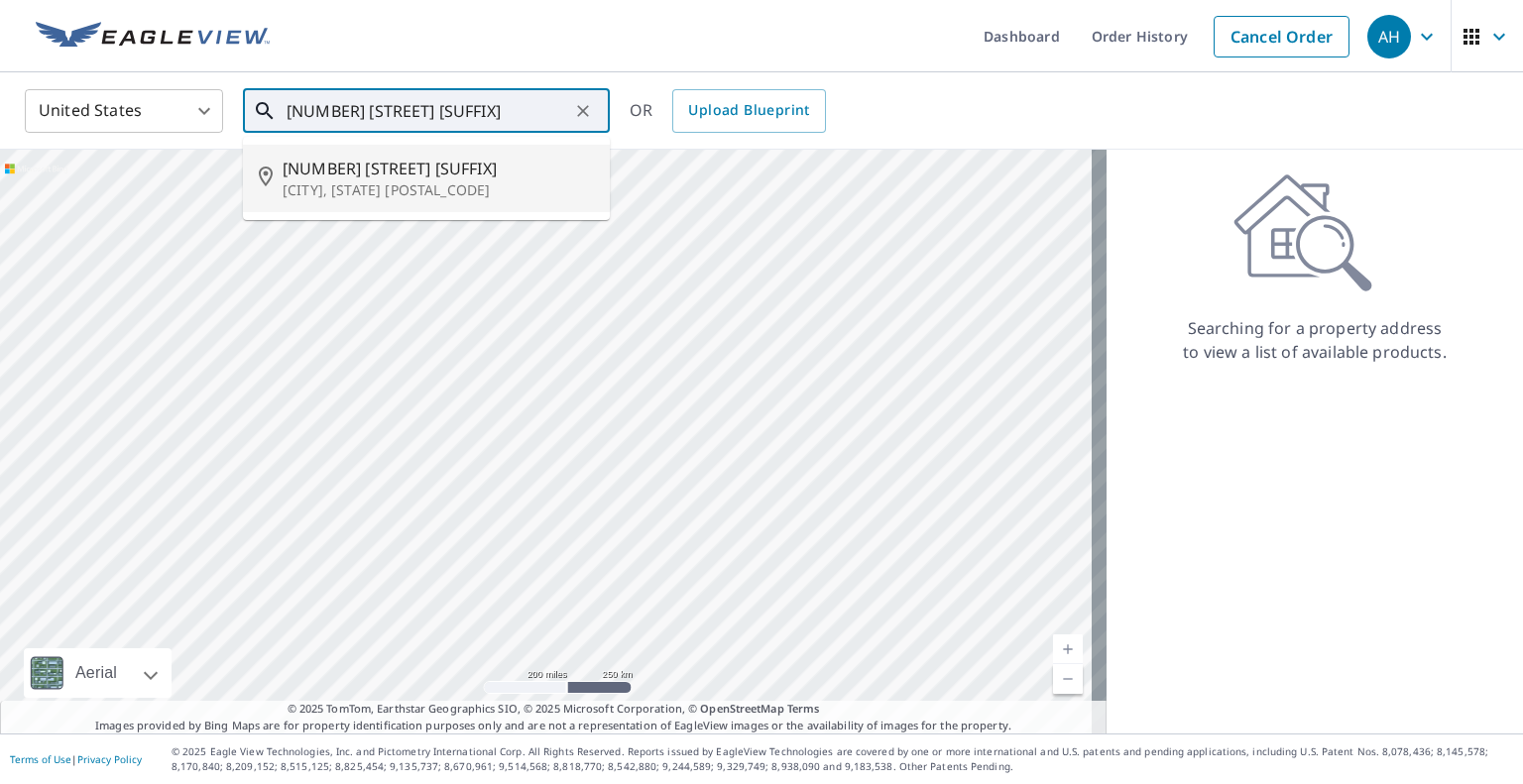 click on "[CITY], [STATE] [POSTAL_CODE]" at bounding box center (438, 190) 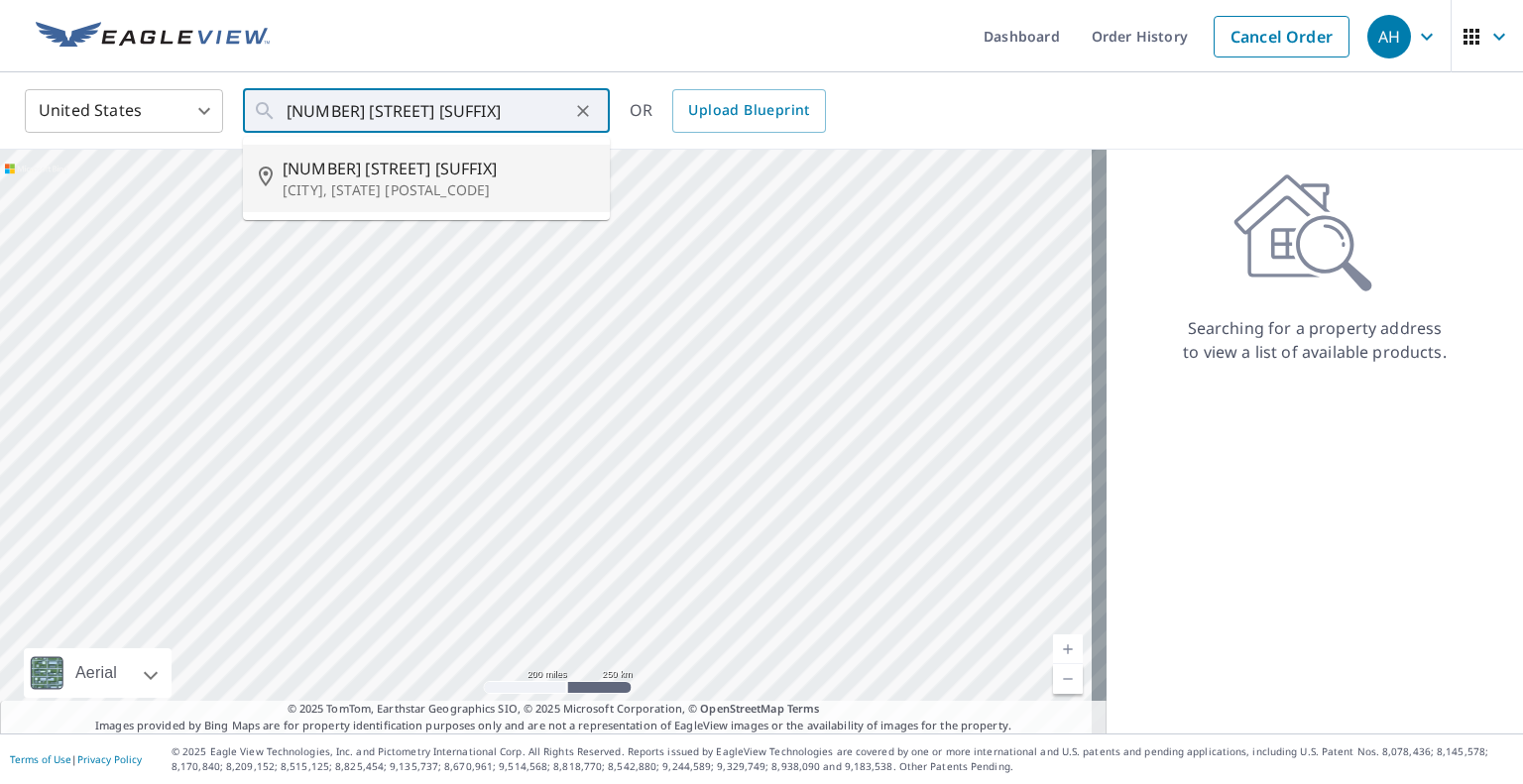 type on "[NUMBER] [STREET] [CITY], [STATE] [POSTAL_CODE]" 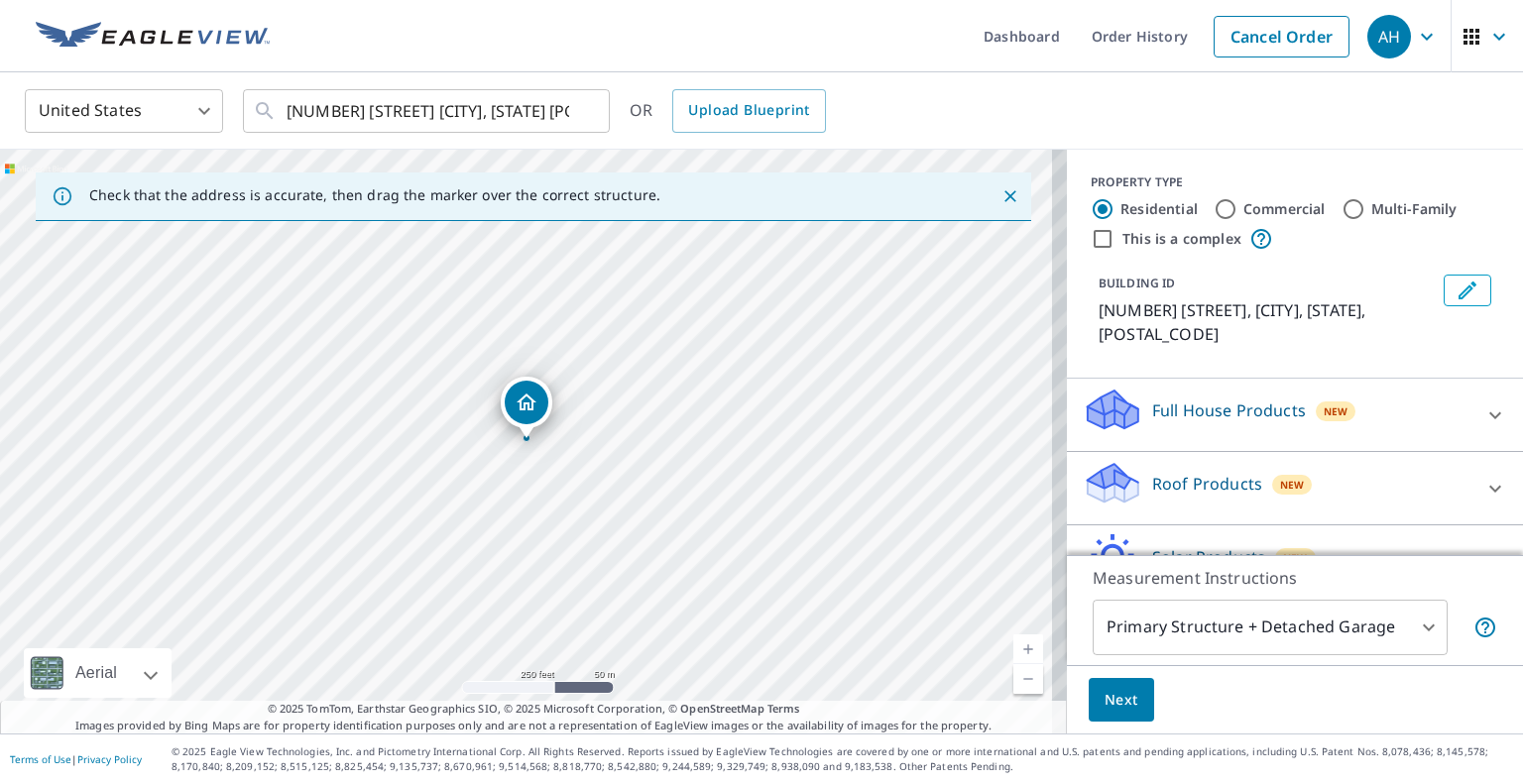 drag, startPoint x: 1237, startPoint y: 475, endPoint x: 1214, endPoint y: 480, distance: 23.5372 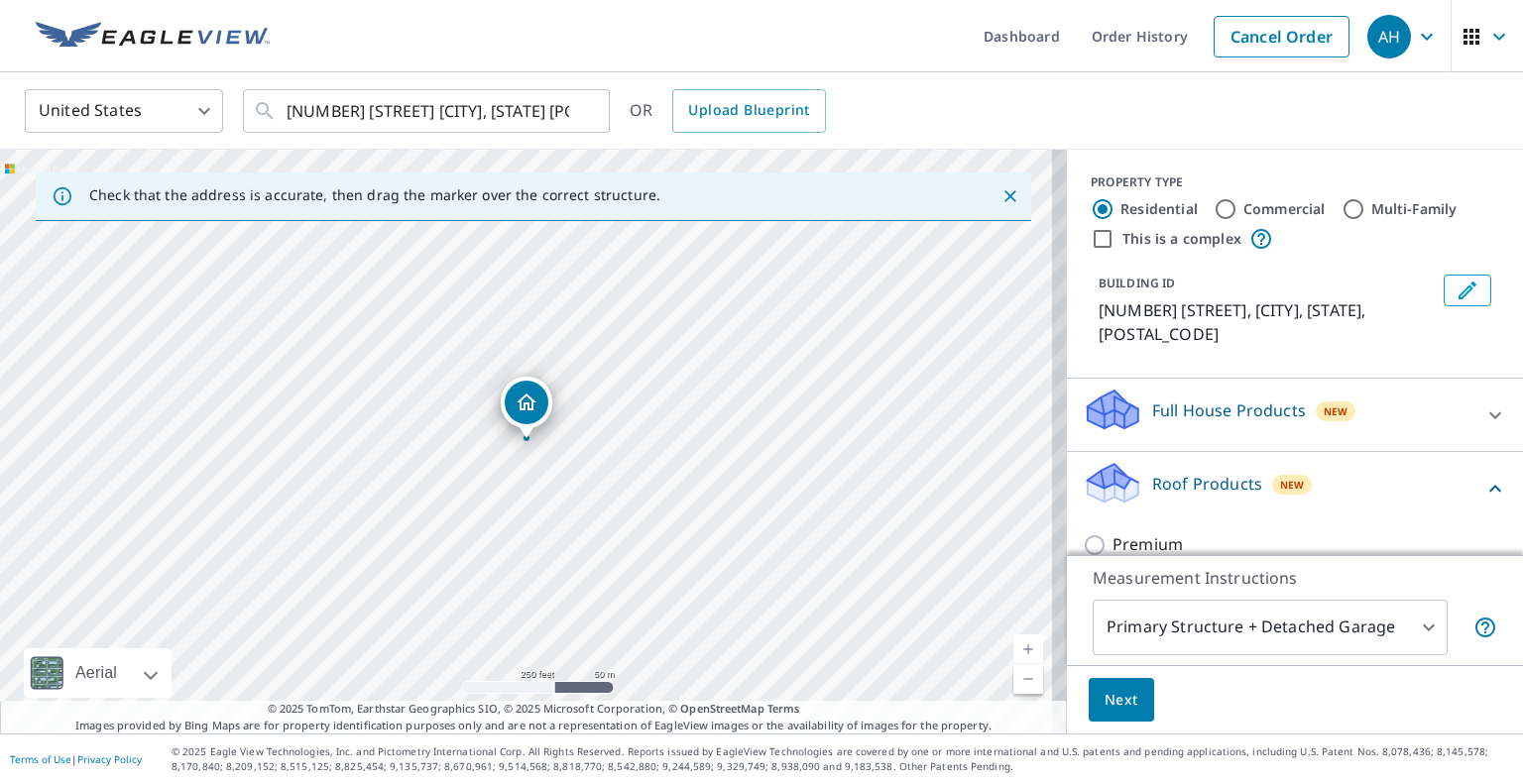 scroll, scrollTop: 99, scrollLeft: 0, axis: vertical 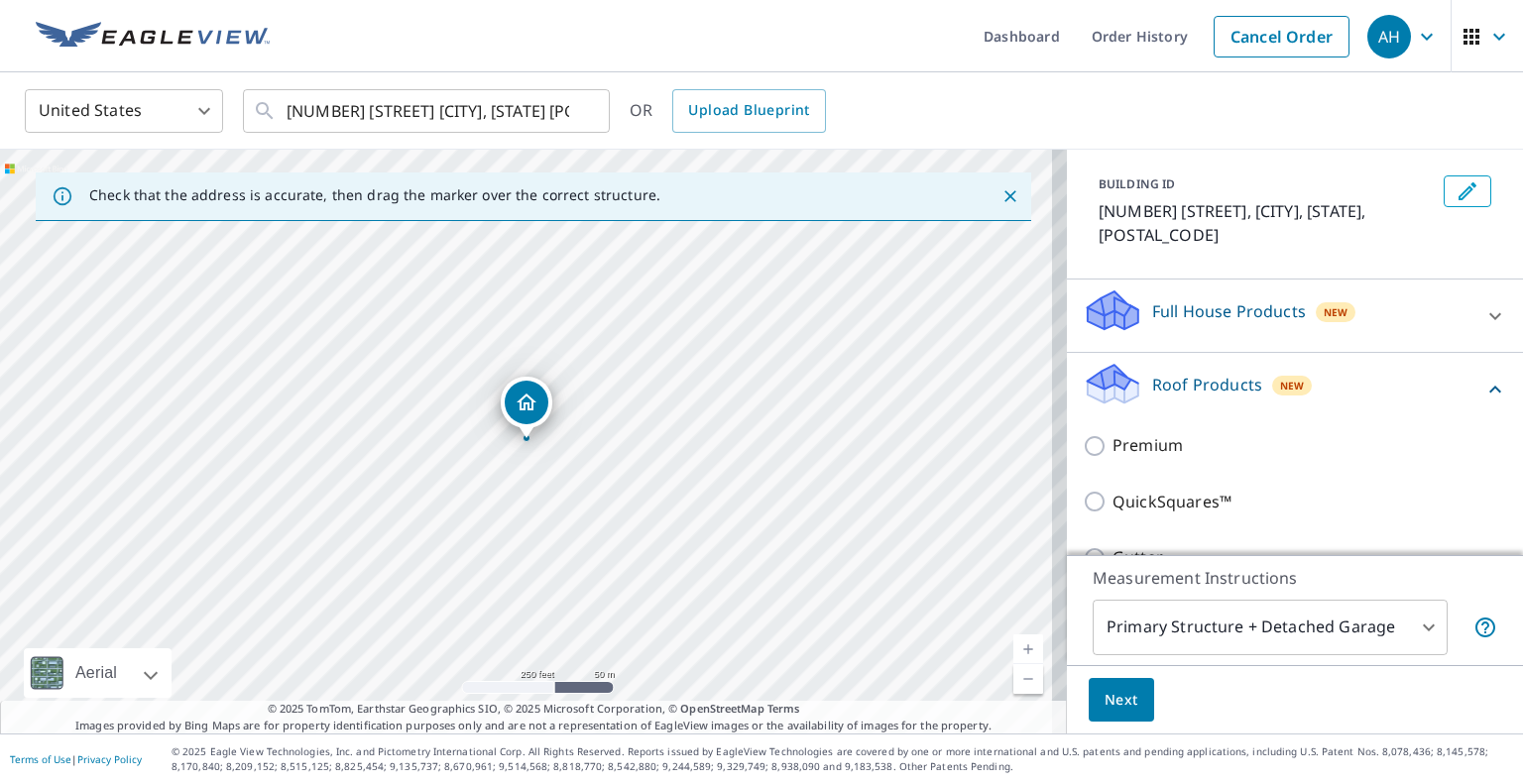 click on "Premium" at bounding box center (1295, 445) 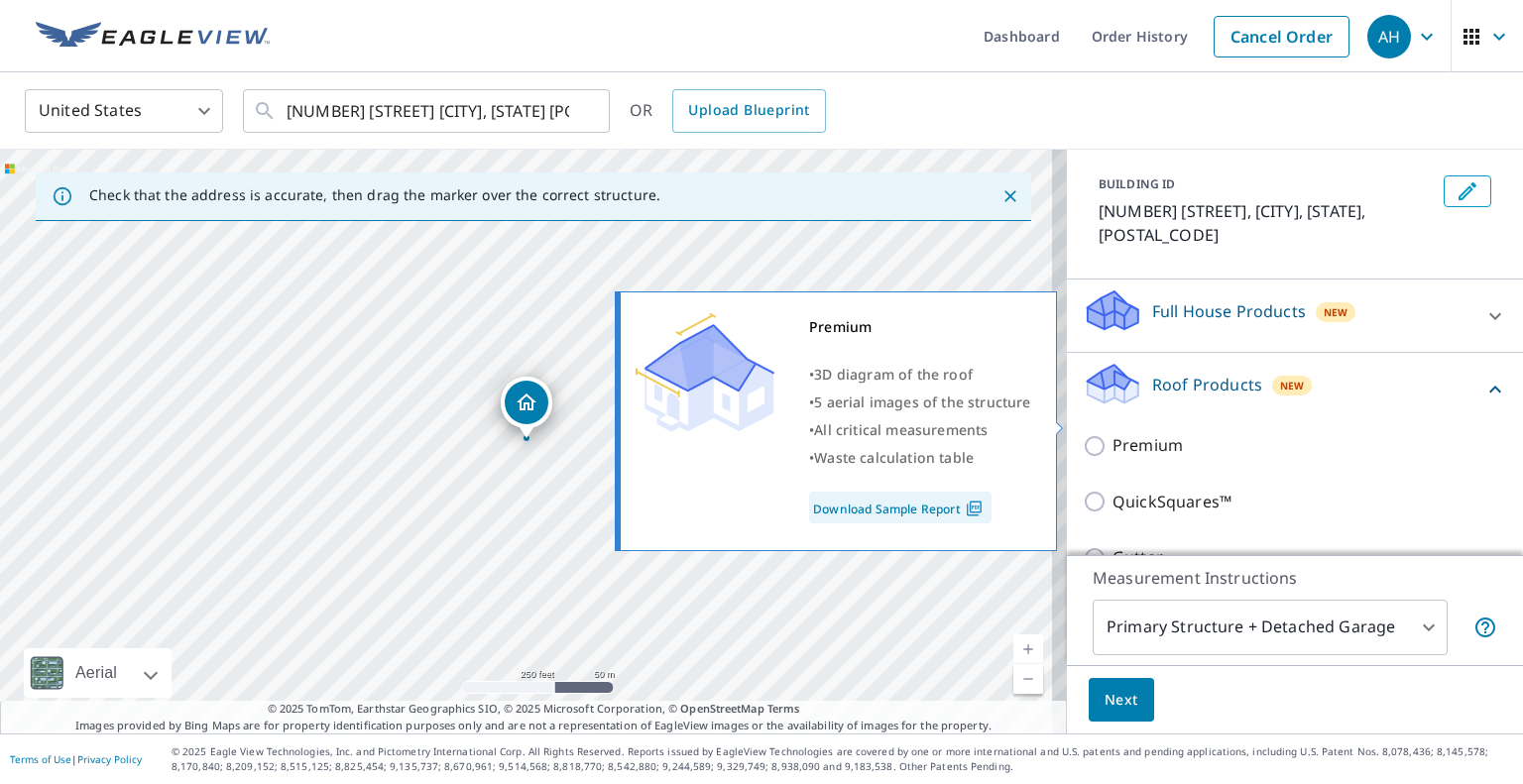 click on "Premium" at bounding box center [1147, 445] 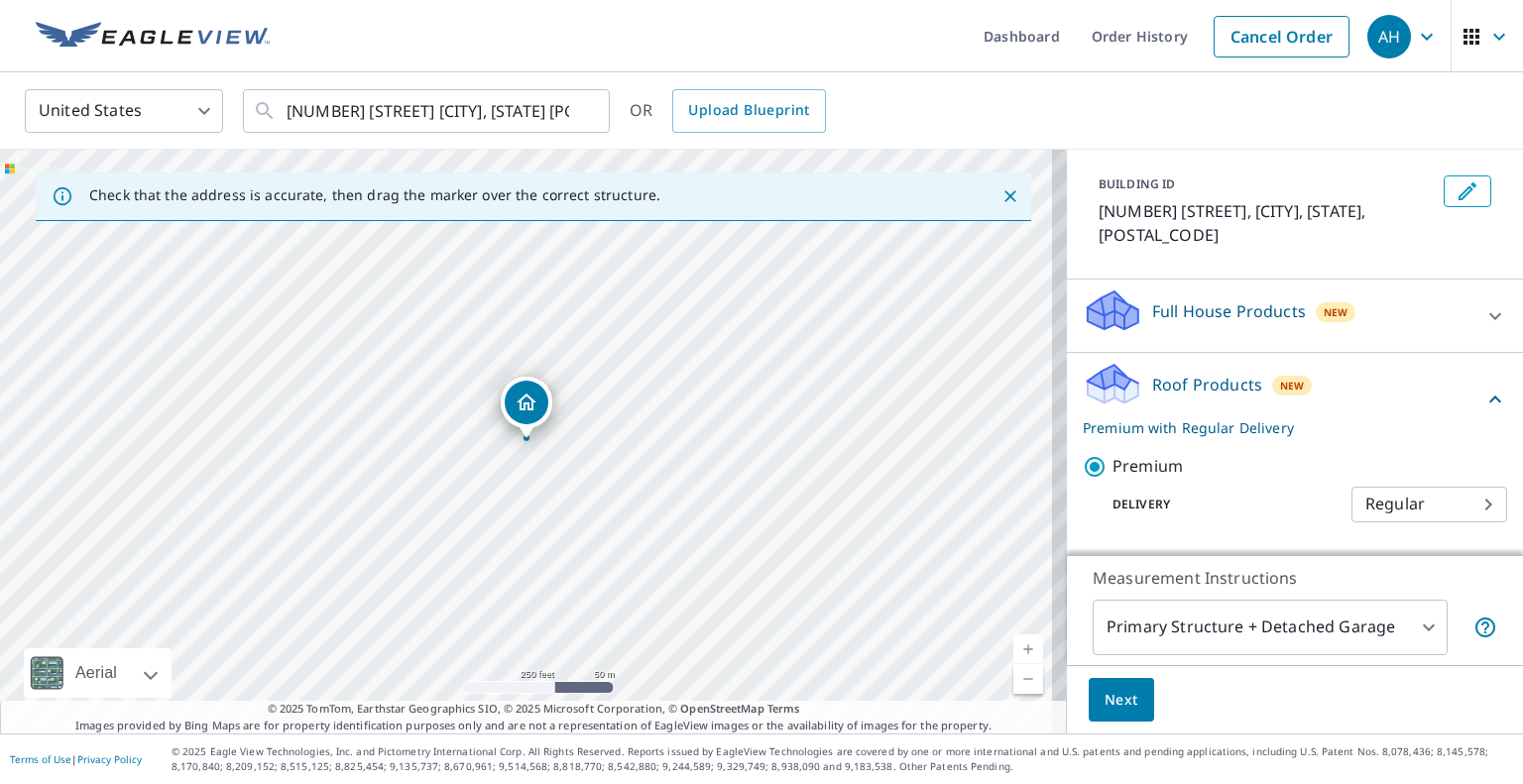 click on "Next" at bounding box center [1121, 700] 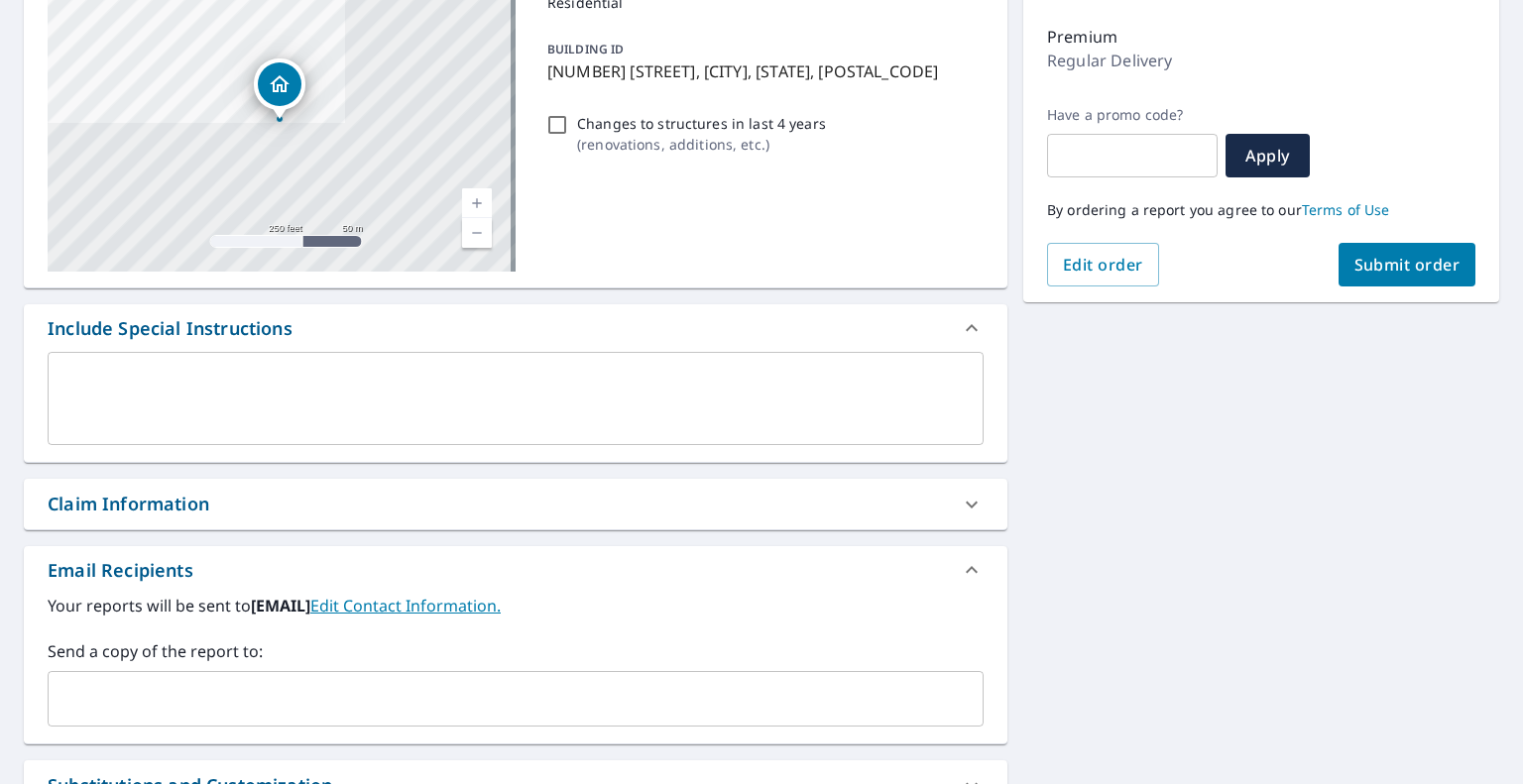 scroll, scrollTop: 396, scrollLeft: 0, axis: vertical 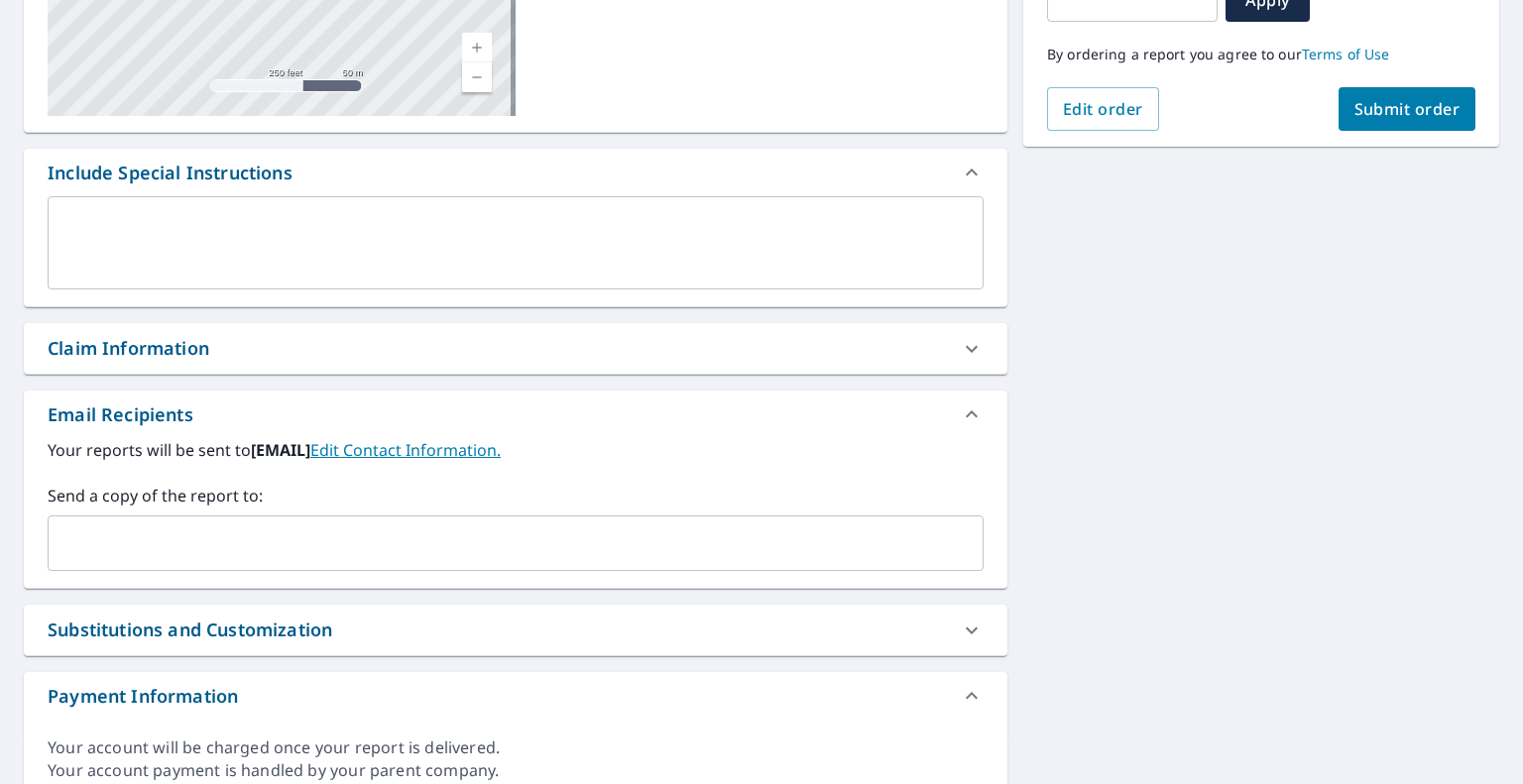 click at bounding box center [501, 543] 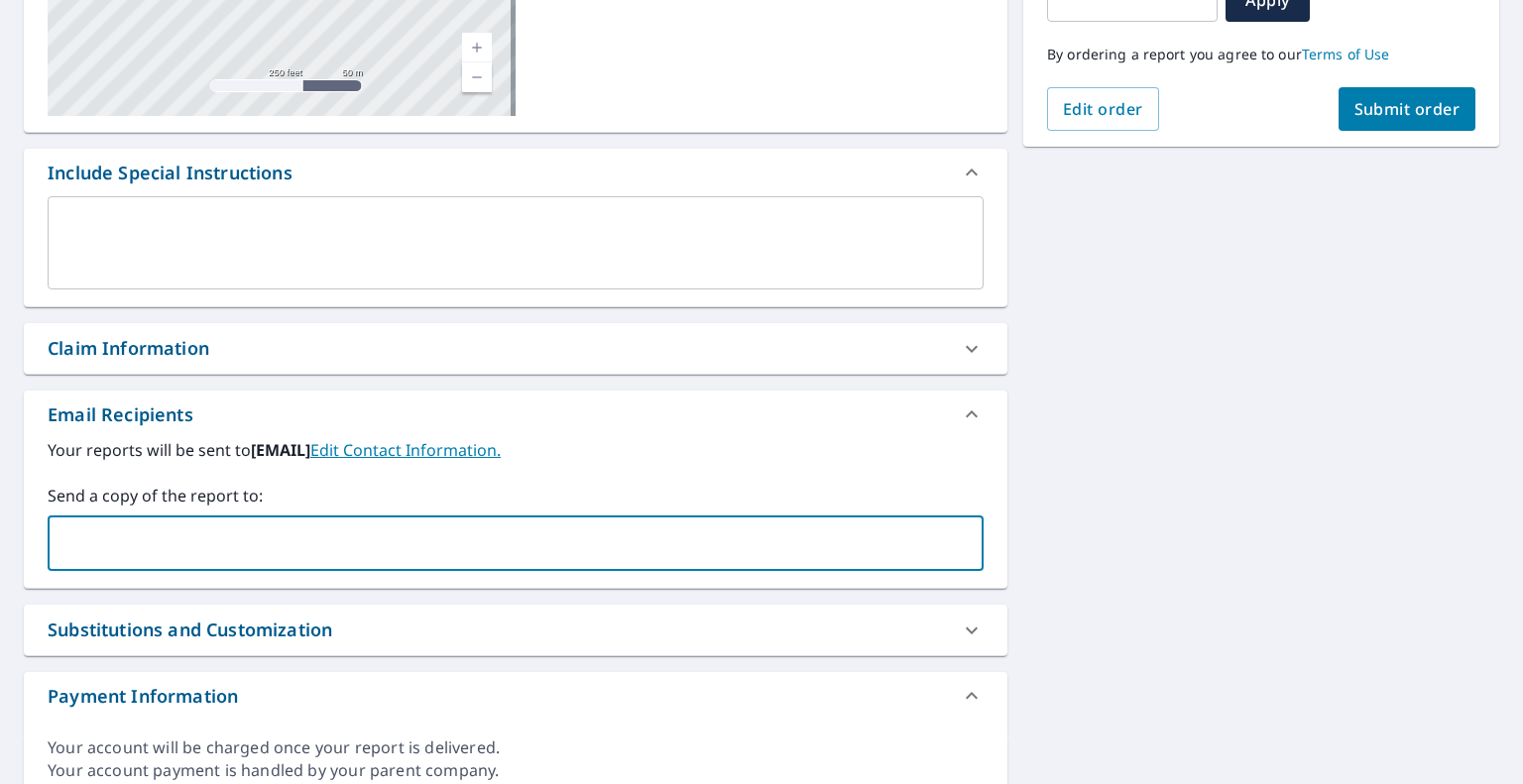 paste on "[EMAIL]" 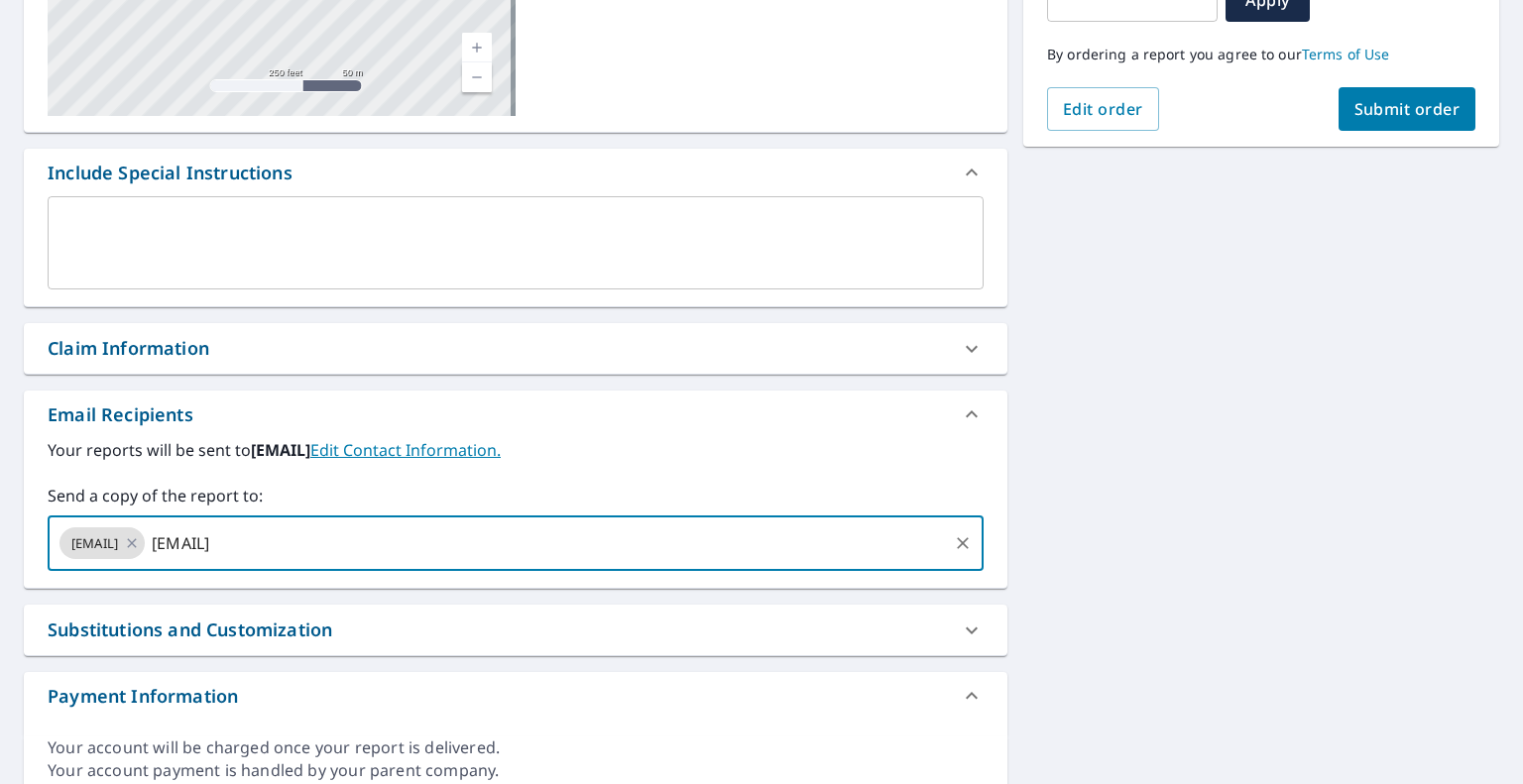 type 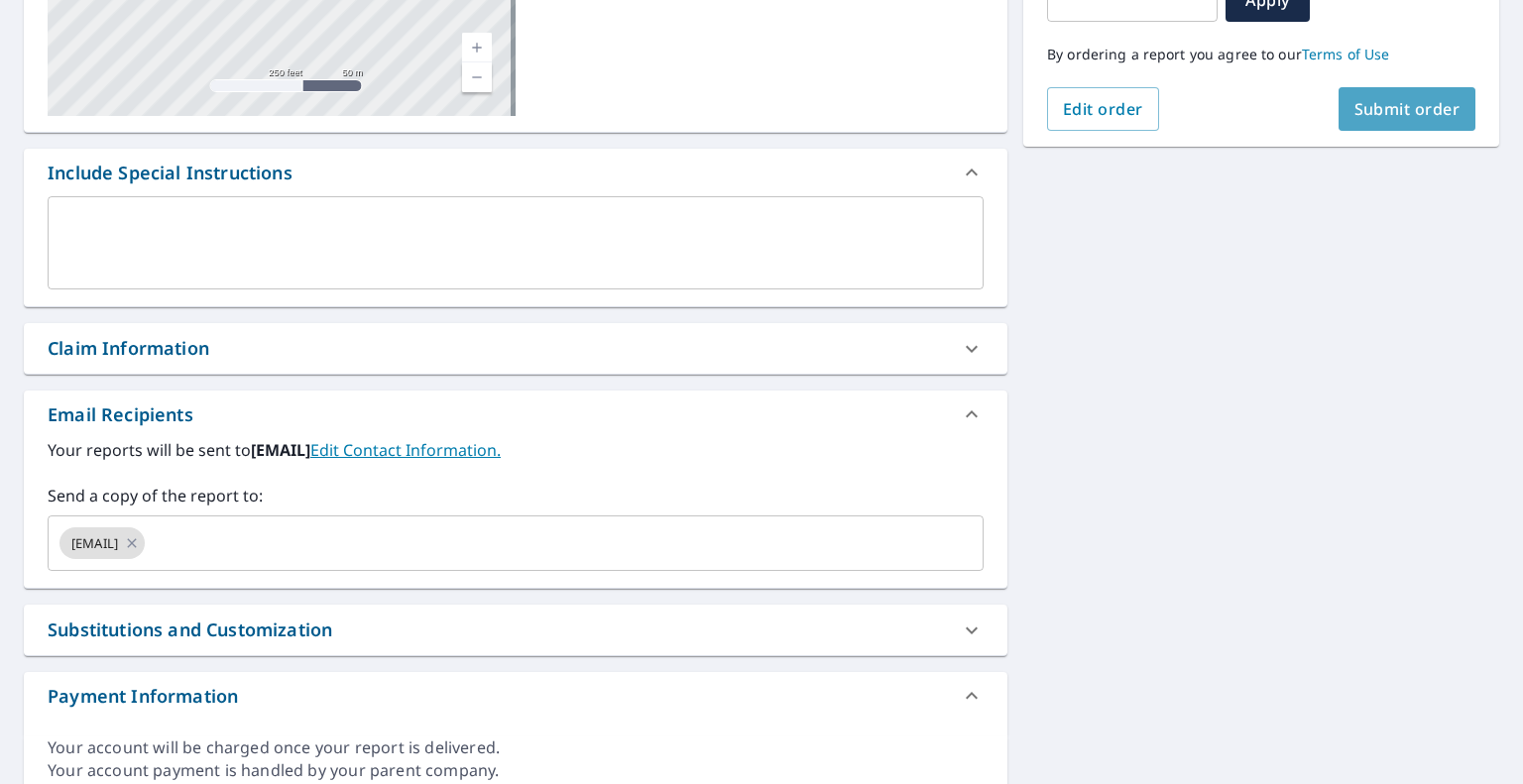 click on "Submit order" at bounding box center (1407, 109) 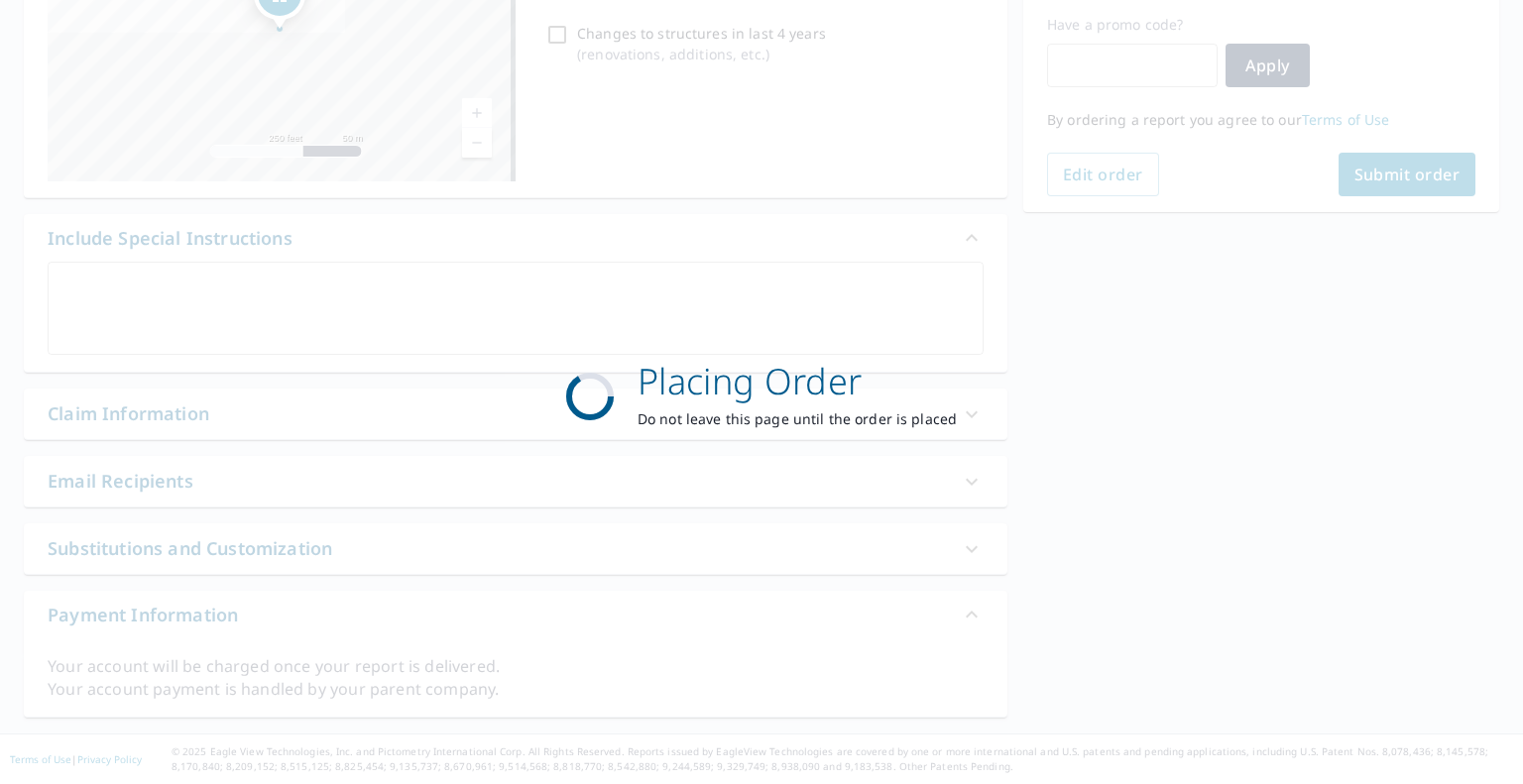 scroll, scrollTop: 329, scrollLeft: 0, axis: vertical 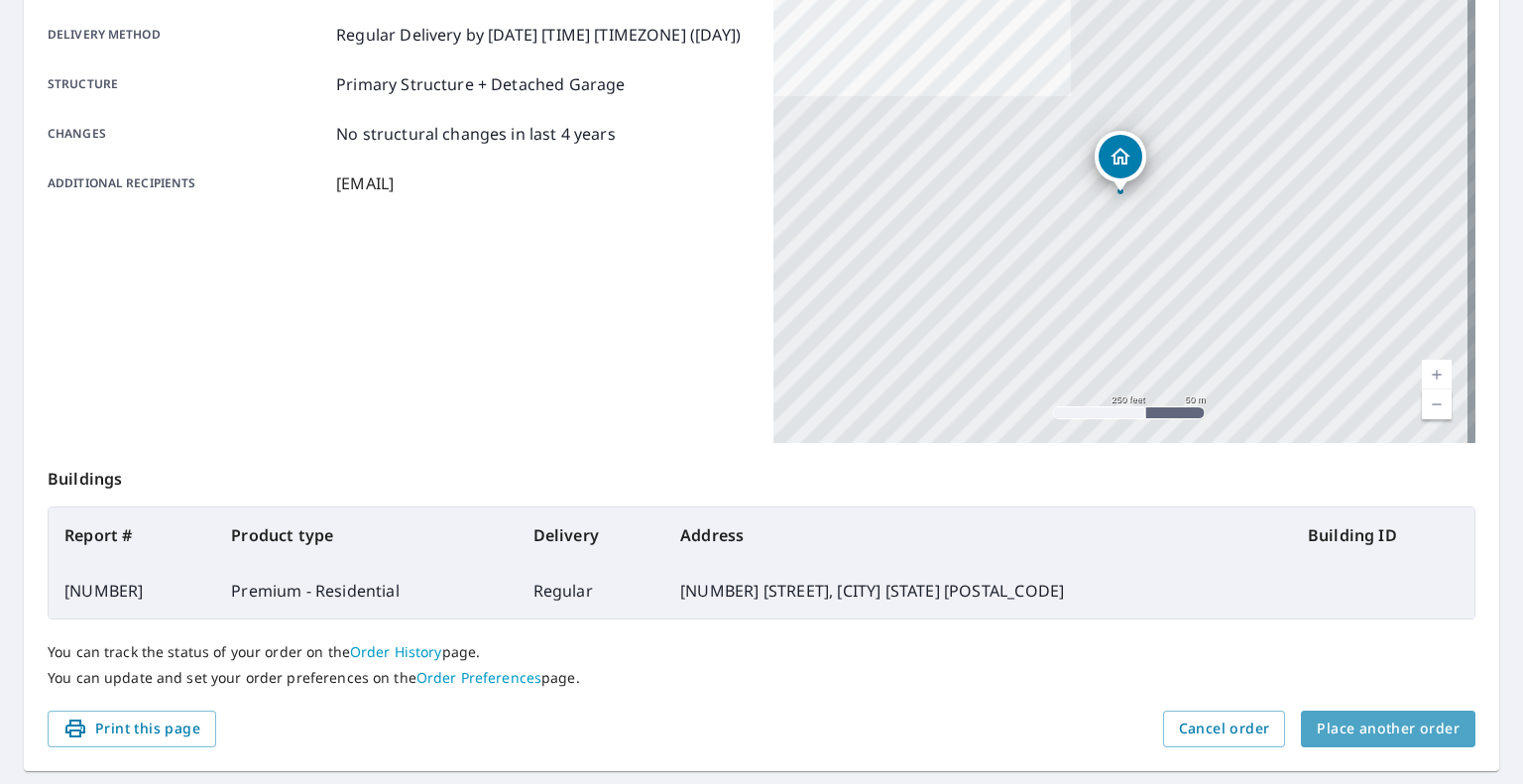 click on "Place another order" at bounding box center (1388, 728) 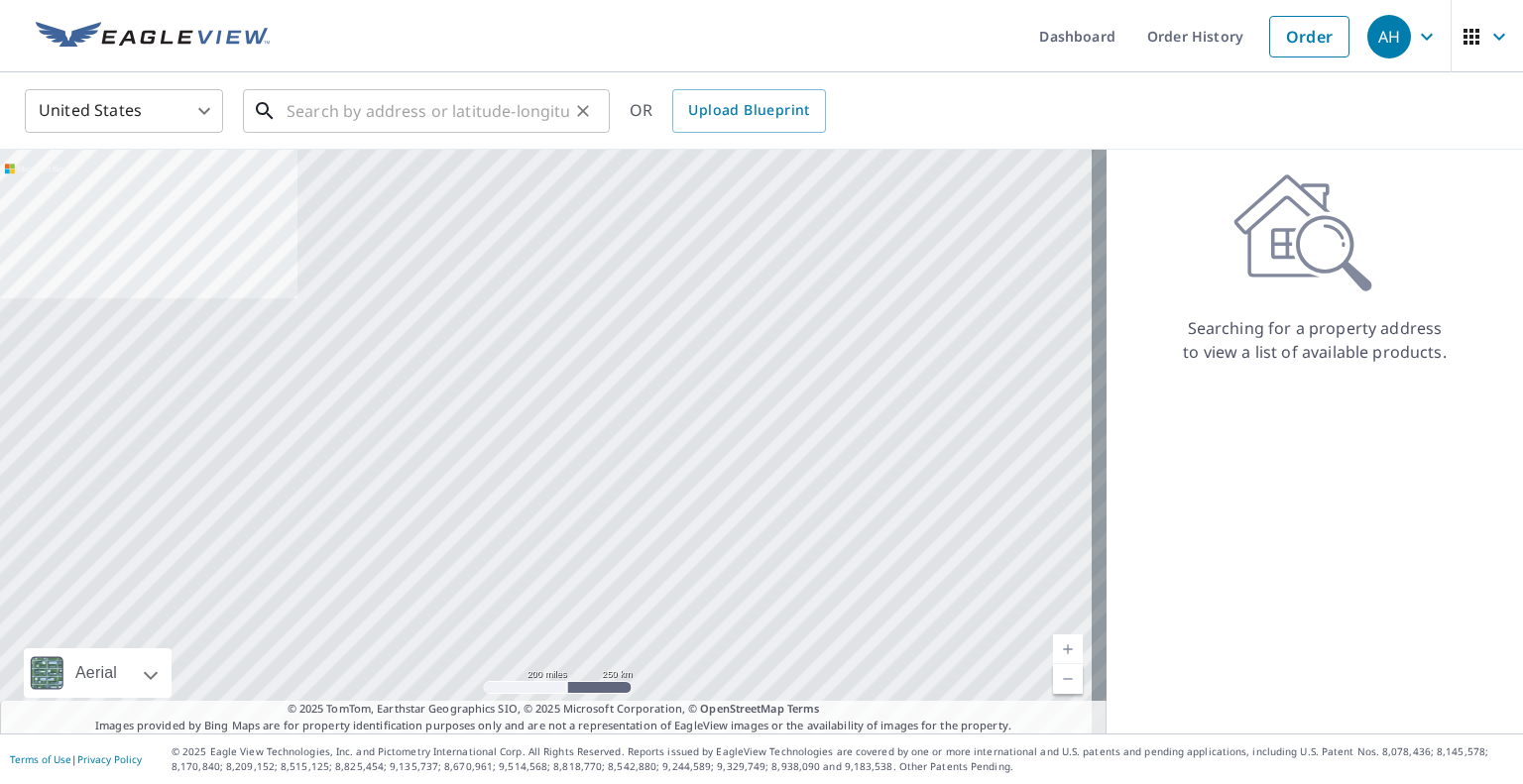 click at bounding box center [427, 111] 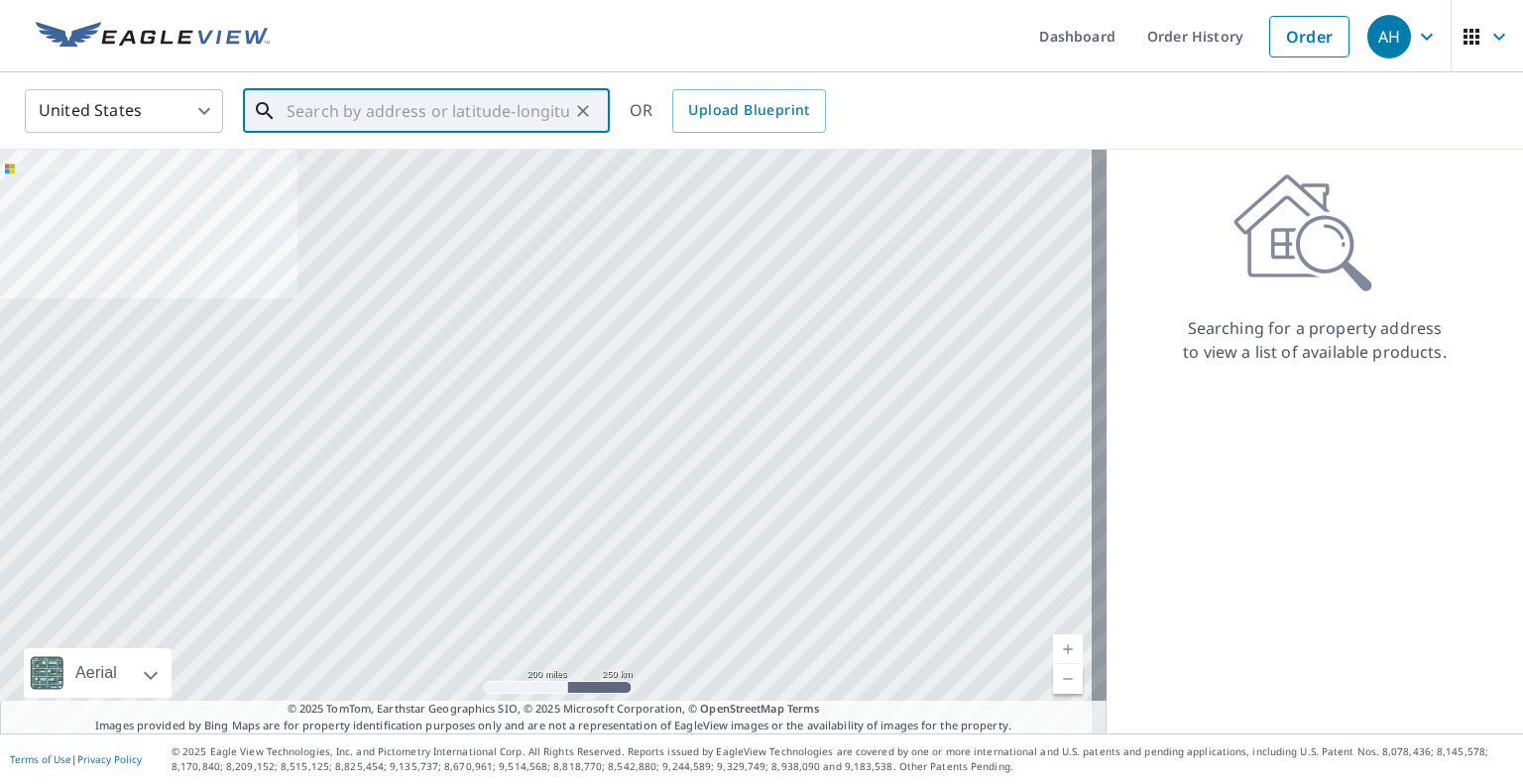 paste on "[NUMBER] [STREET] [SUFFIX]" 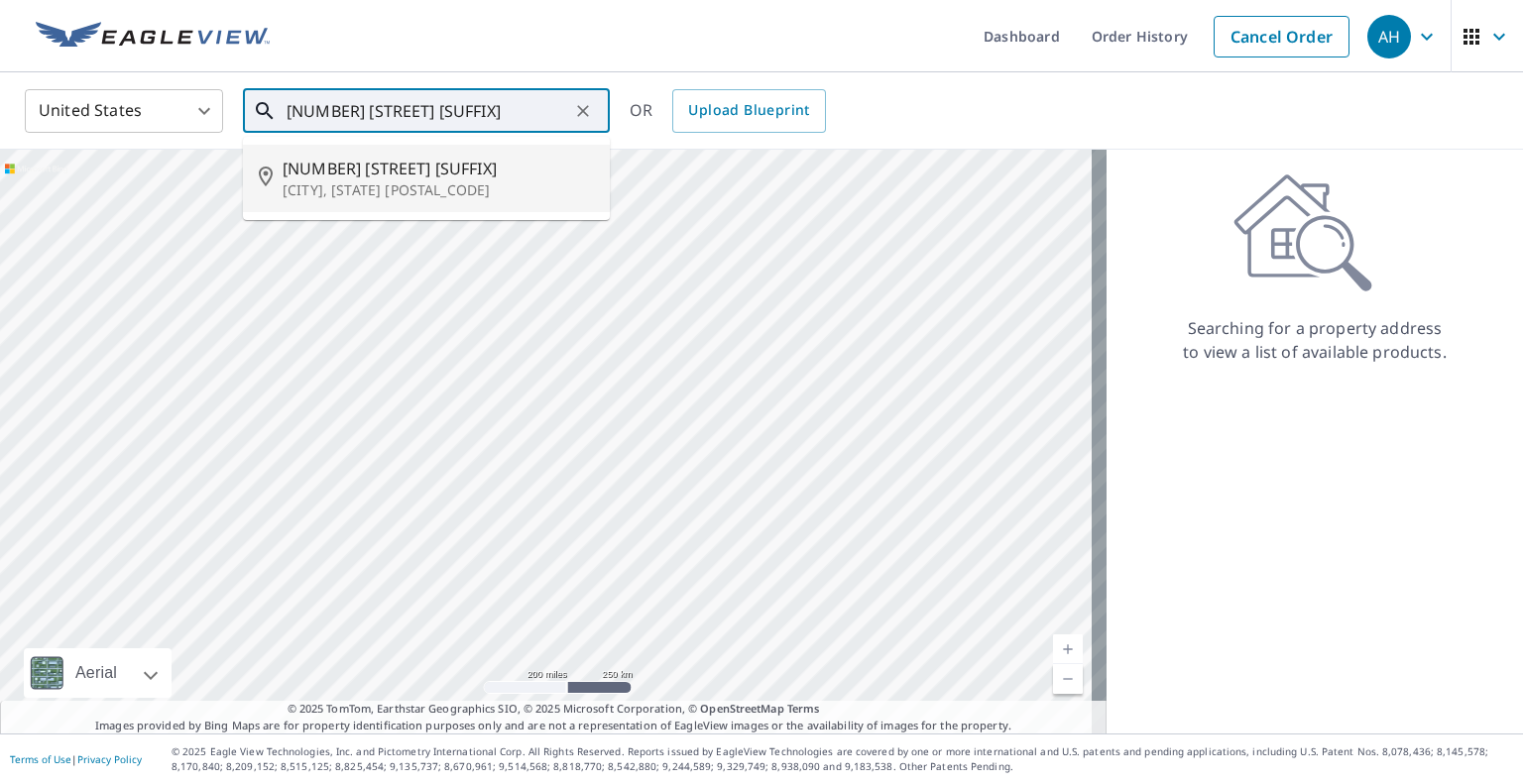 click on "[NUMBER] [STREET] [SUFFIX]" at bounding box center [438, 168] 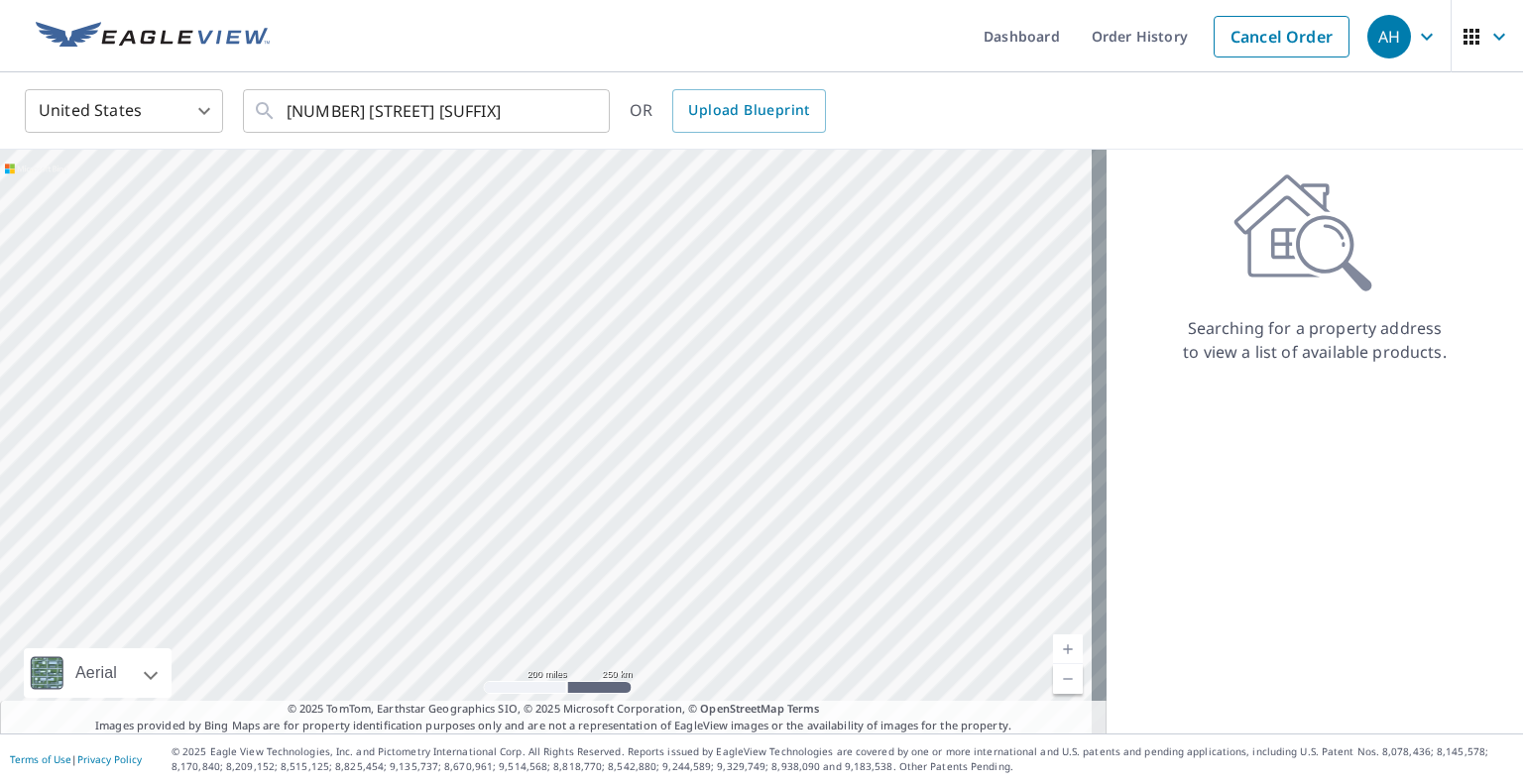 type on "[NUMBER] [STREET] [CITY], [STATE] [POSTAL_CODE]" 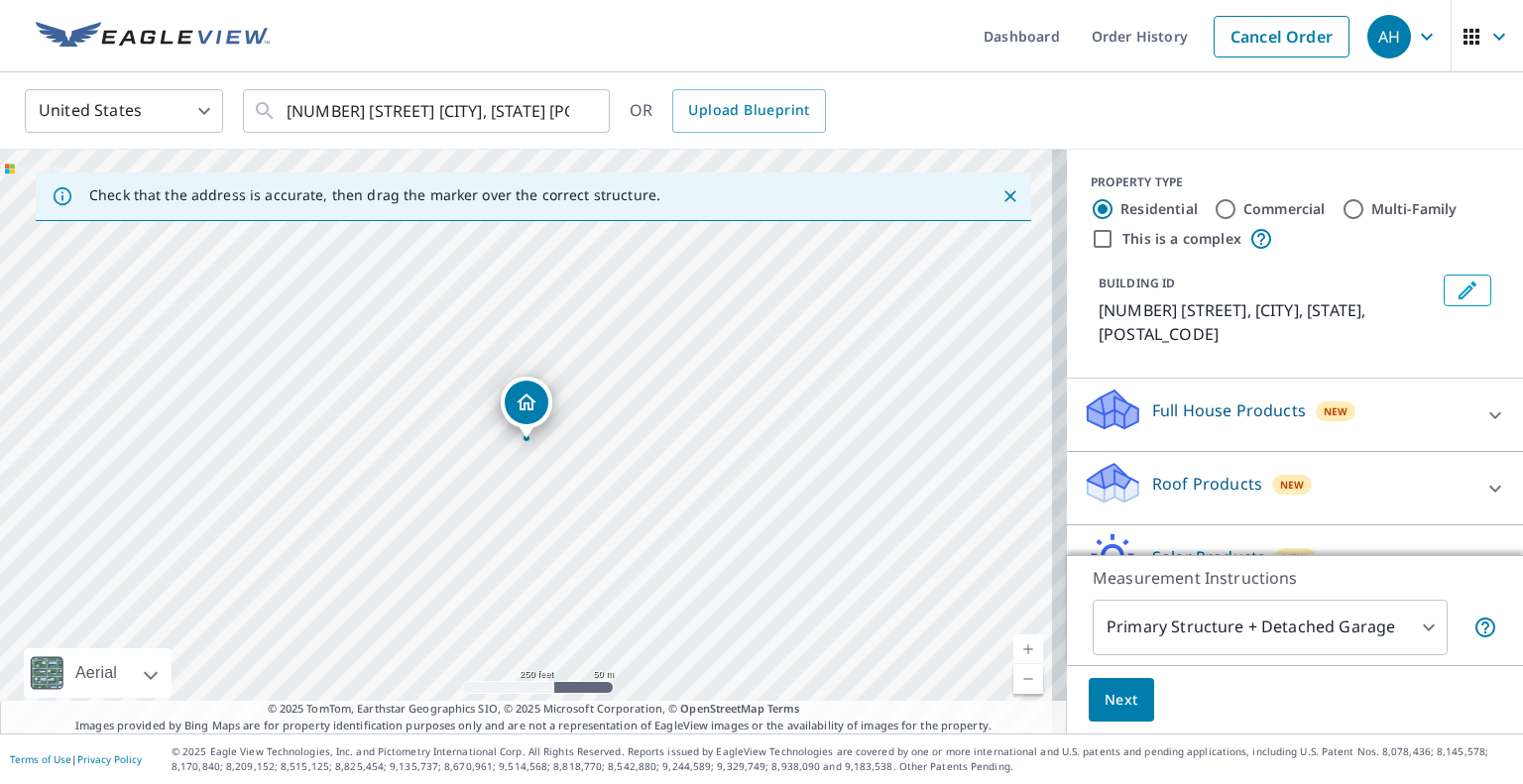 click on "Roof Products" at bounding box center (1207, 484) 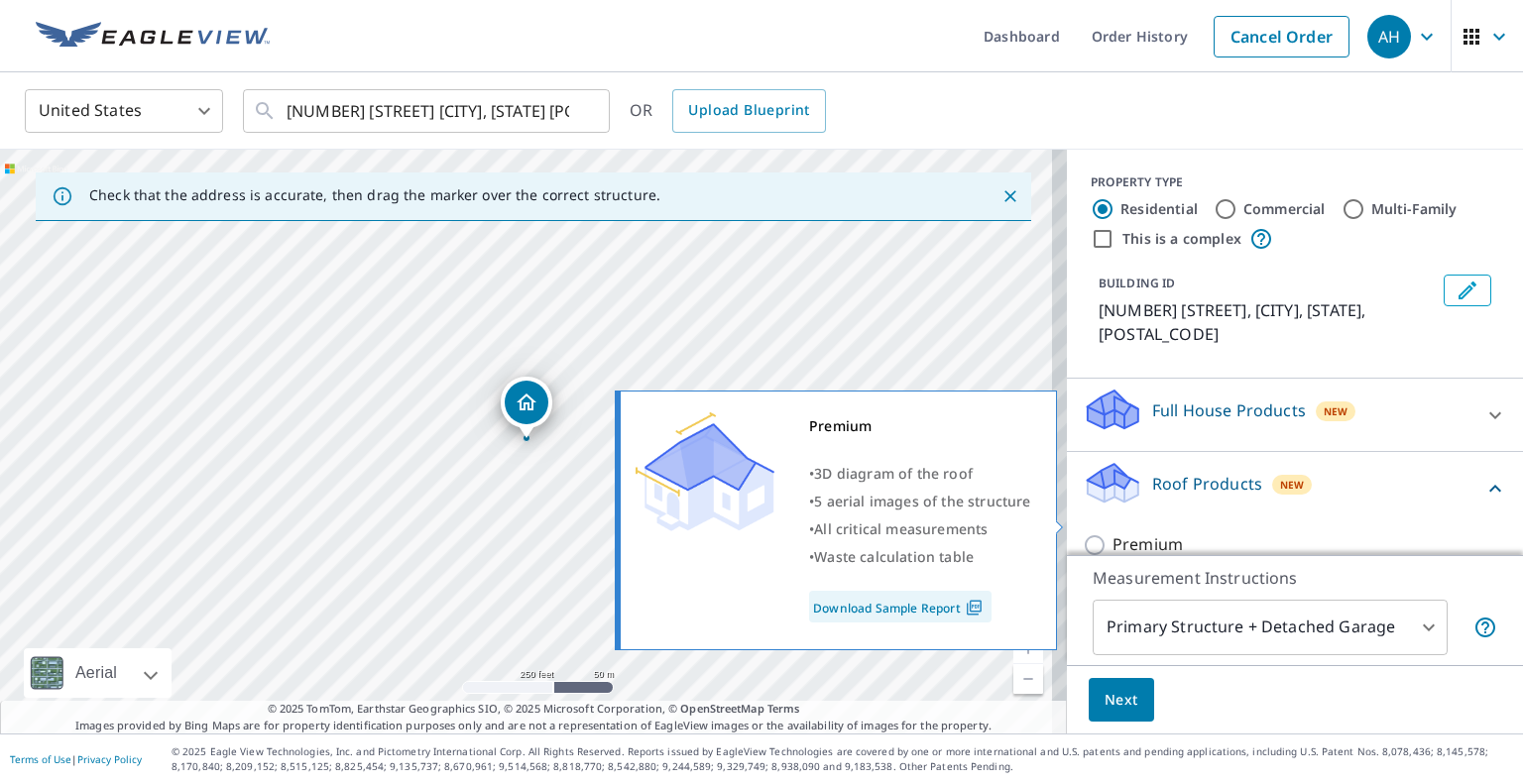 click on "Premium" at bounding box center (1147, 544) 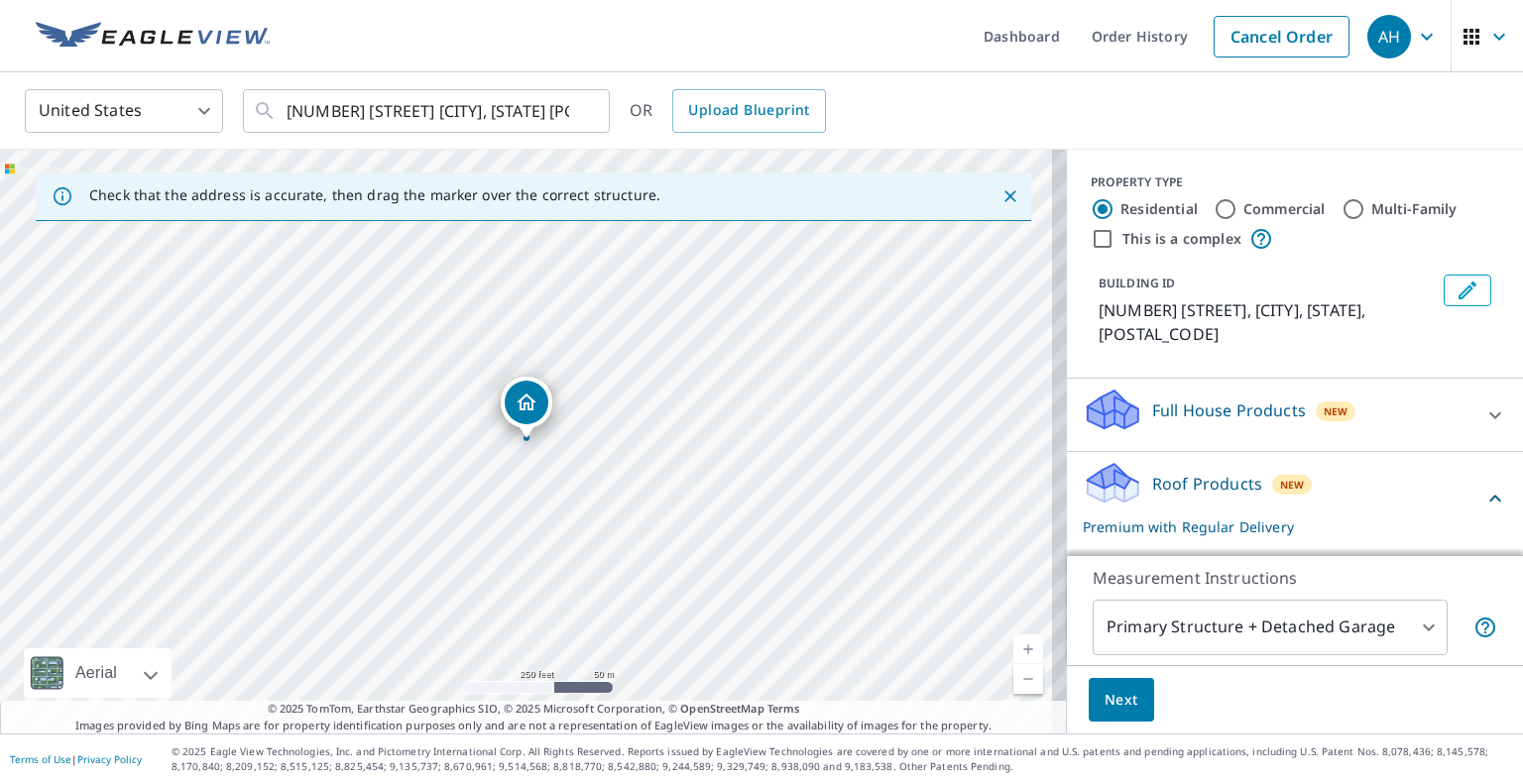 click on "Next" at bounding box center (1121, 700) 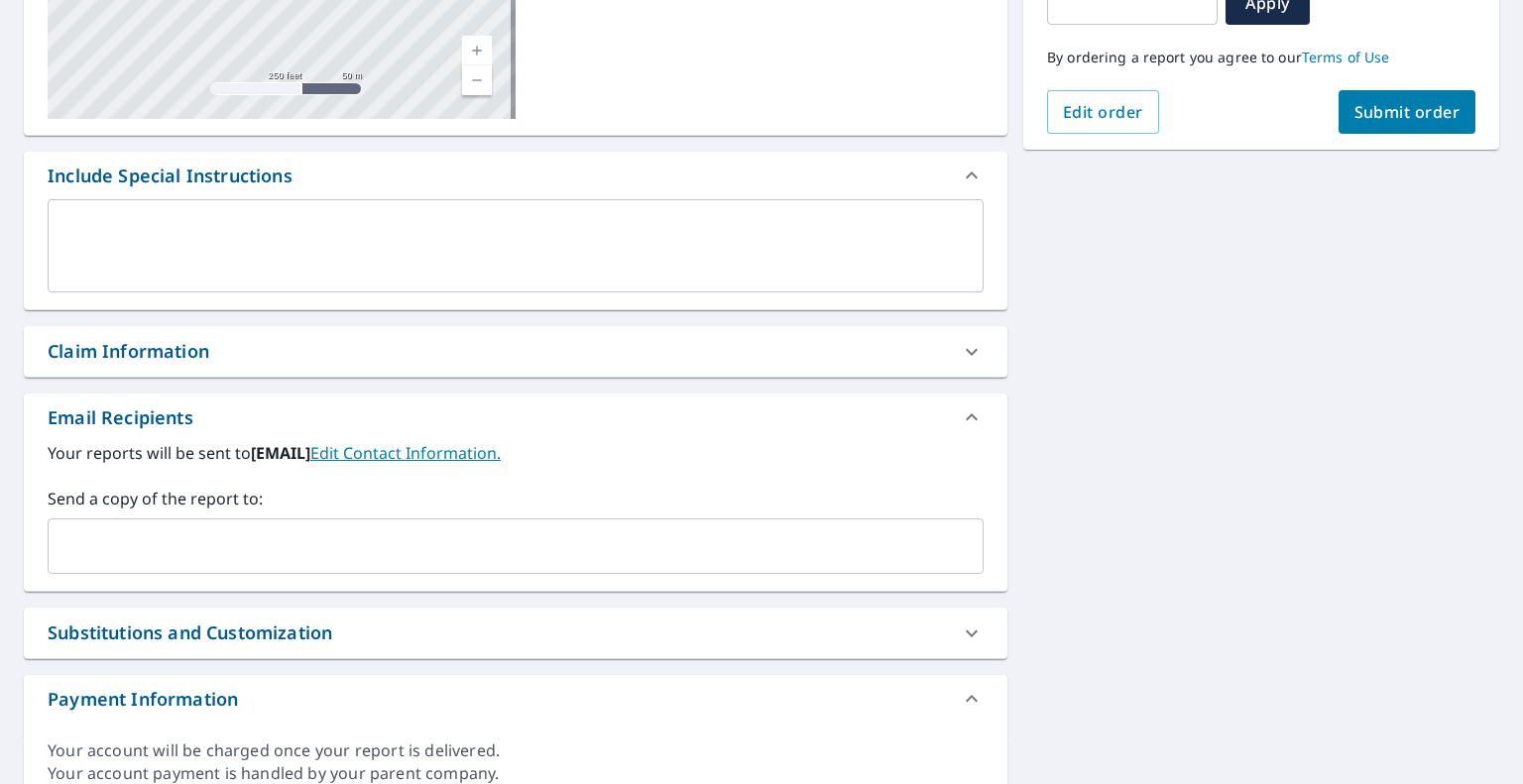 scroll, scrollTop: 396, scrollLeft: 0, axis: vertical 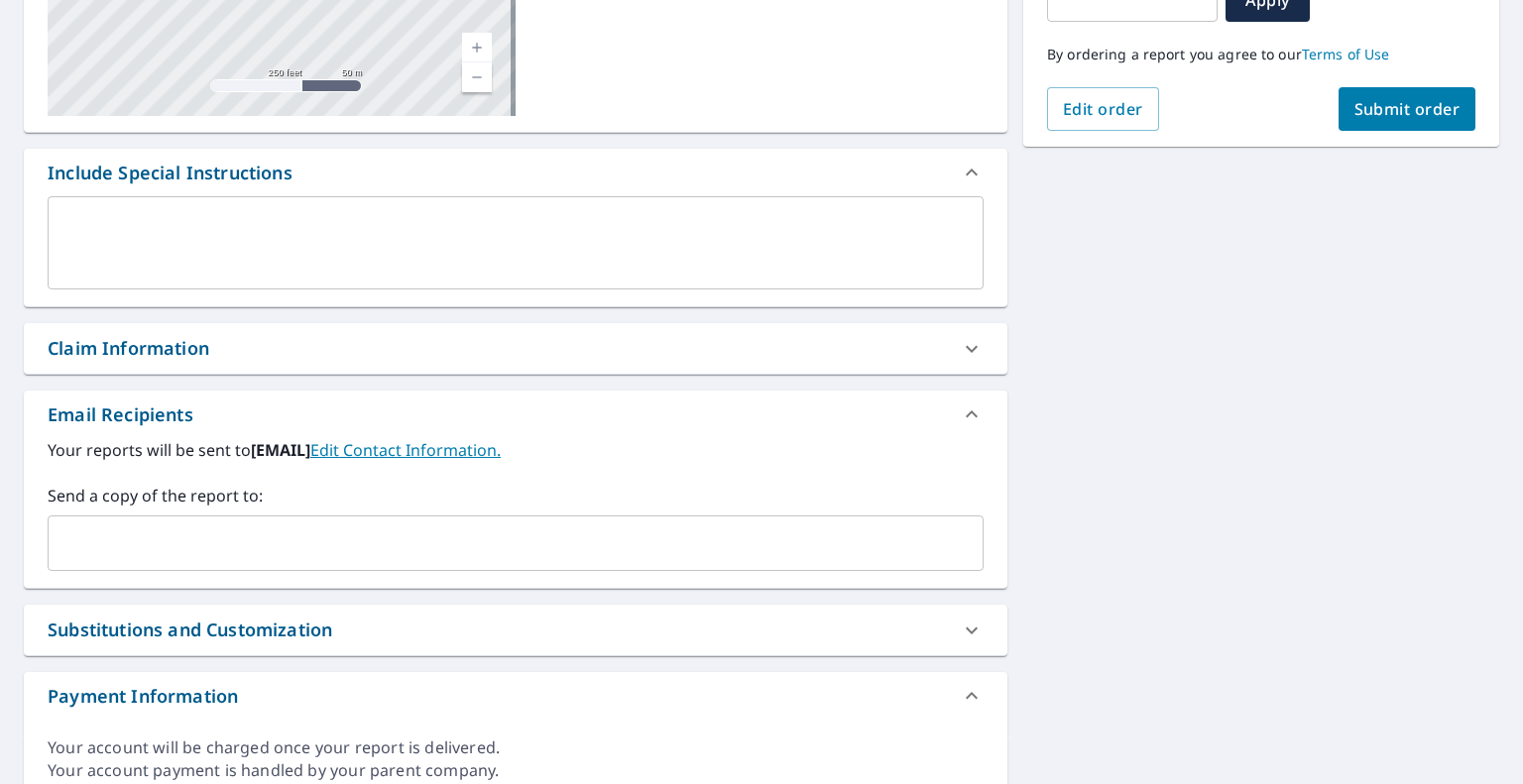click at bounding box center [501, 543] 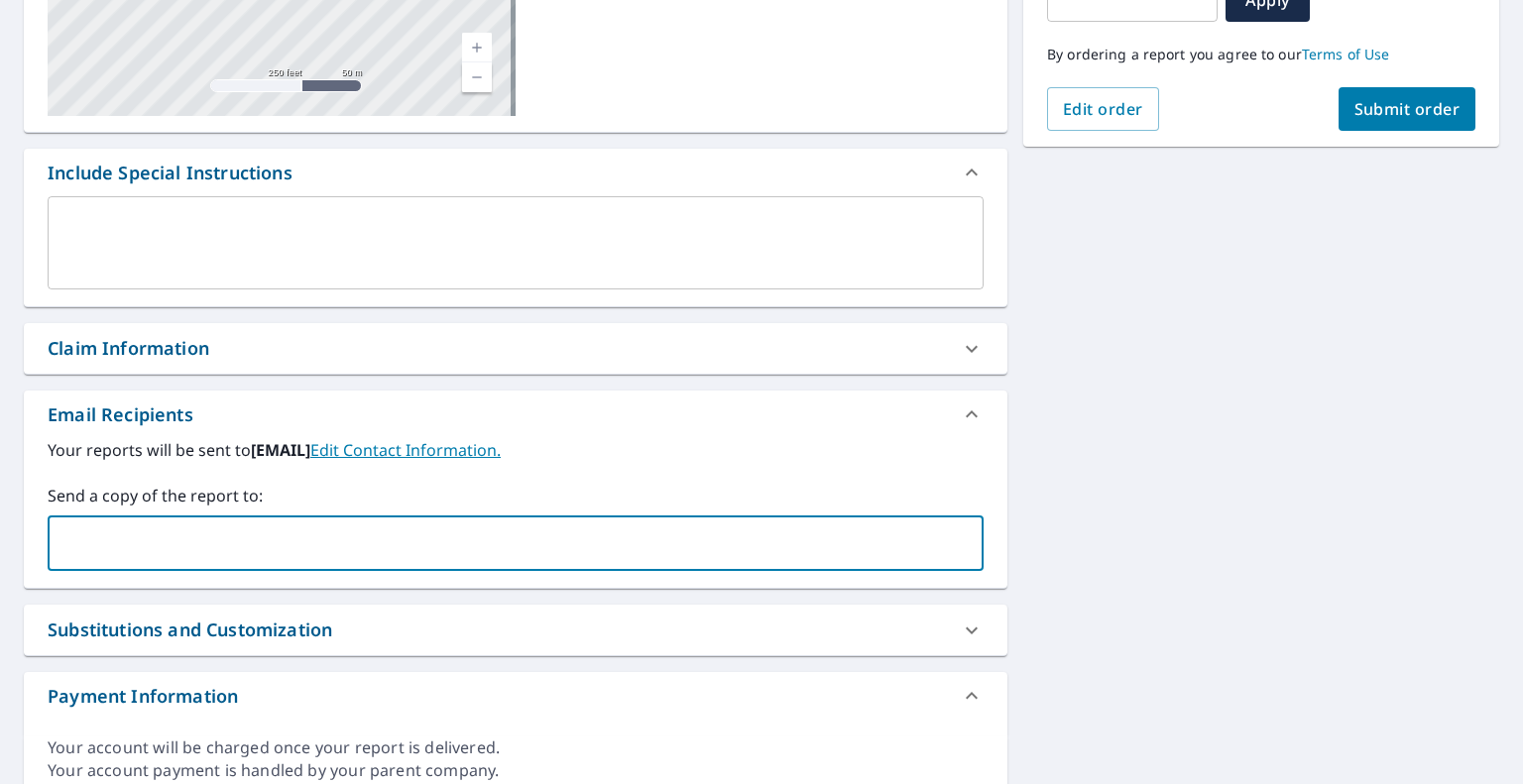 paste on "[EMAIL]" 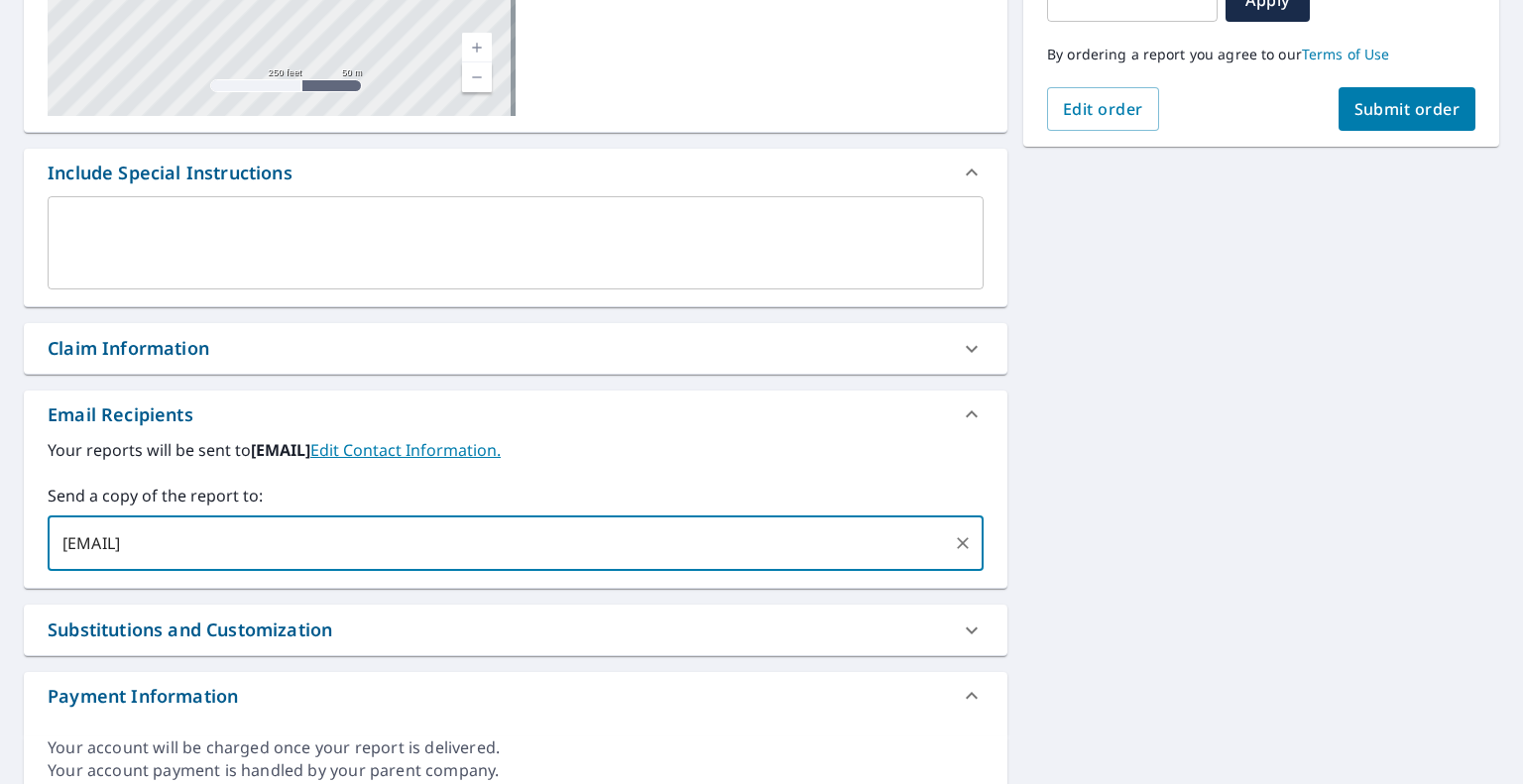 type 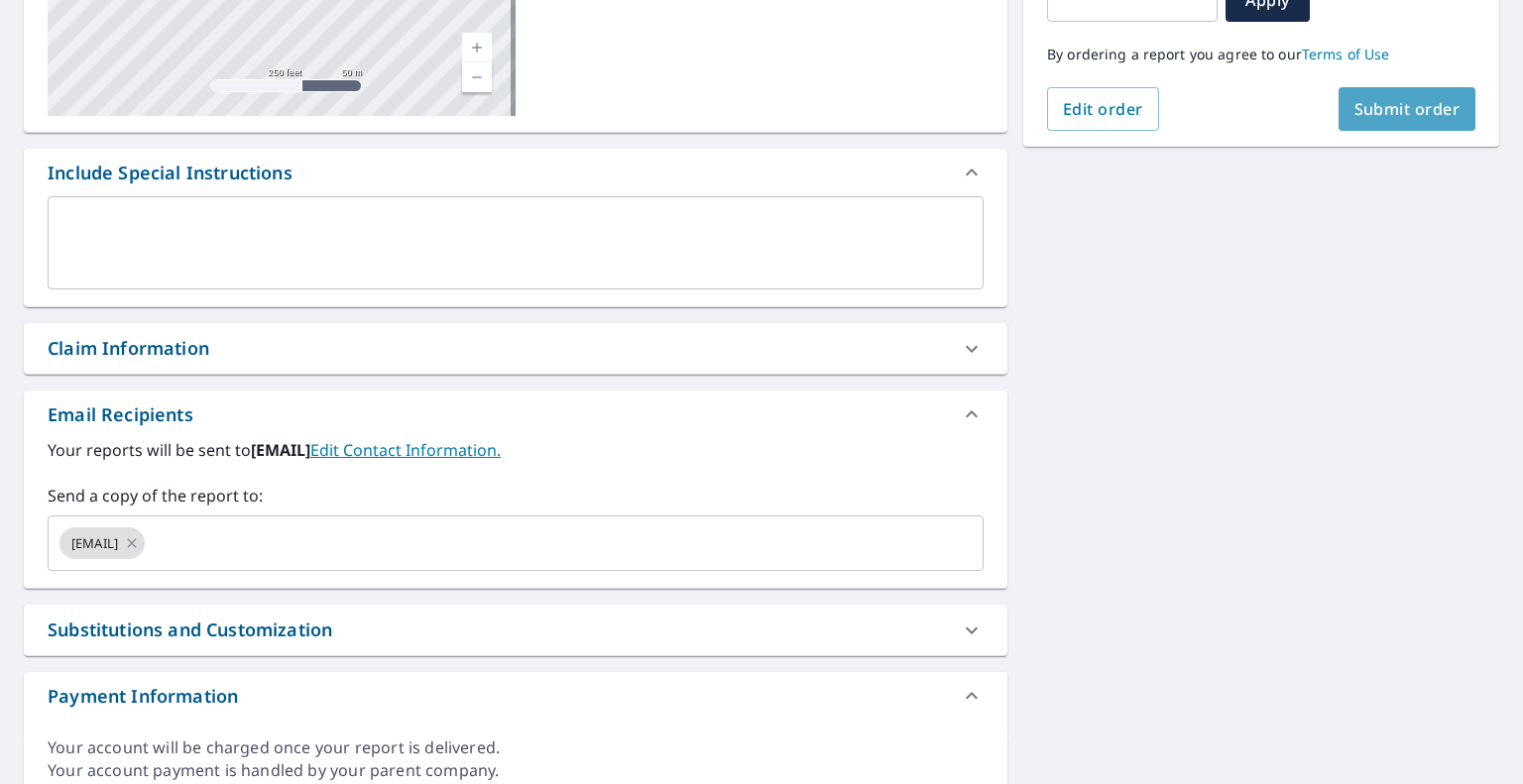 click on "Submit order" at bounding box center (1407, 109) 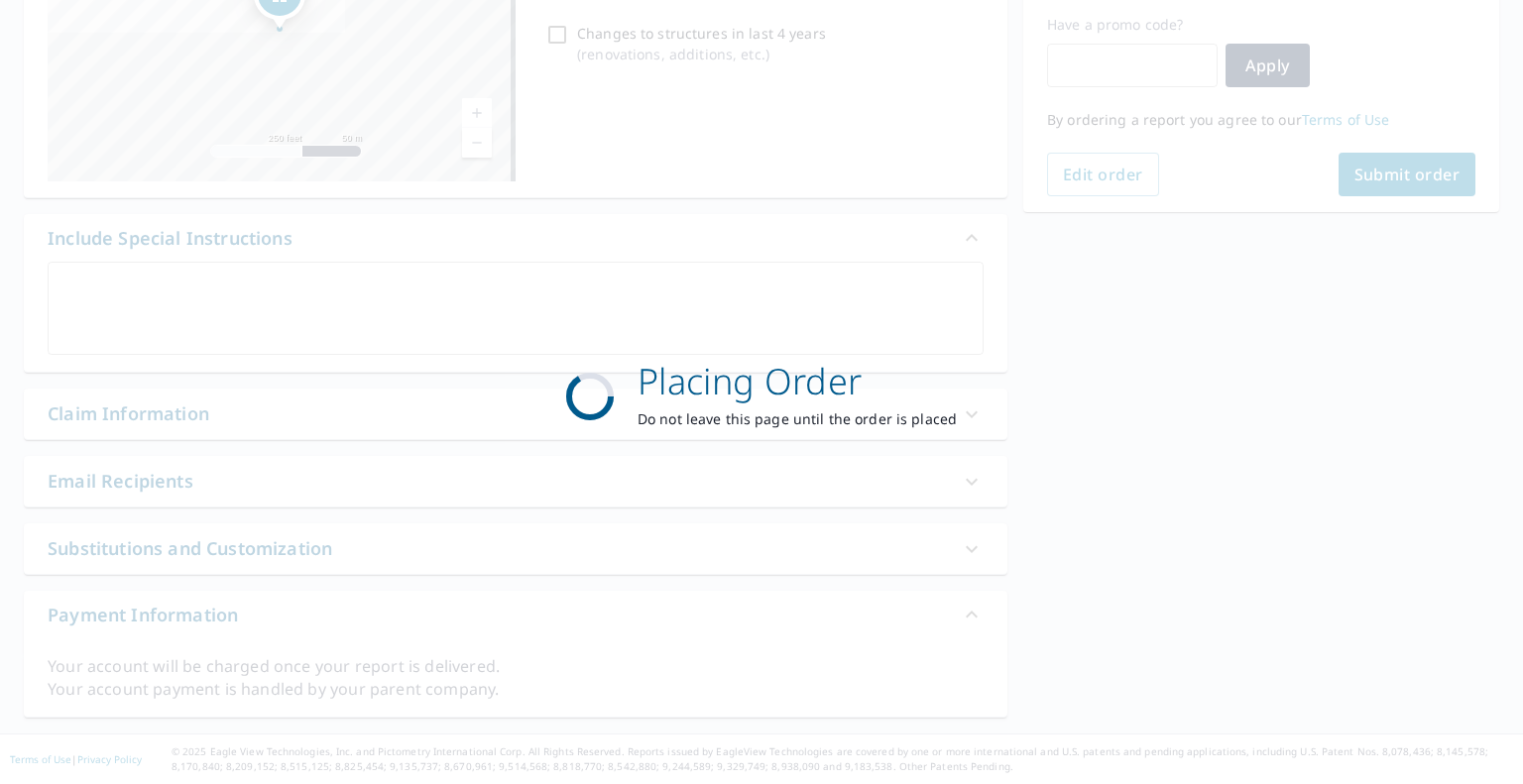 scroll, scrollTop: 329, scrollLeft: 0, axis: vertical 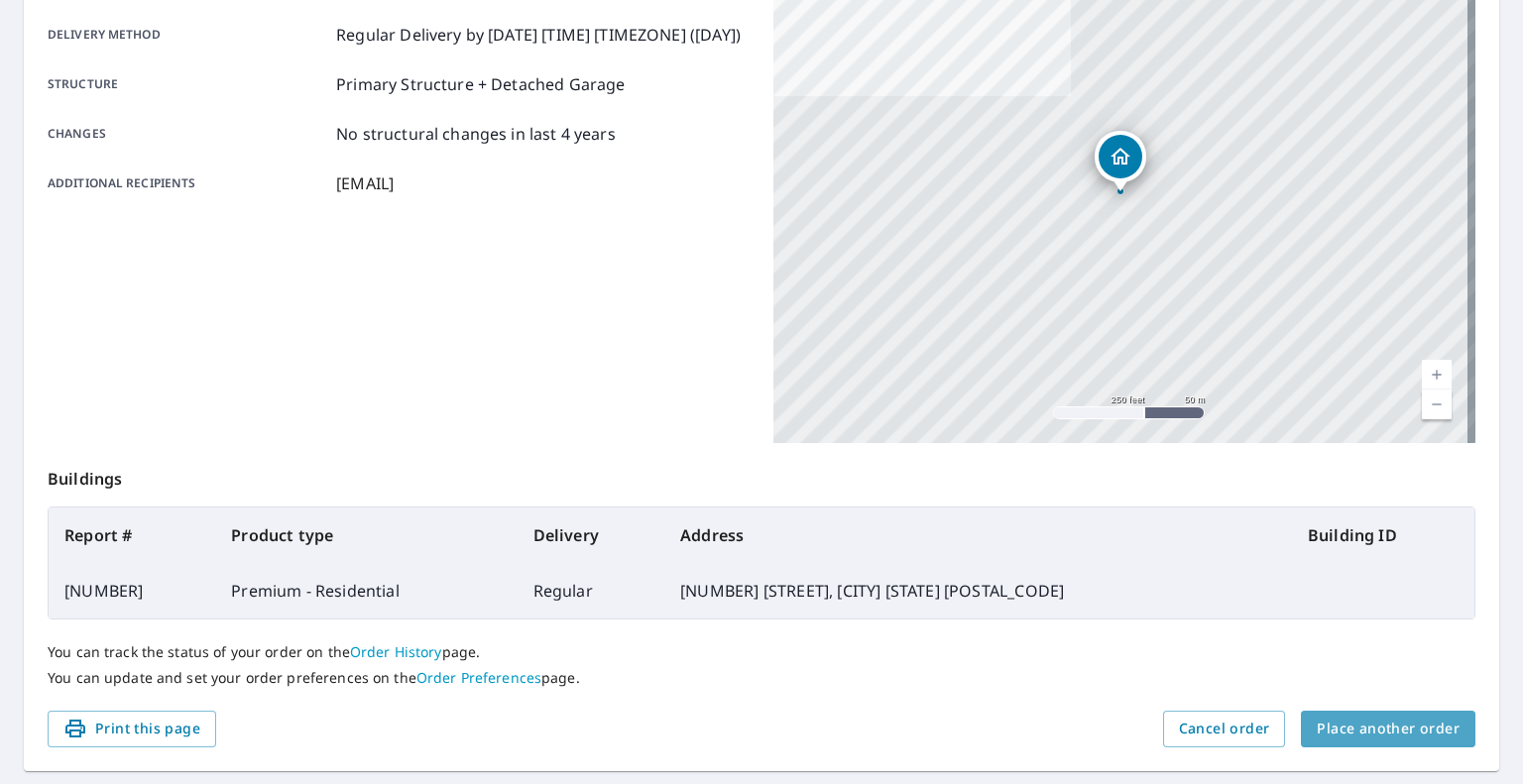 click on "Place another order" at bounding box center [1388, 728] 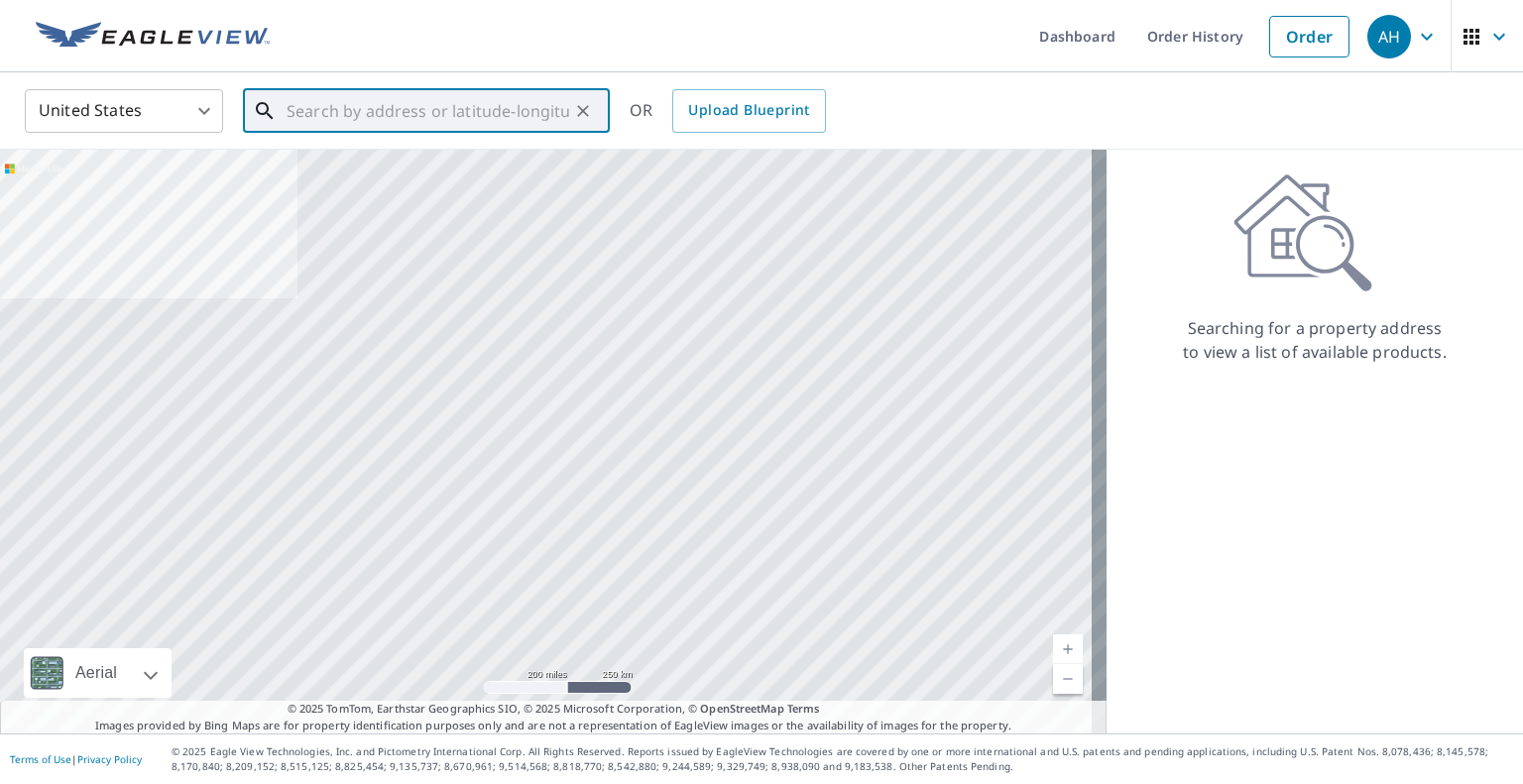 click at bounding box center (427, 111) 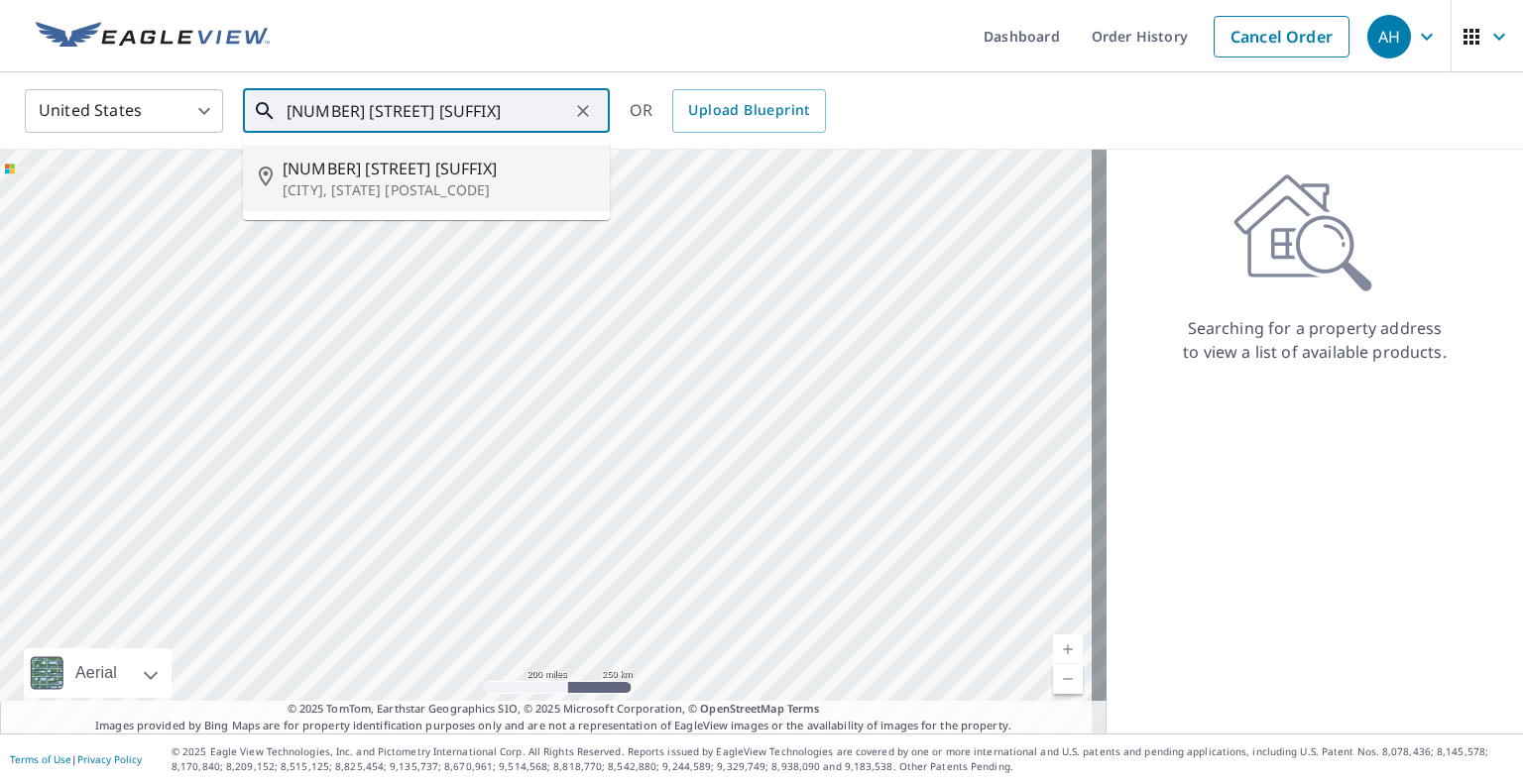 click on "[NUMBER] [STREET] [SUFFIX]" at bounding box center [438, 168] 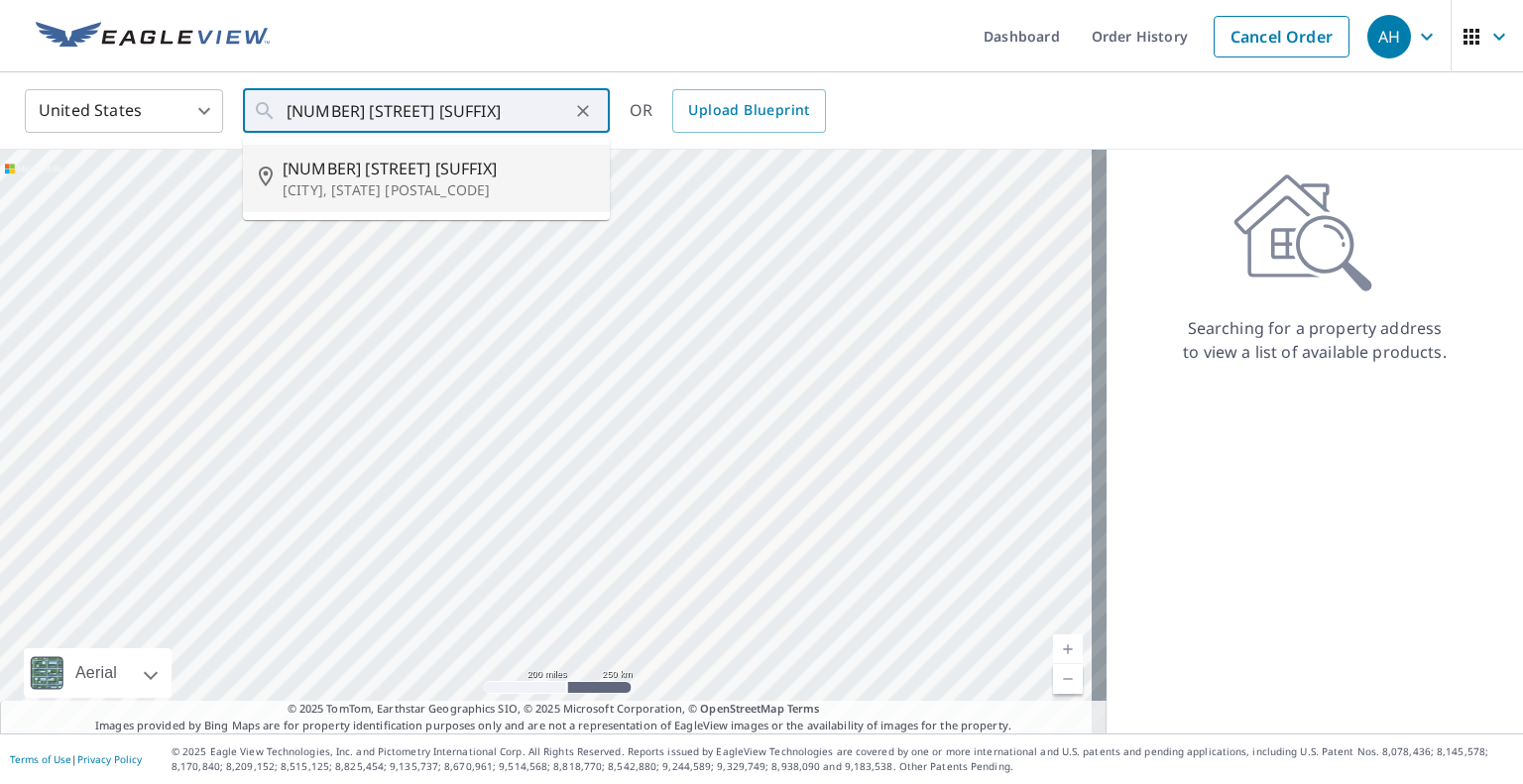 type on "[NUMBER] [STREET] [CITY], [STATE] [POSTAL_CODE]" 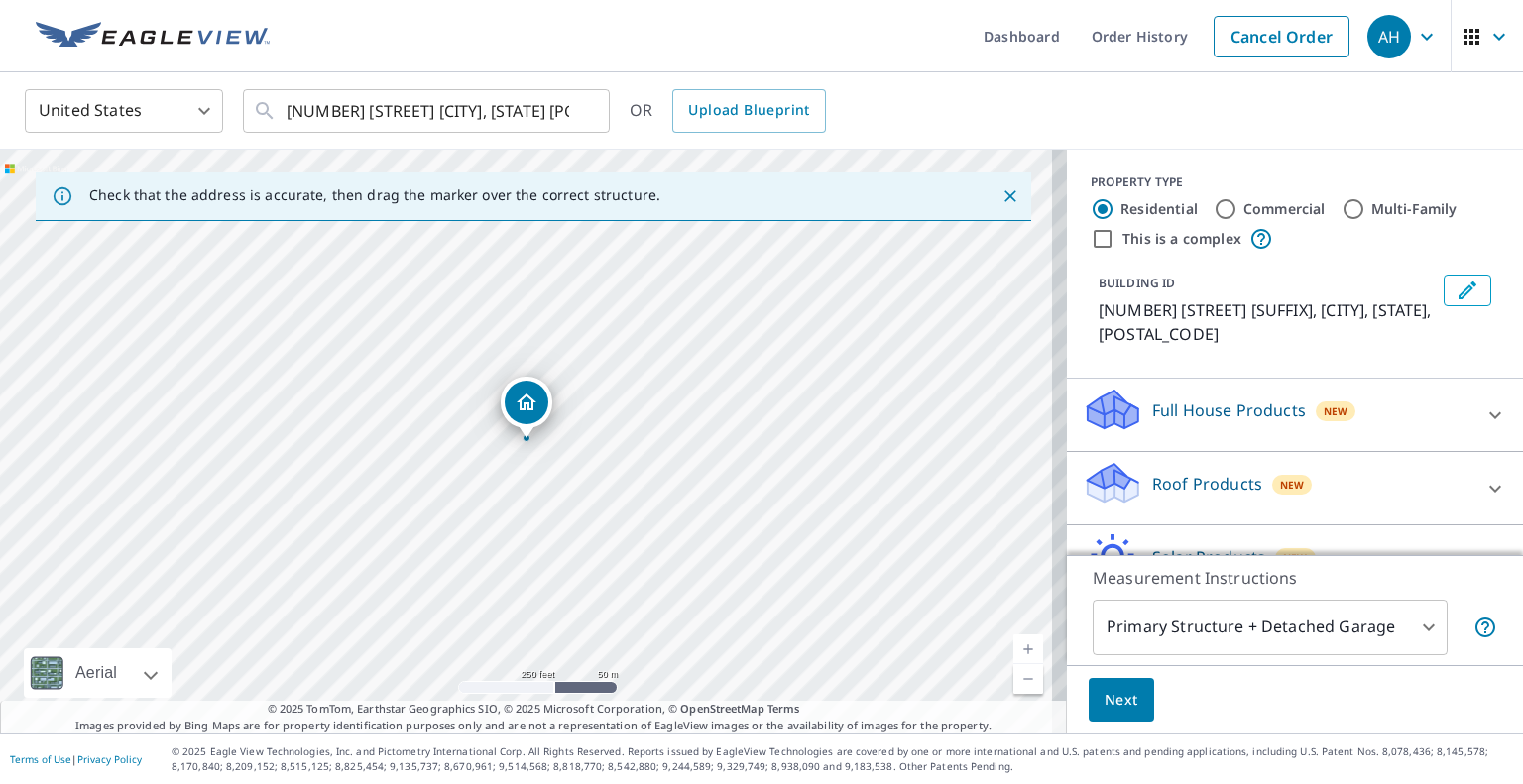 click on "Roof Products" at bounding box center (1207, 484) 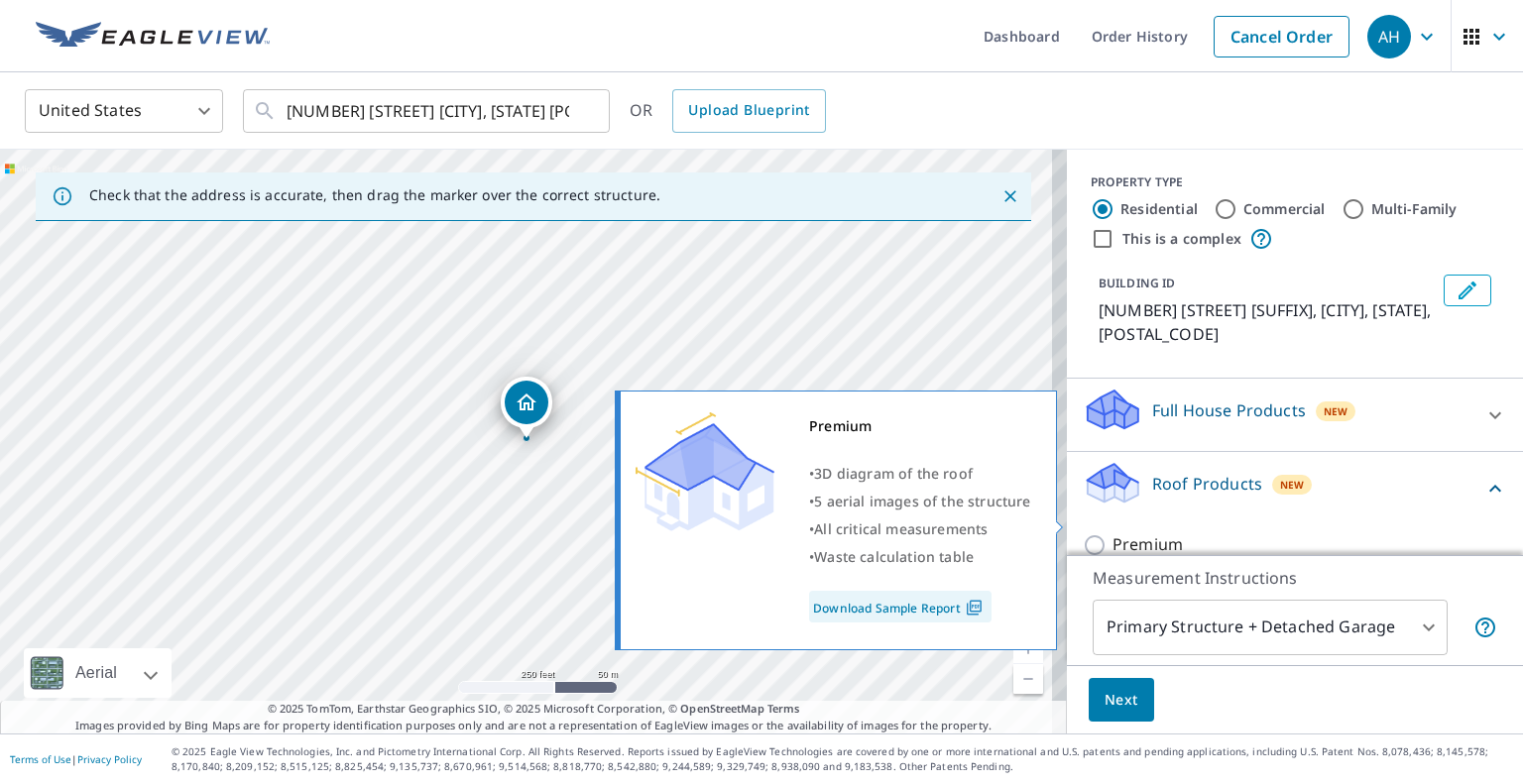 drag, startPoint x: 1171, startPoint y: 518, endPoint x: 1162, endPoint y: 528, distance: 13.453624 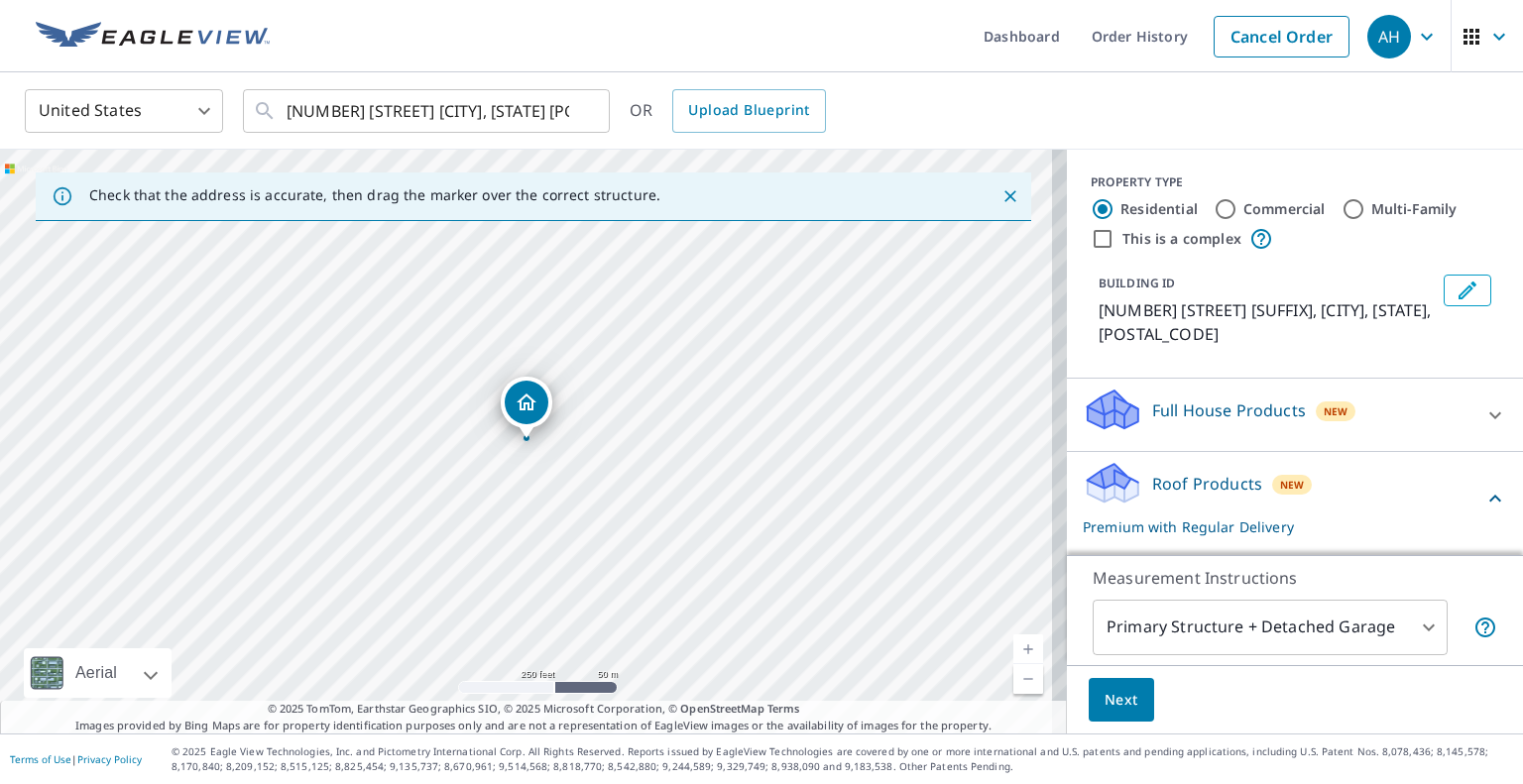 click on "Next" at bounding box center [1121, 700] 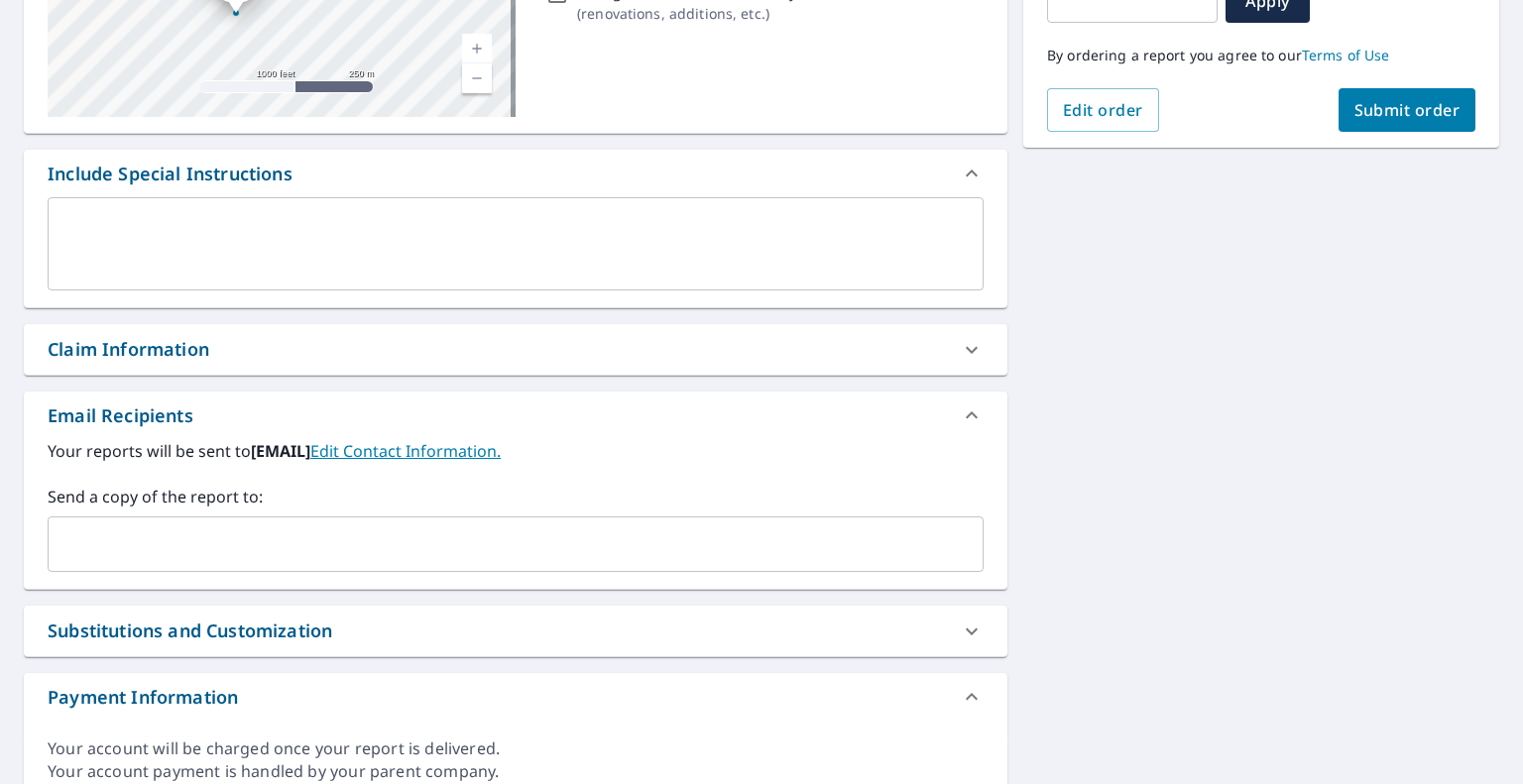 scroll, scrollTop: 396, scrollLeft: 0, axis: vertical 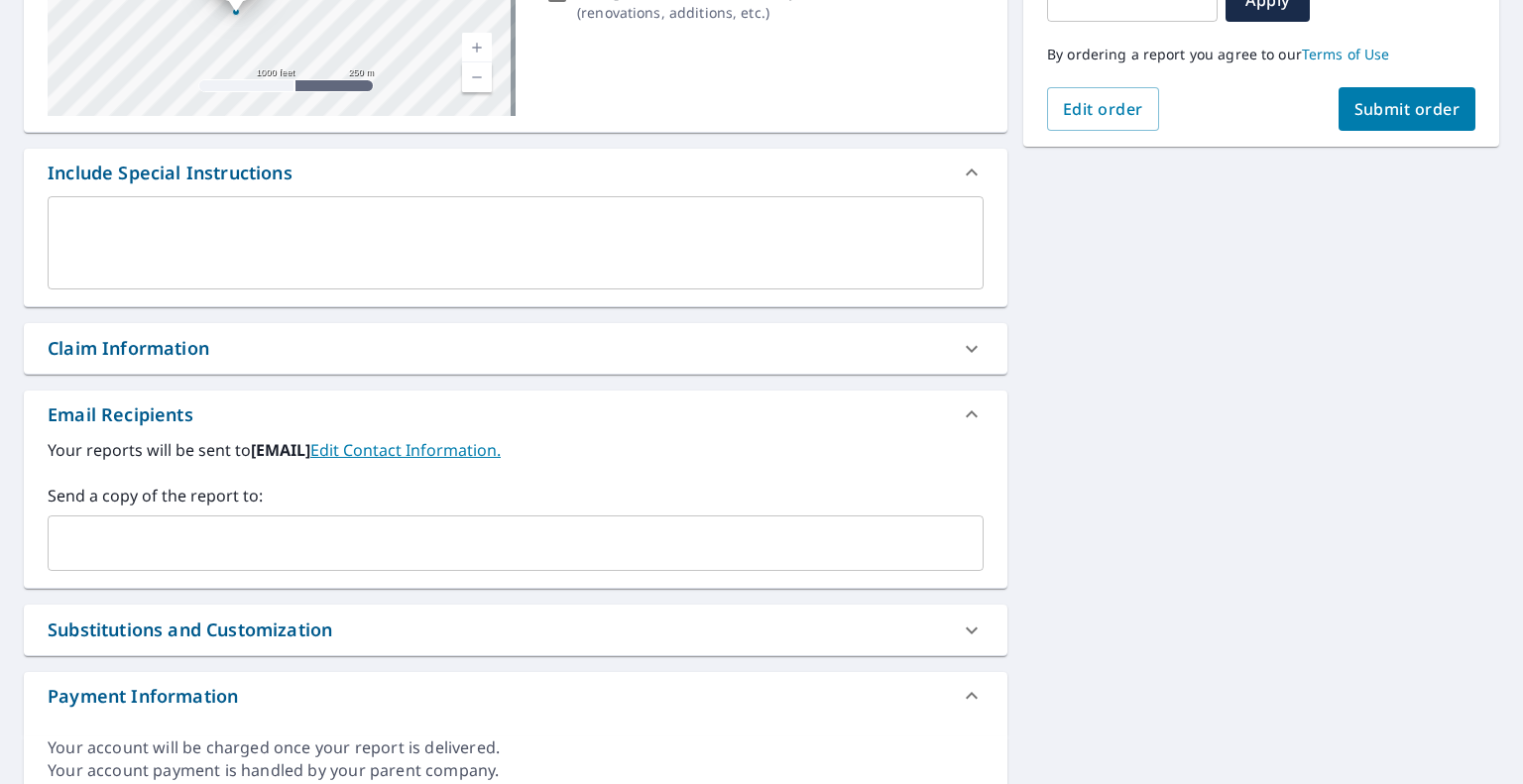 drag, startPoint x: 232, startPoint y: 537, endPoint x: 184, endPoint y: 553, distance: 50.596443 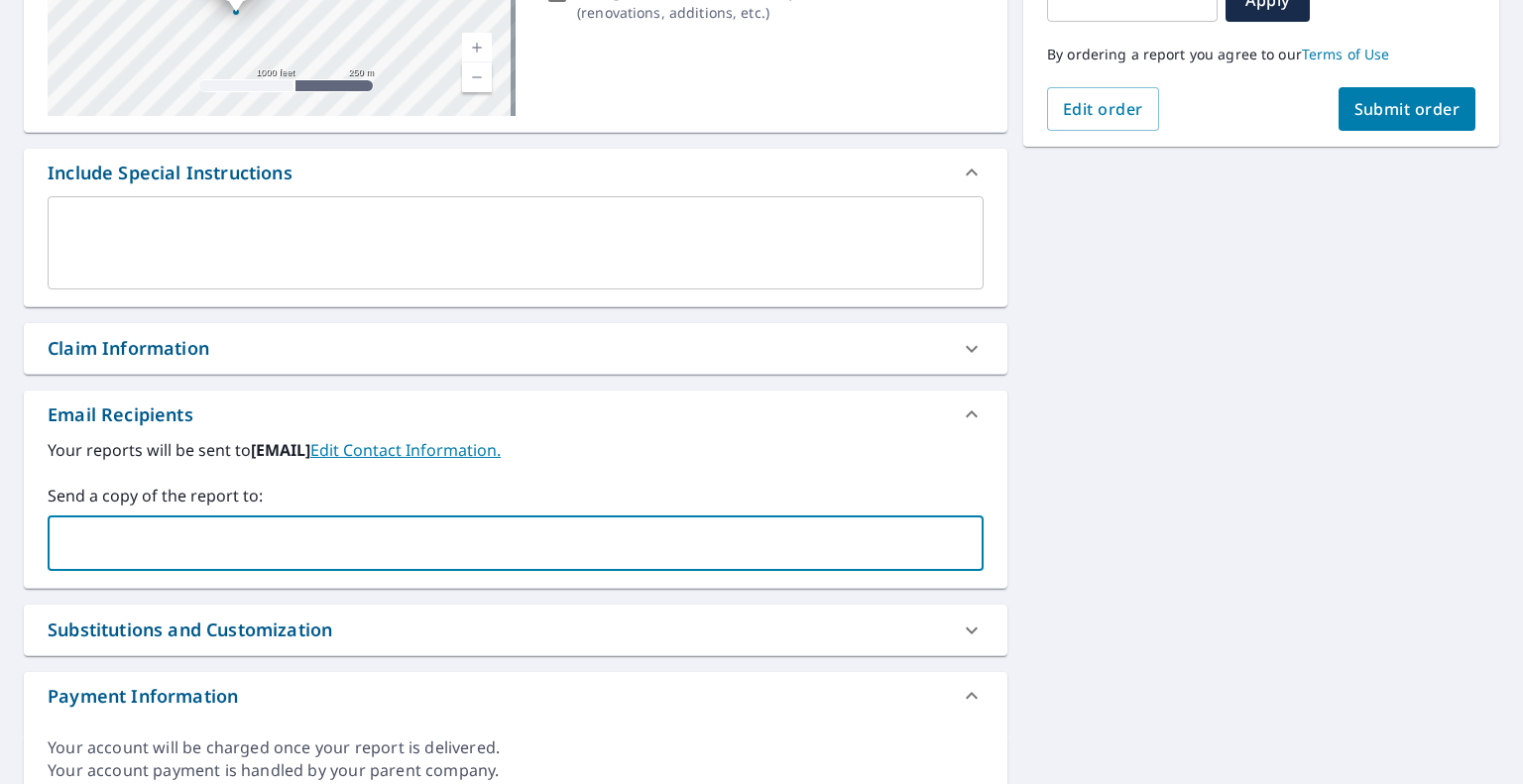 paste on "[EMAIL]" 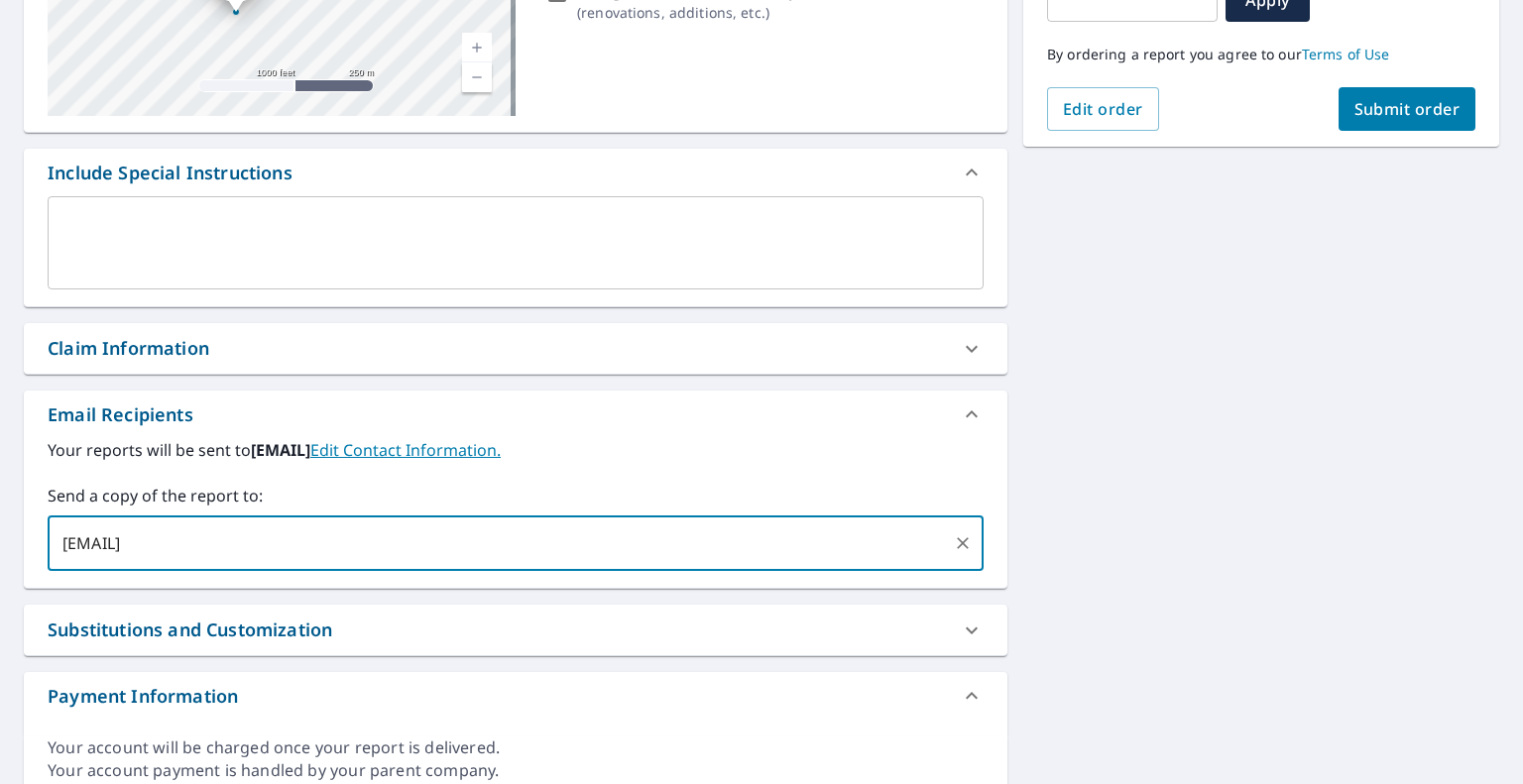 type 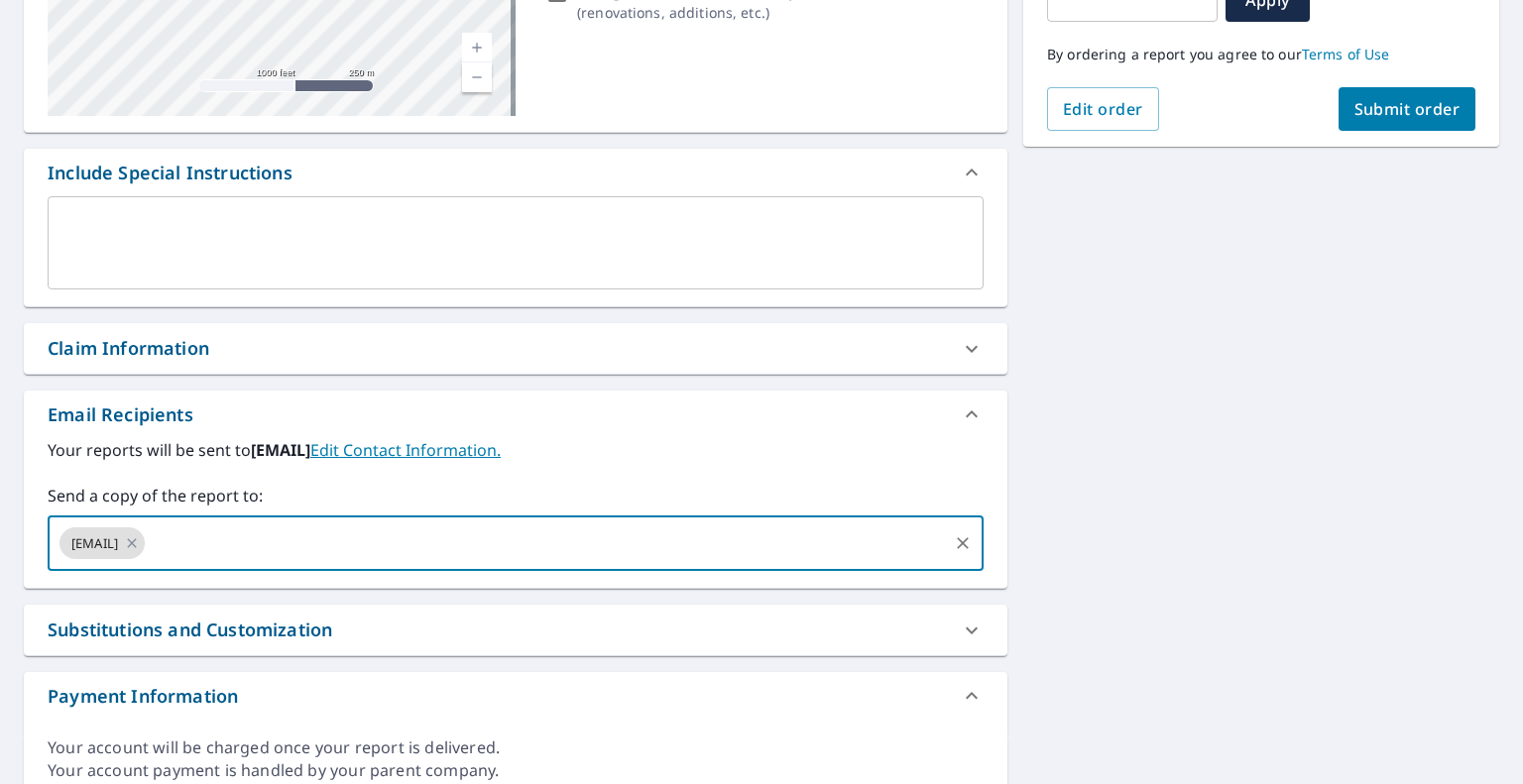 click on "Submit order" at bounding box center (1407, 109) 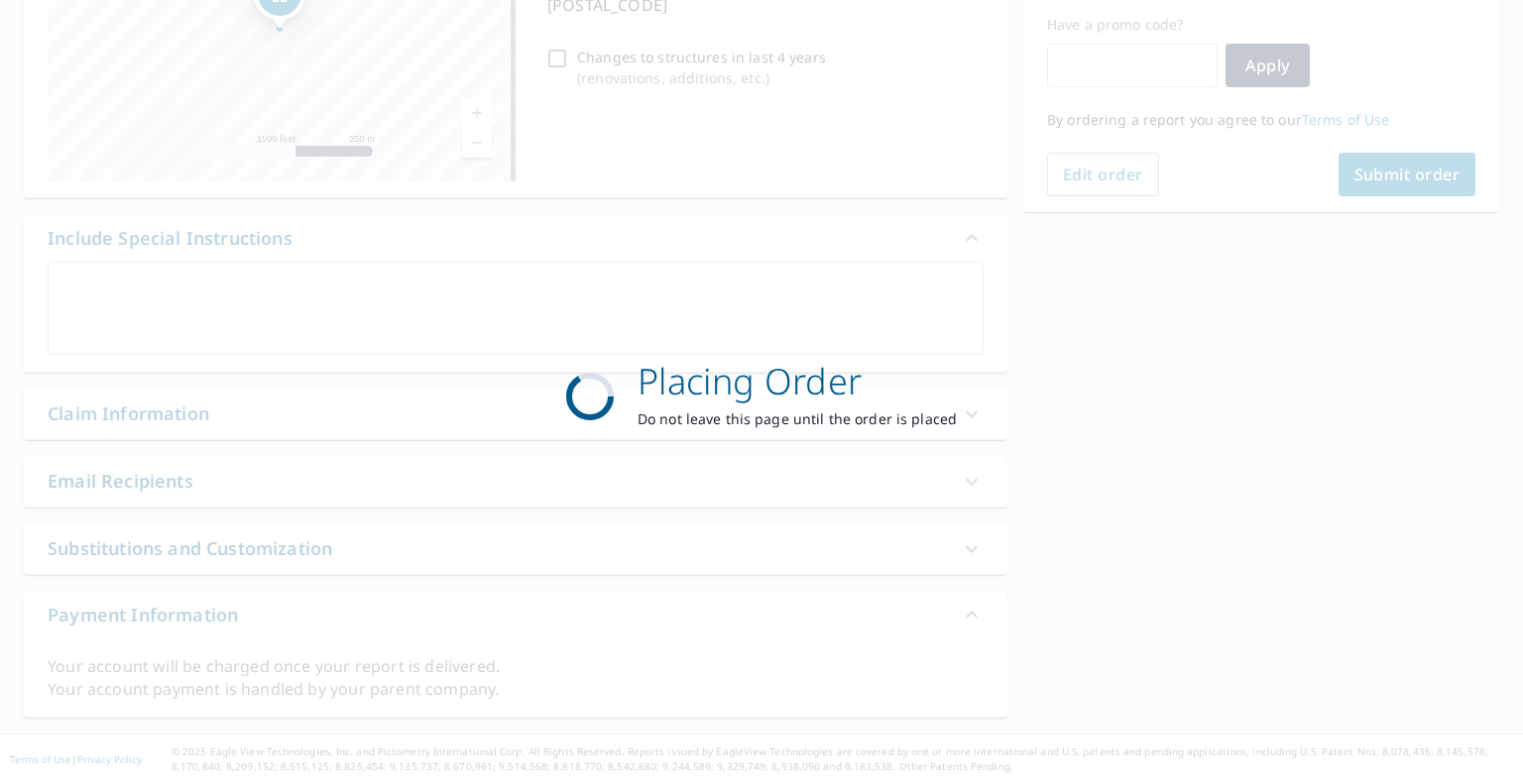 scroll, scrollTop: 329, scrollLeft: 0, axis: vertical 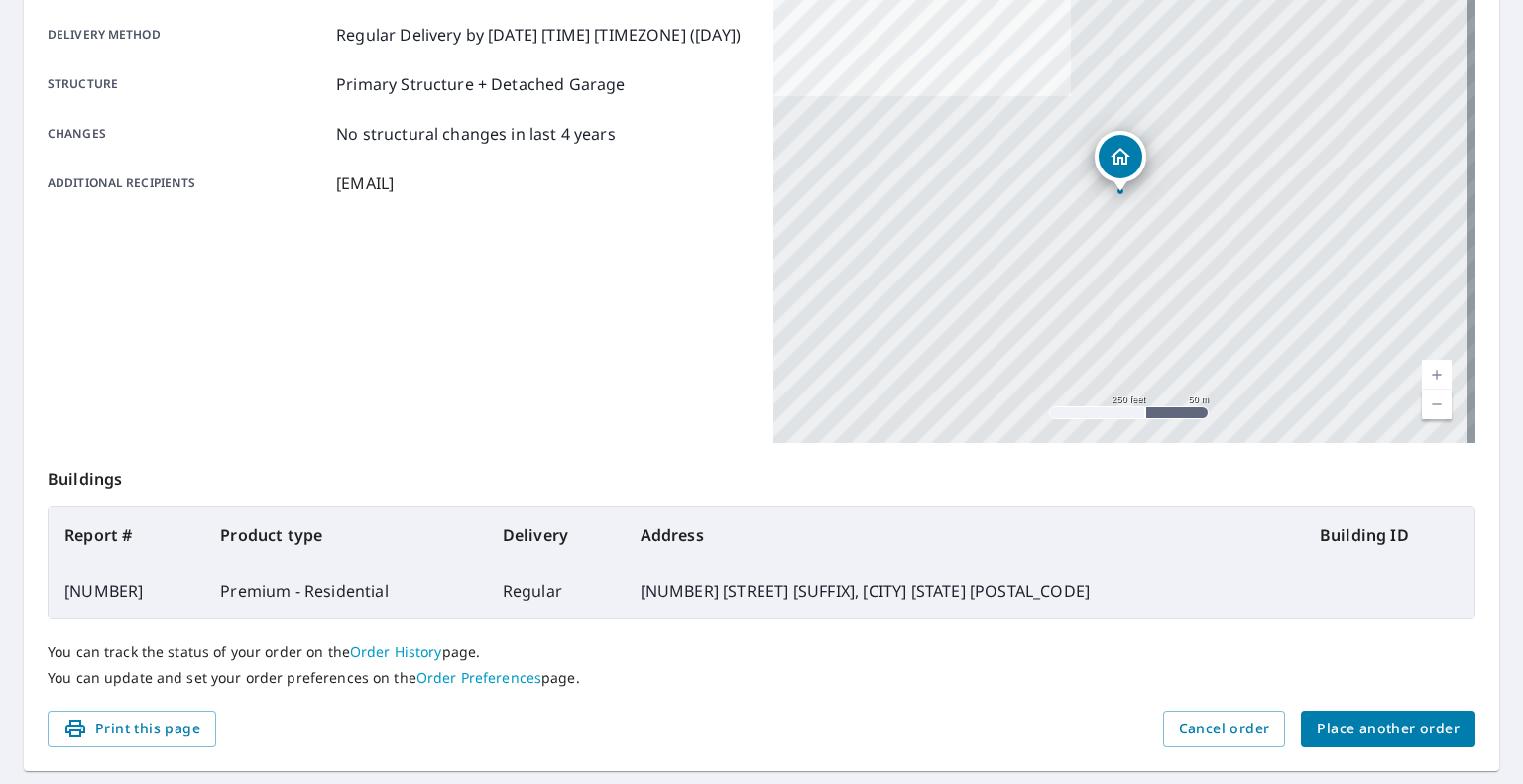 click on "Place another order" at bounding box center (1388, 728) 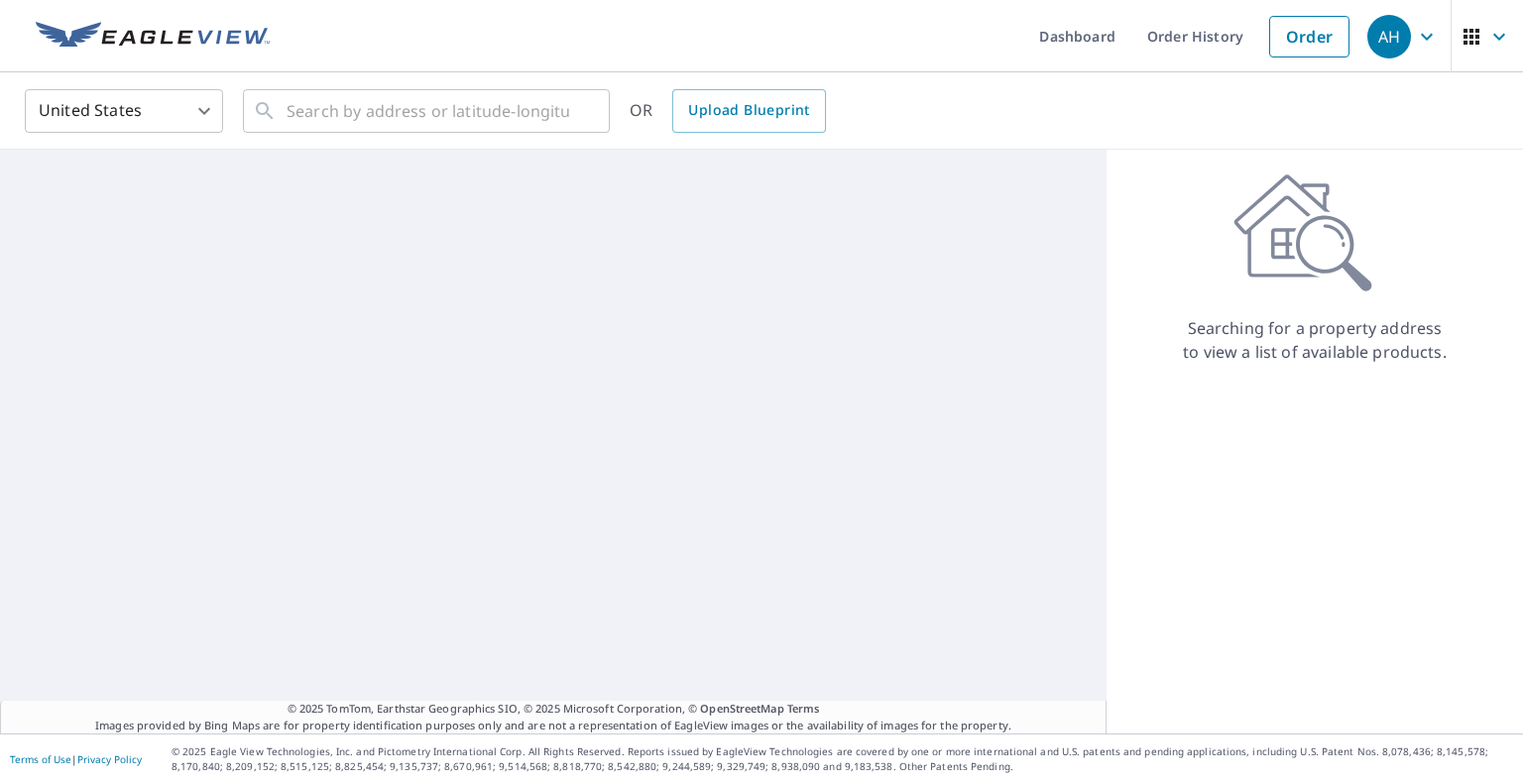 scroll, scrollTop: 0, scrollLeft: 0, axis: both 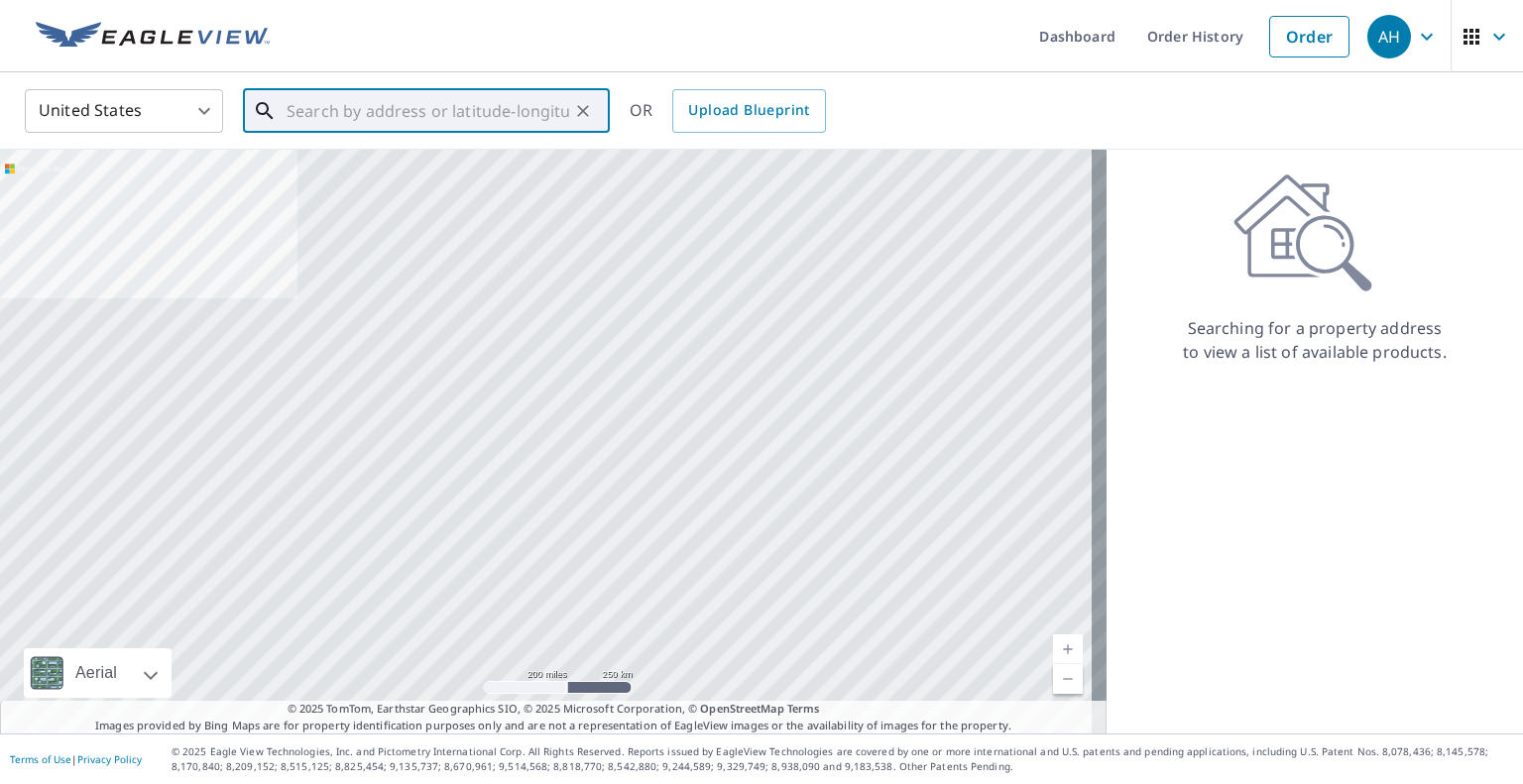 click at bounding box center [427, 111] 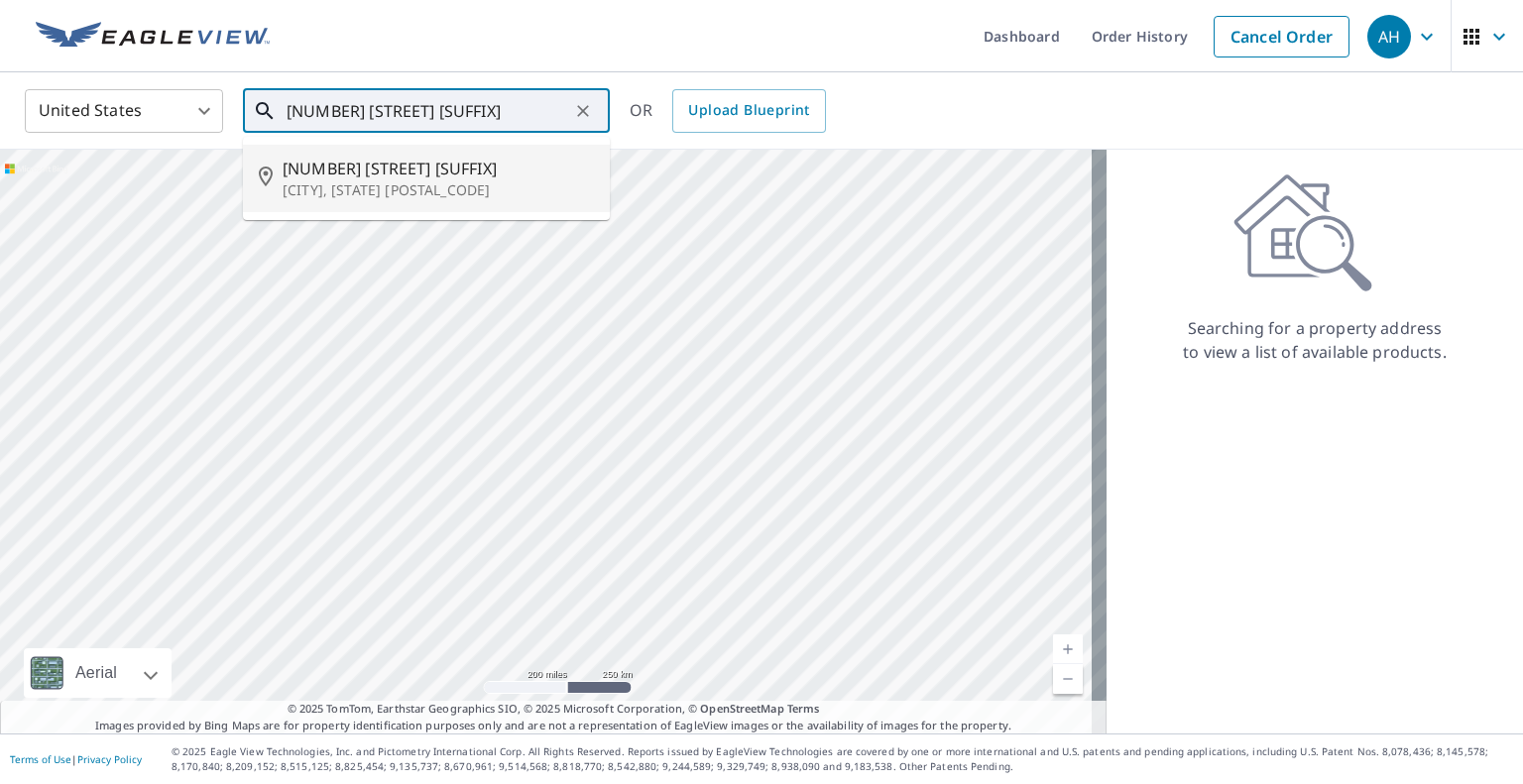 click on "[CITY], [STATE] [POSTAL_CODE]" at bounding box center [438, 190] 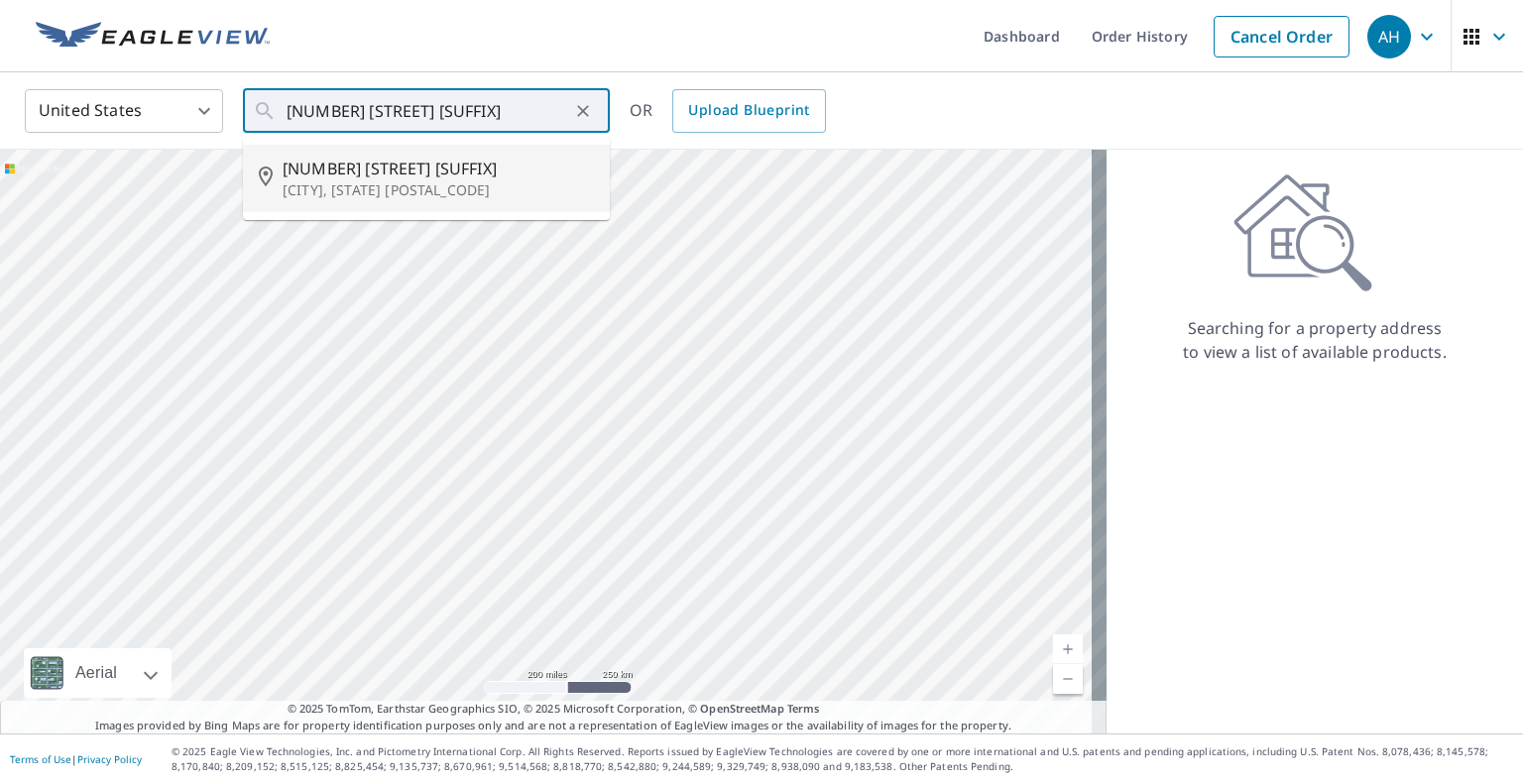 type on "[NUMBER] [STREET] [CITY], [STATE] [POSTAL_CODE]" 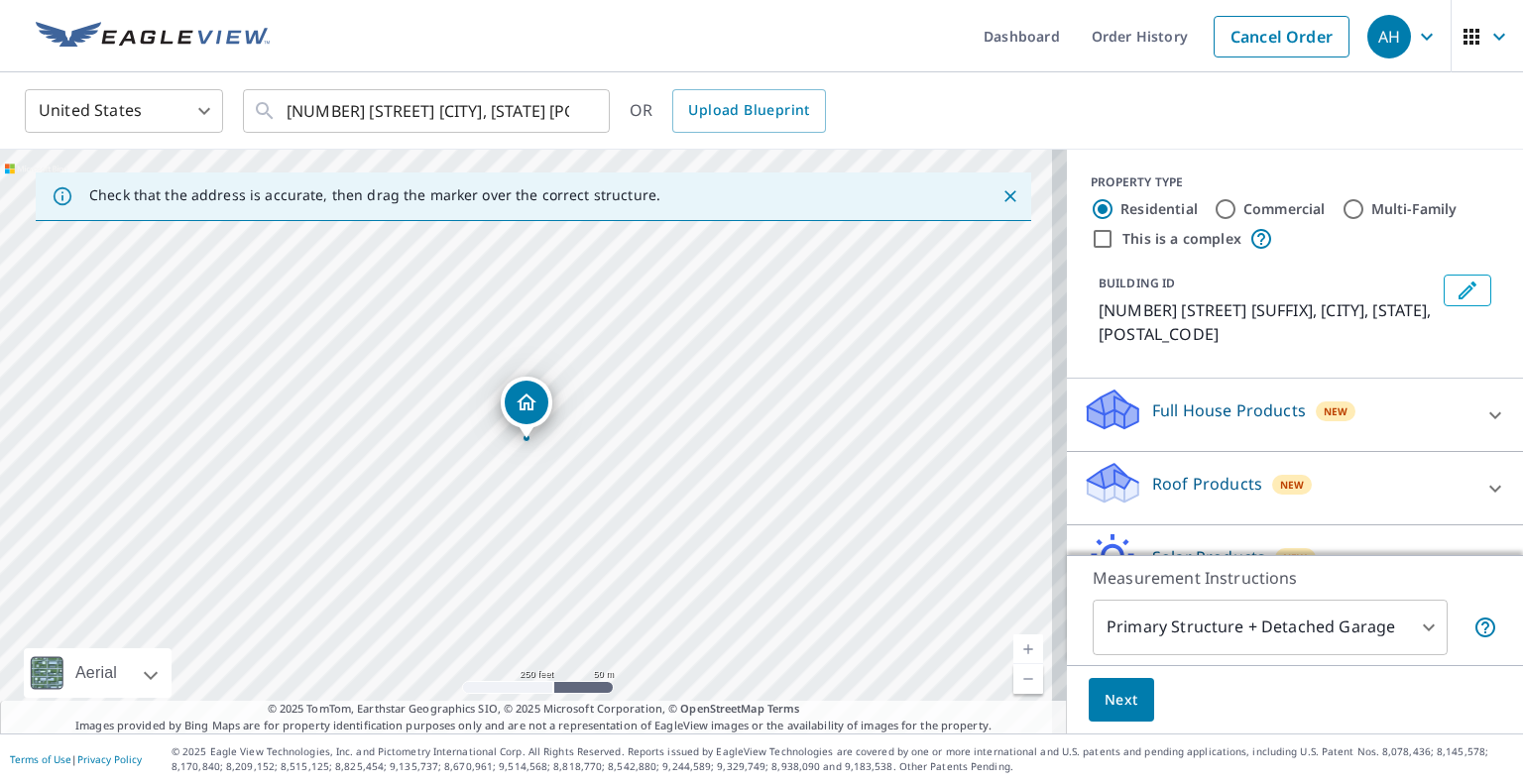 click on "Roof Products" at bounding box center [1207, 484] 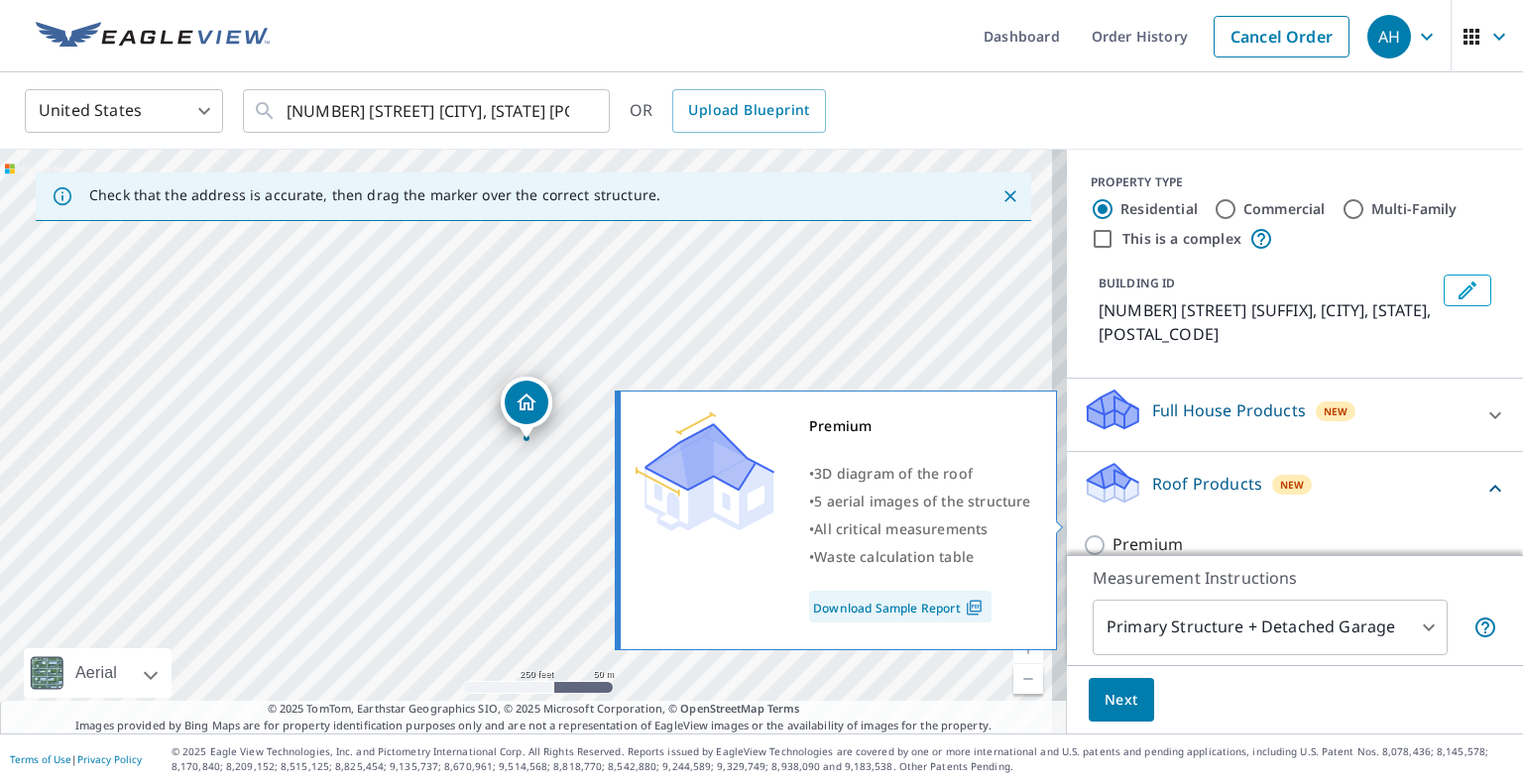 click on "Premium" at bounding box center (1147, 544) 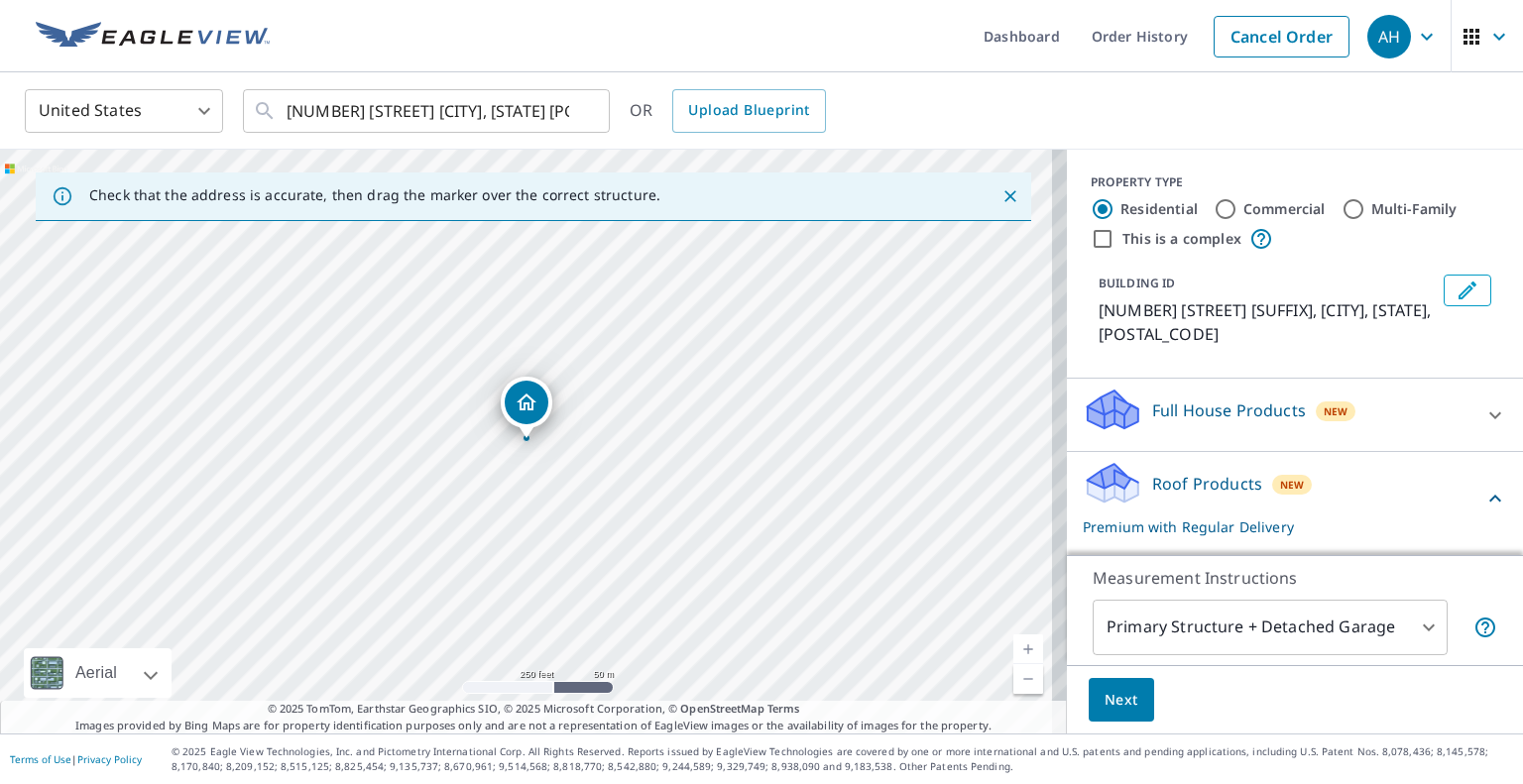 click on "Next" at bounding box center (1121, 700) 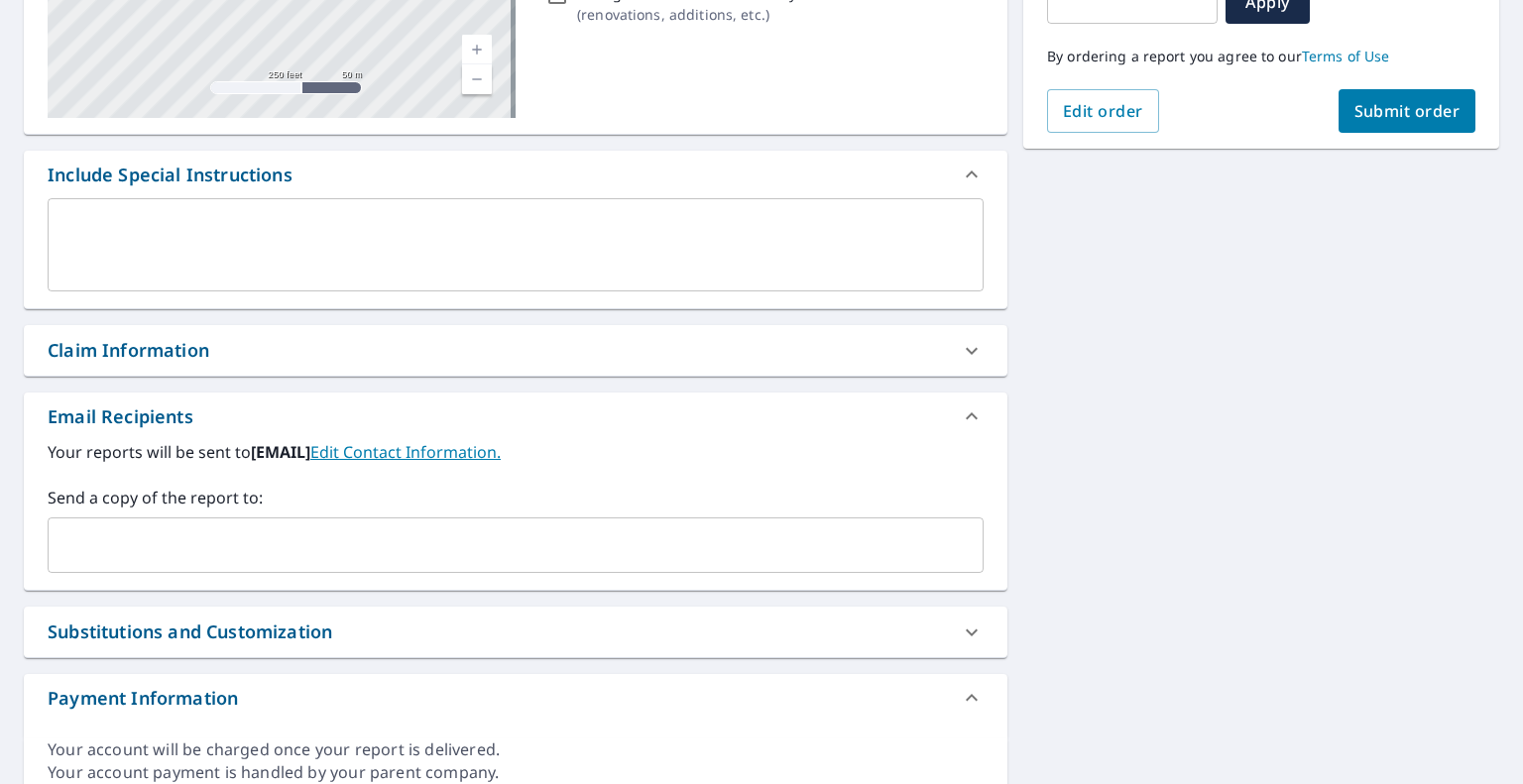 scroll, scrollTop: 396, scrollLeft: 0, axis: vertical 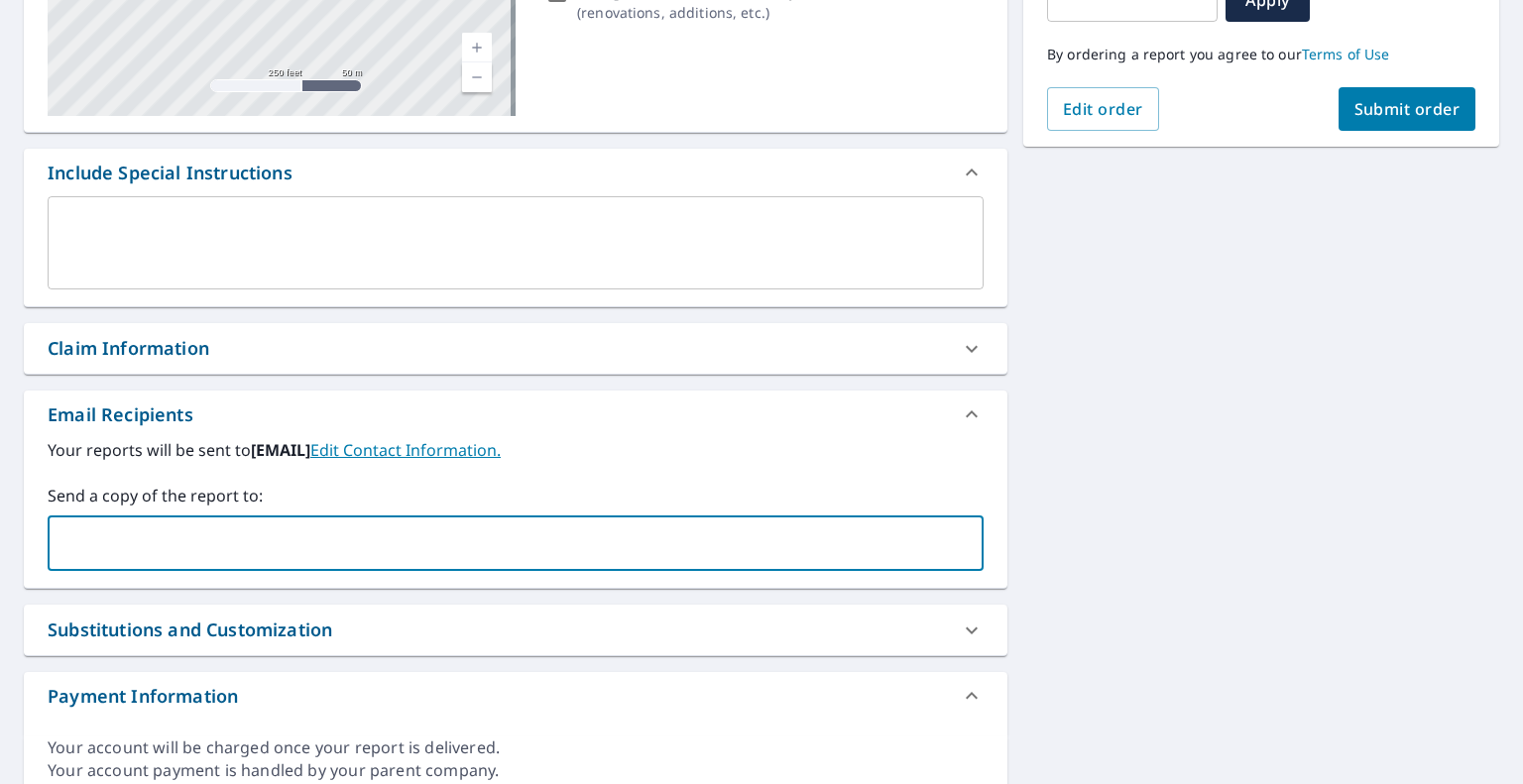 click at bounding box center [501, 543] 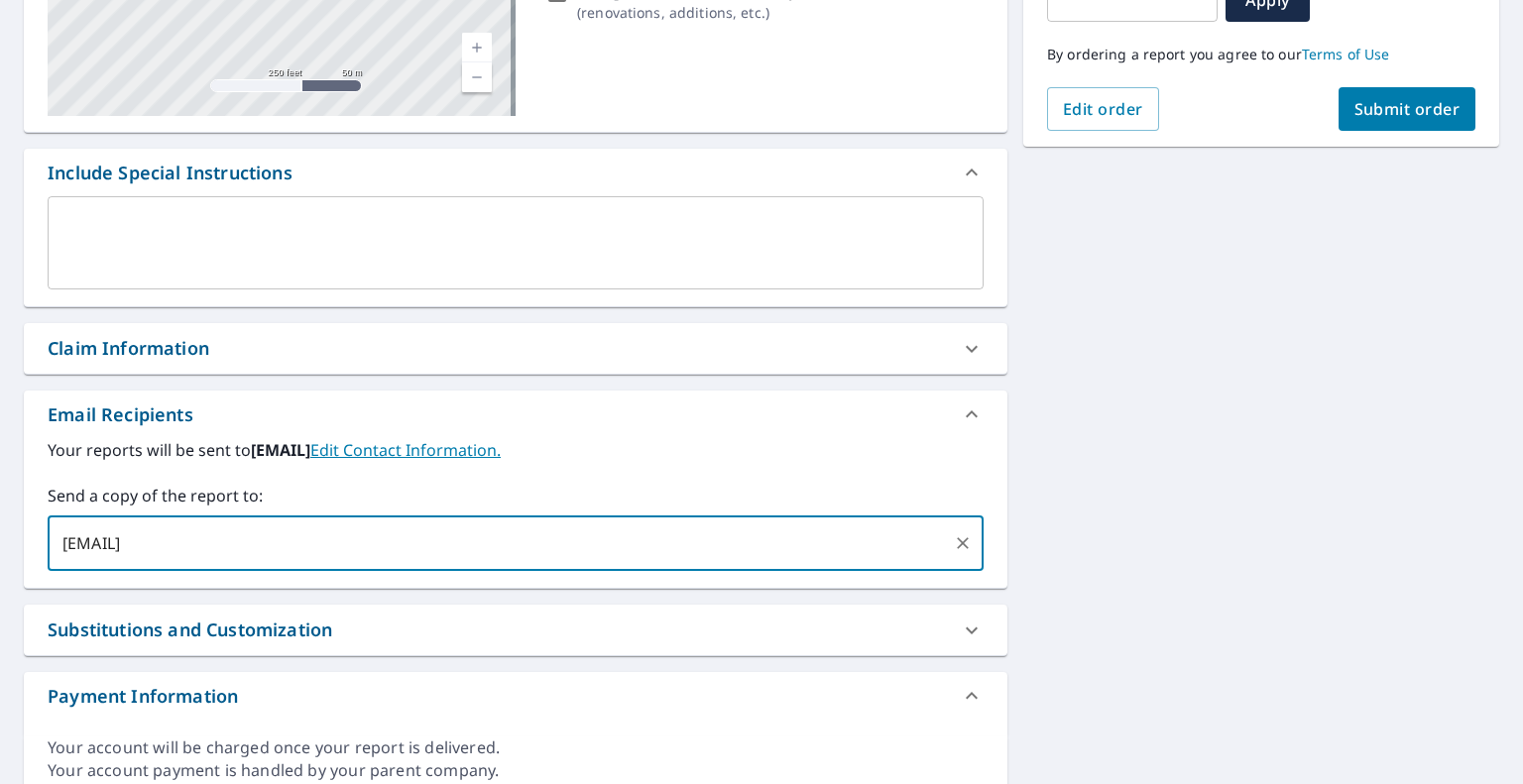 type 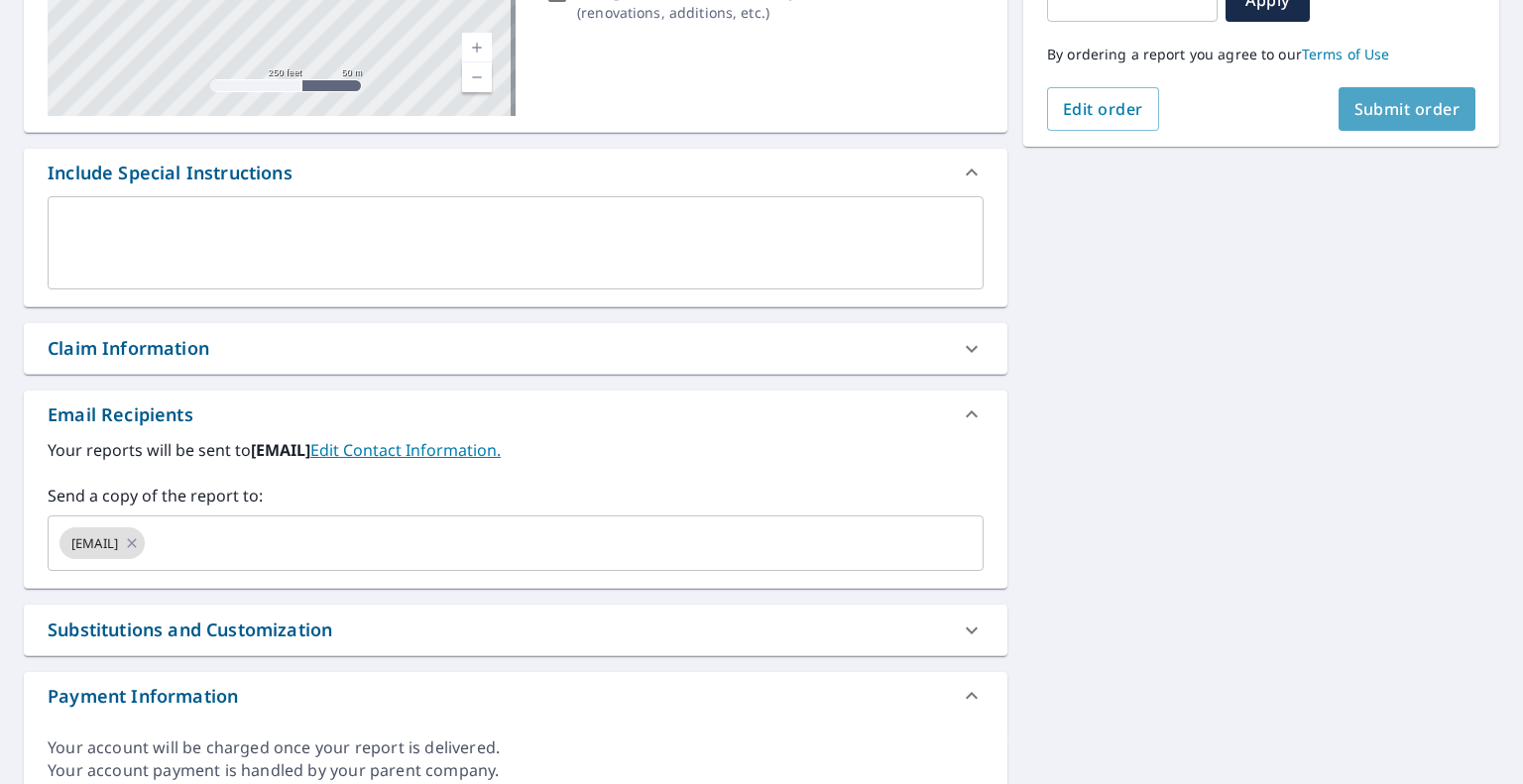click on "Submit order" at bounding box center [1407, 109] 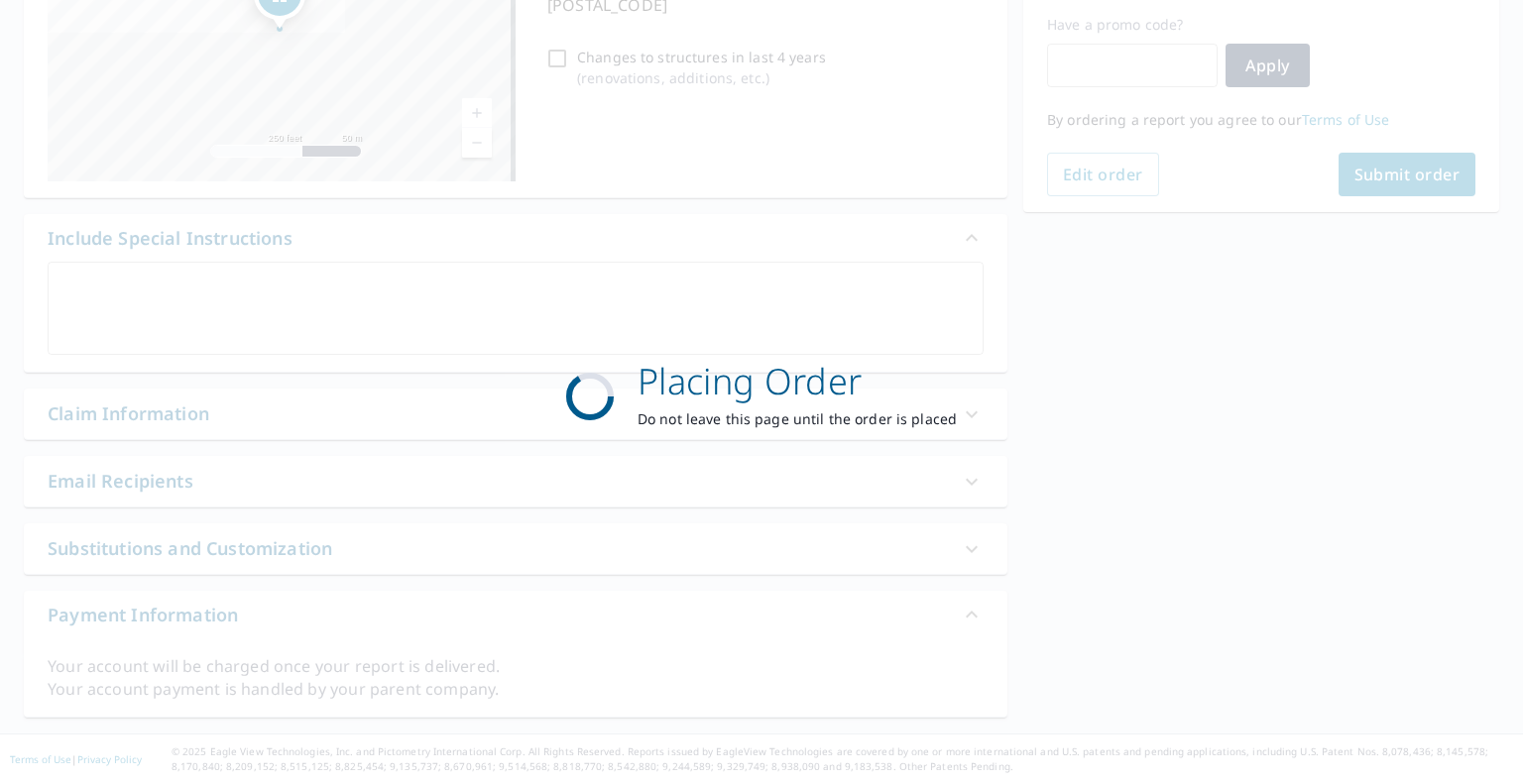 scroll, scrollTop: 329, scrollLeft: 0, axis: vertical 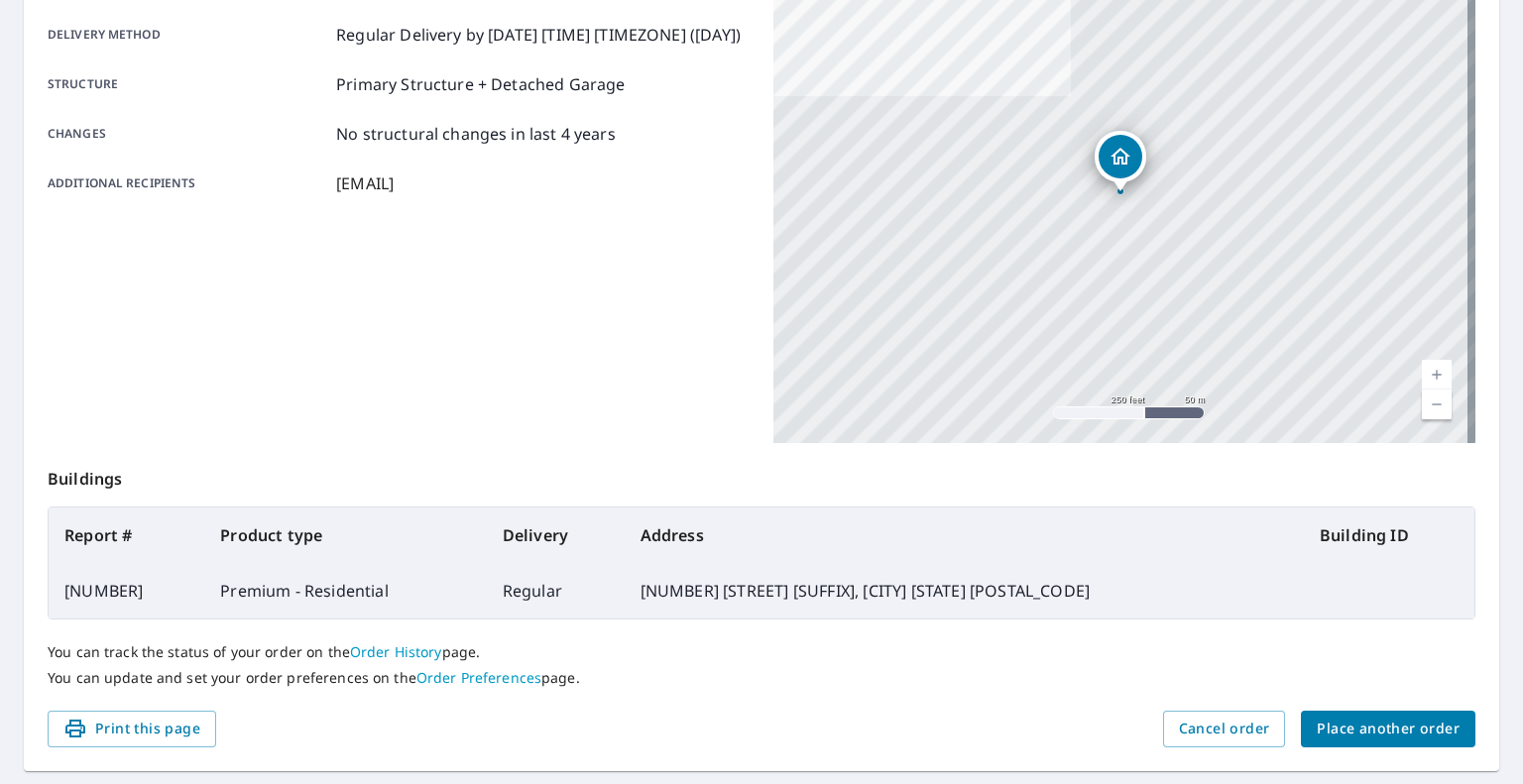 click on "Place another order" at bounding box center [1388, 728] 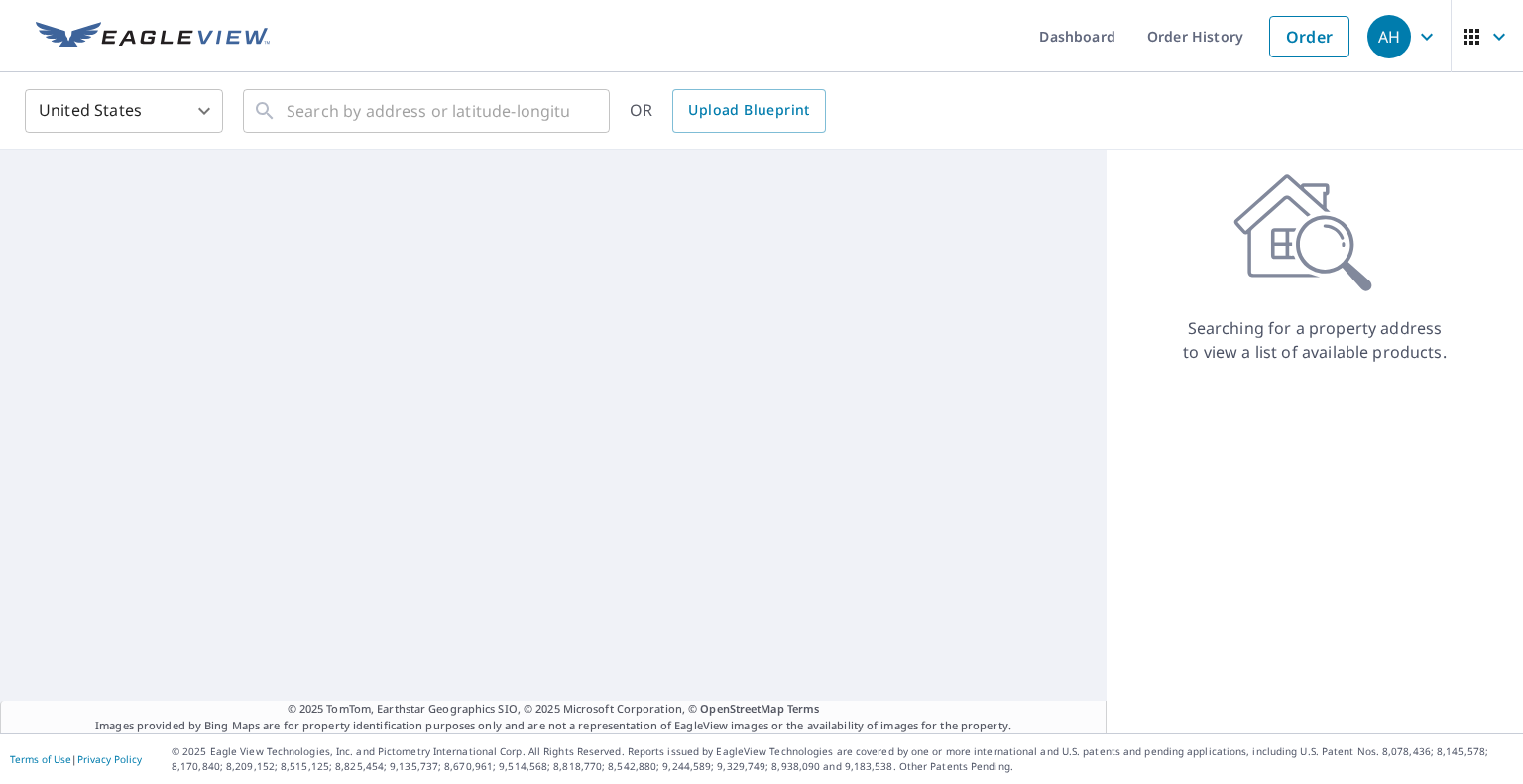 scroll, scrollTop: 0, scrollLeft: 0, axis: both 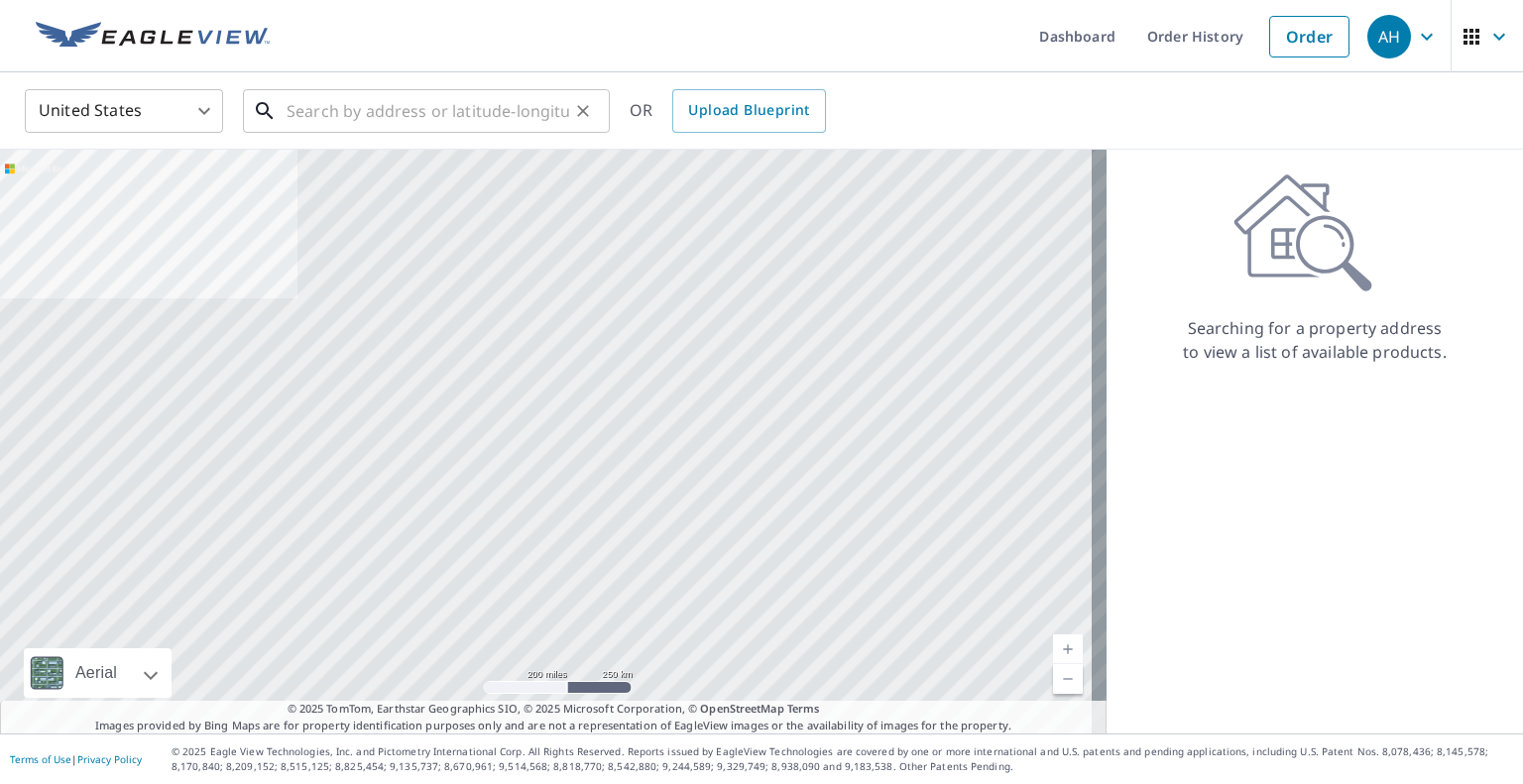 click at bounding box center [427, 111] 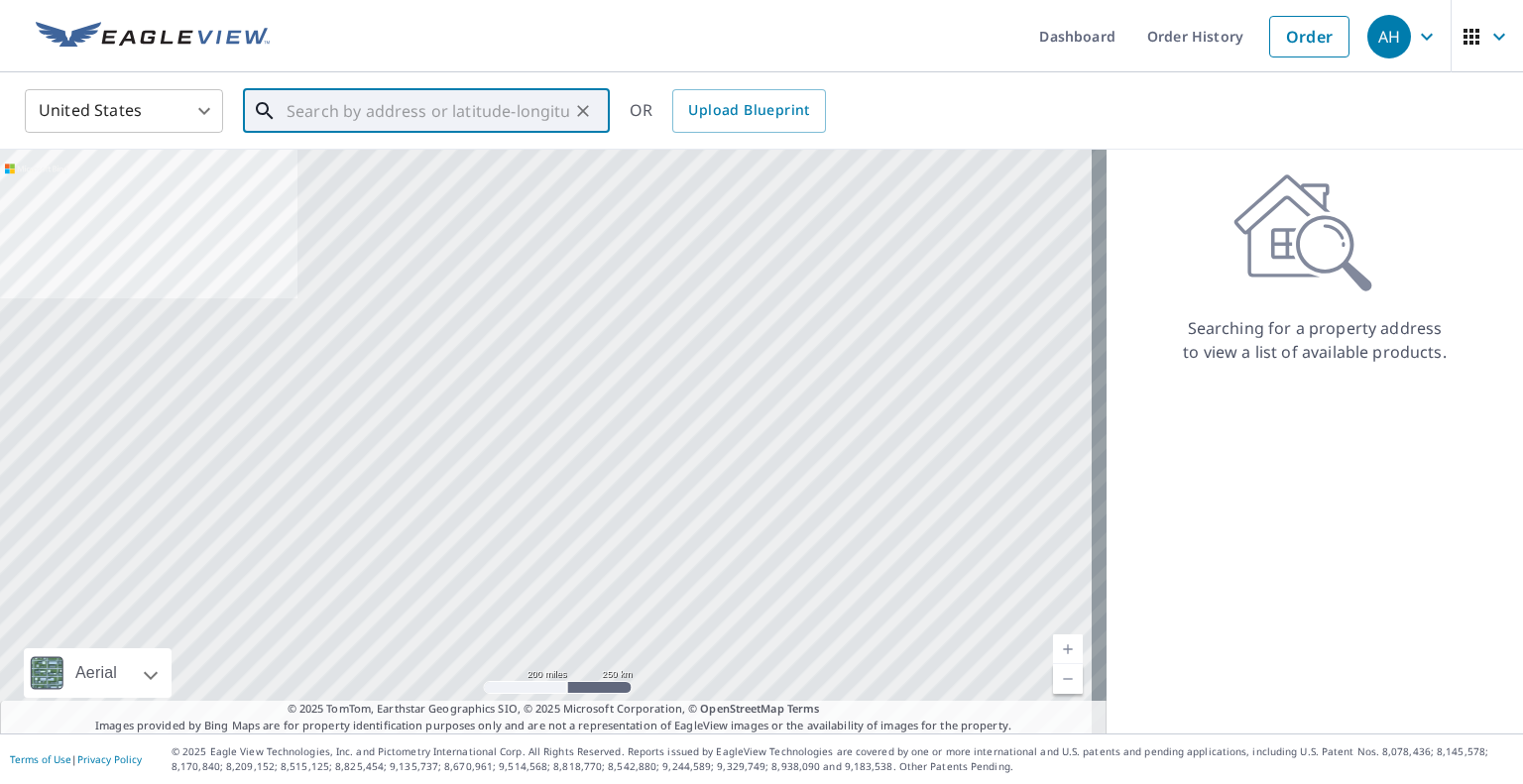 paste on "[NUMBER] [STREET] [SUFFIX]" 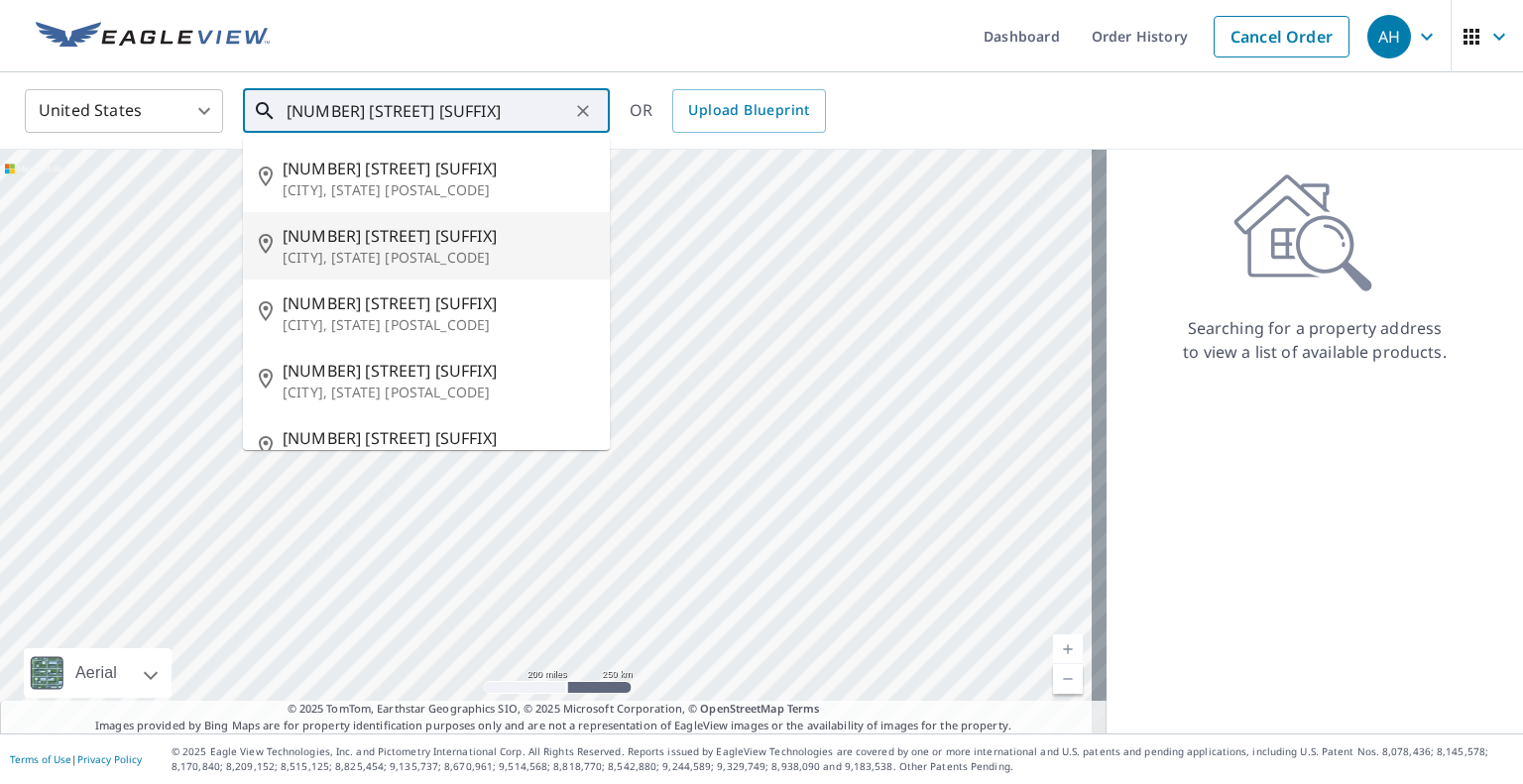 drag, startPoint x: 341, startPoint y: 244, endPoint x: 407, endPoint y: 161, distance: 106.042444 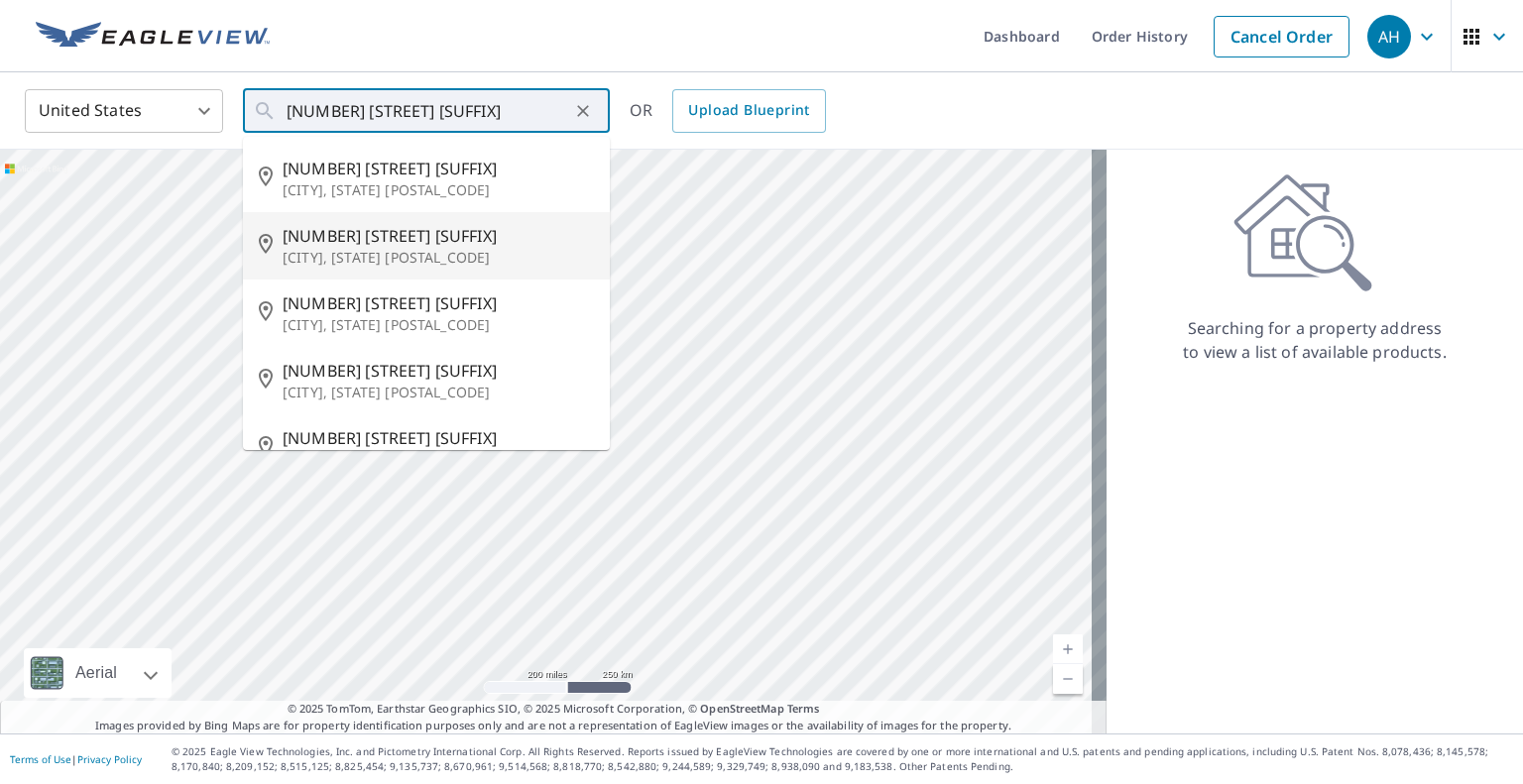 type on "[NUMBER] [STREET] [CITY], [STATE] [POSTAL_CODE]" 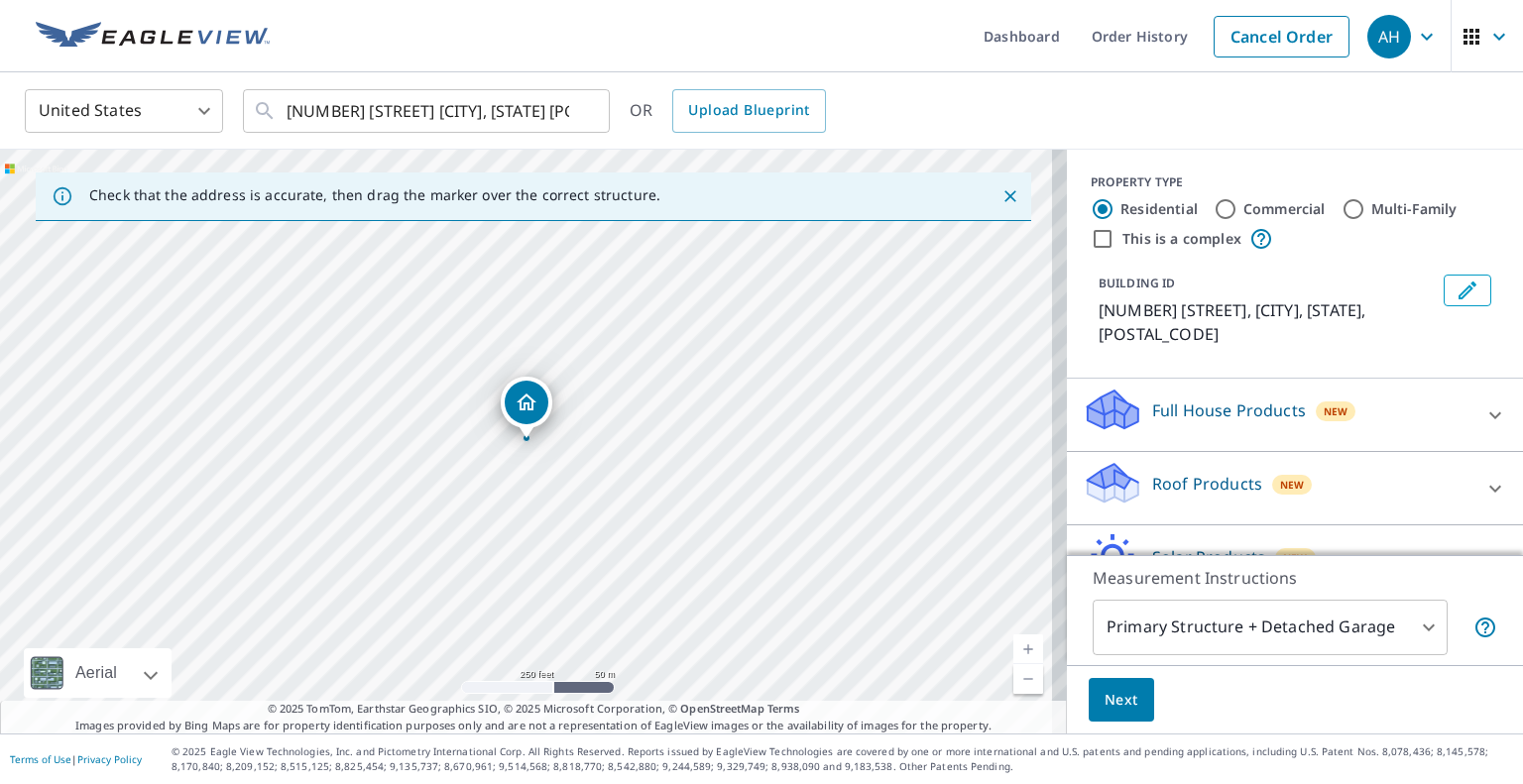 click on "Roof Products" at bounding box center (1207, 484) 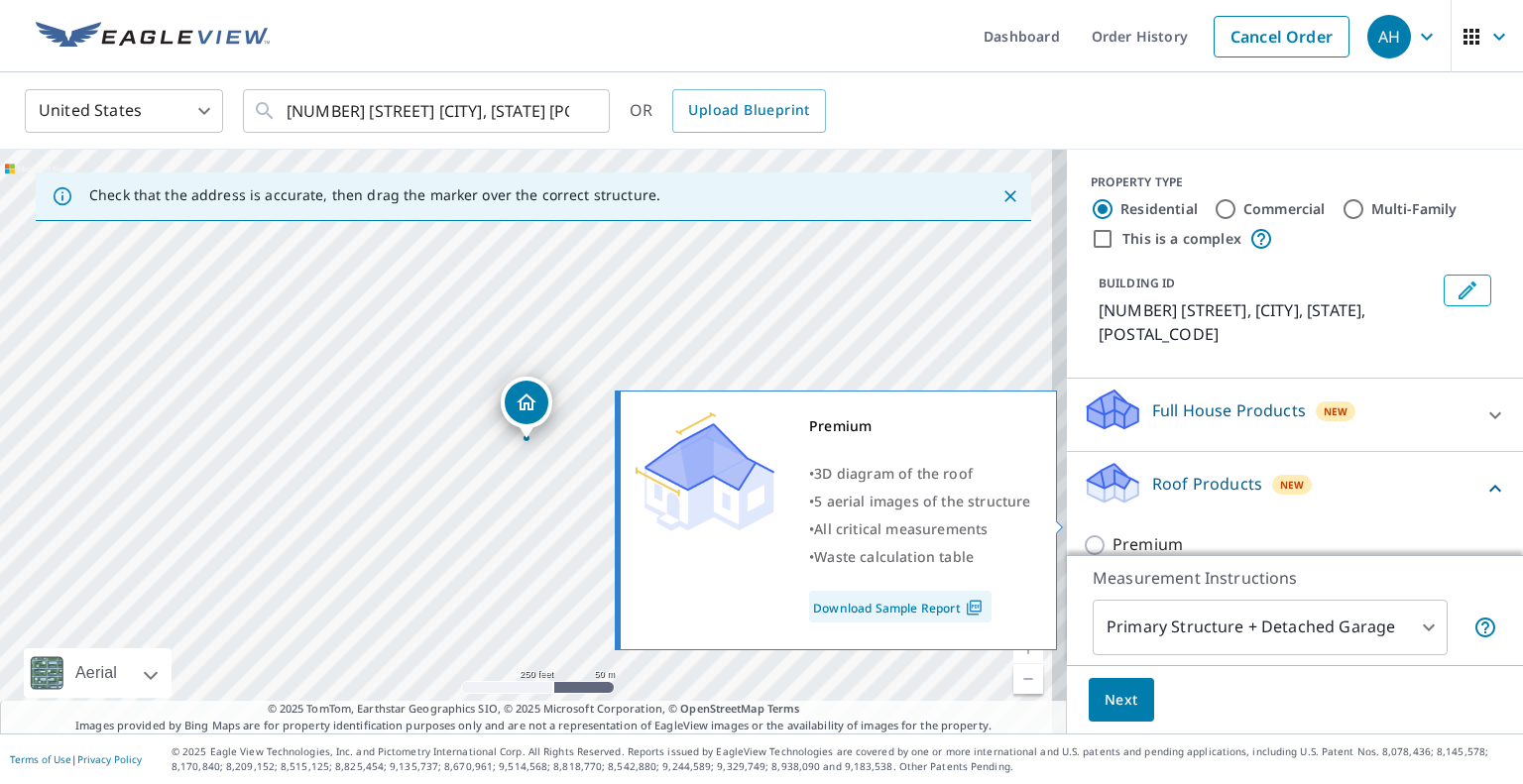 click on "Premium" at bounding box center [1147, 544] 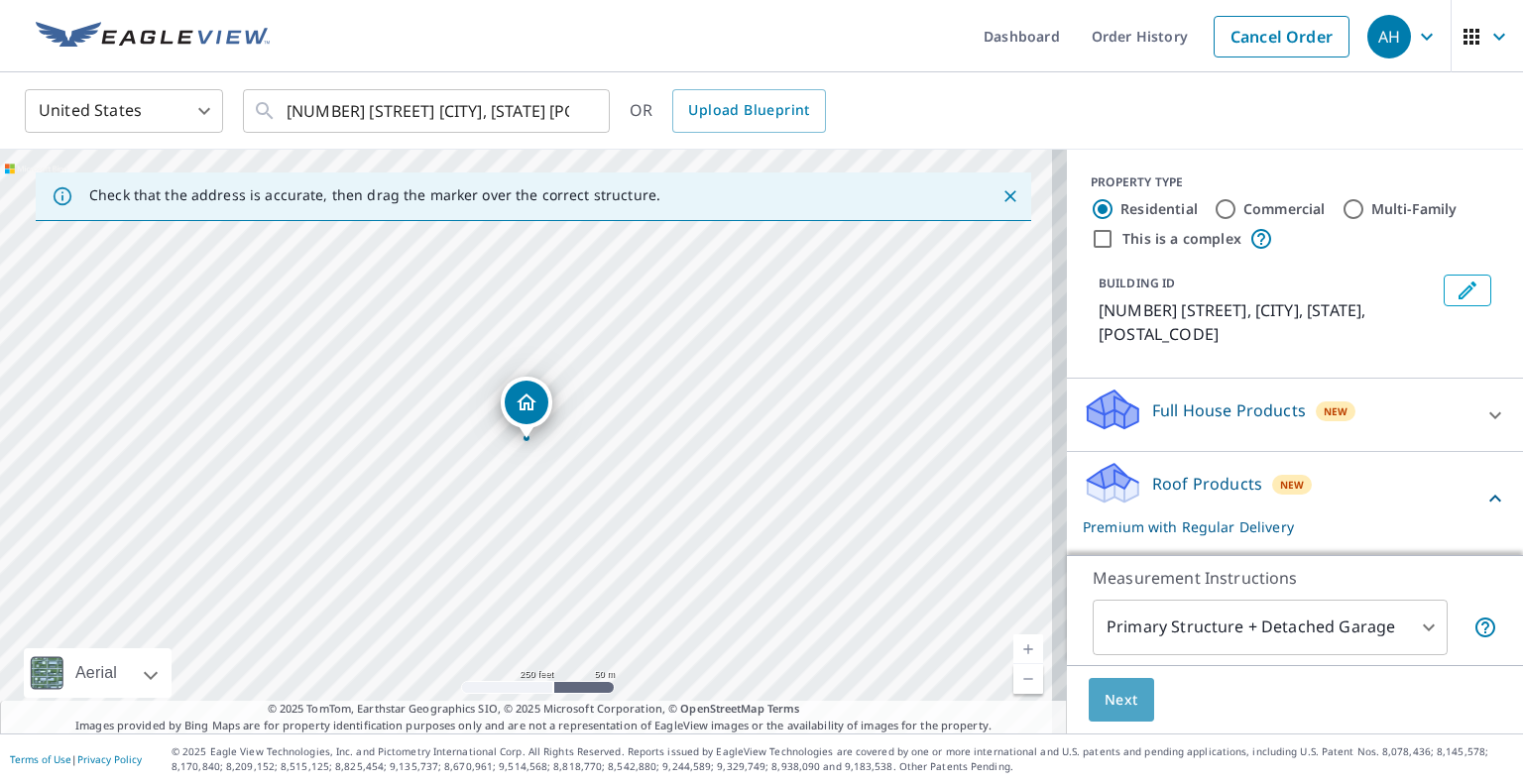 click on "Next" at bounding box center [1121, 700] 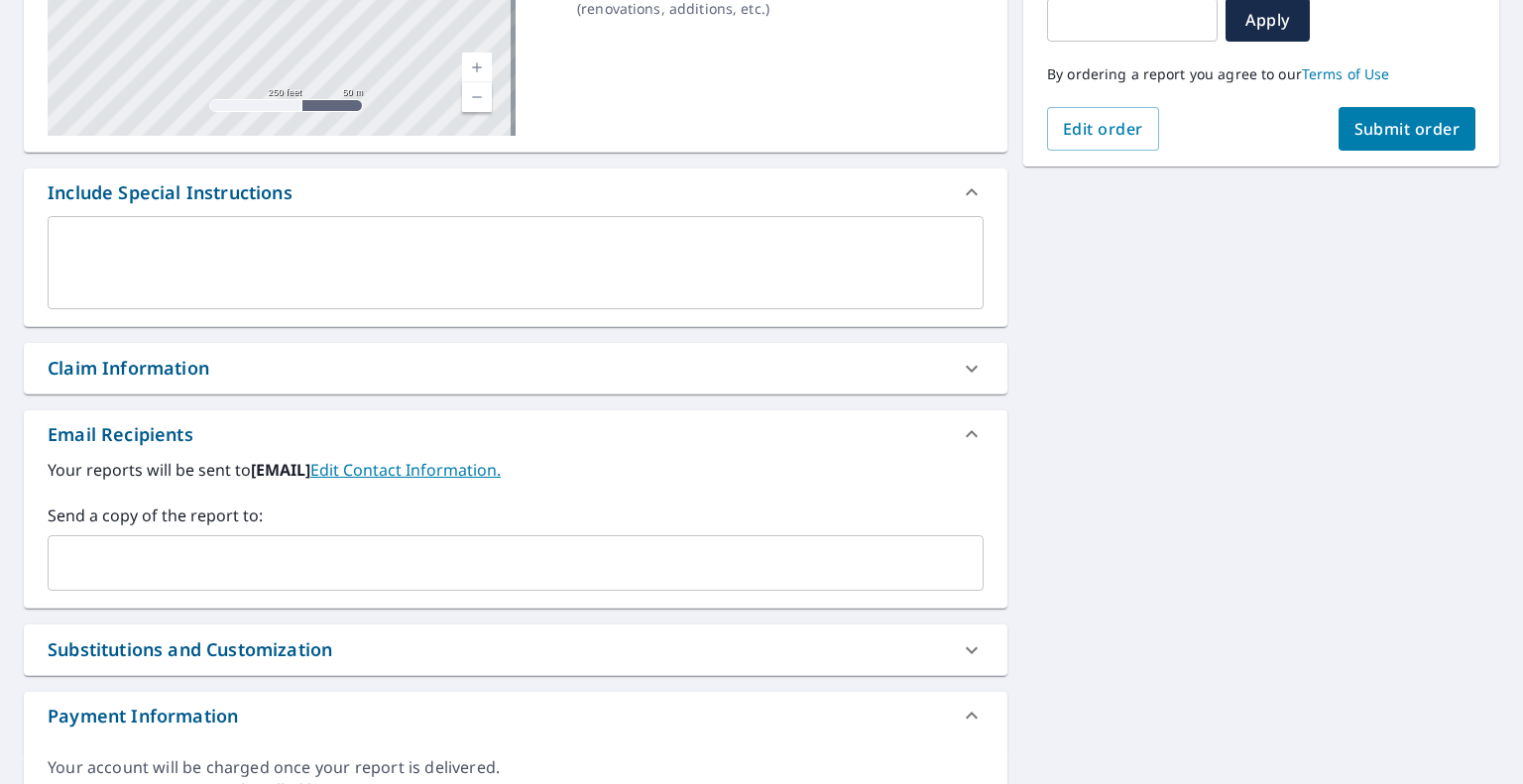scroll, scrollTop: 396, scrollLeft: 0, axis: vertical 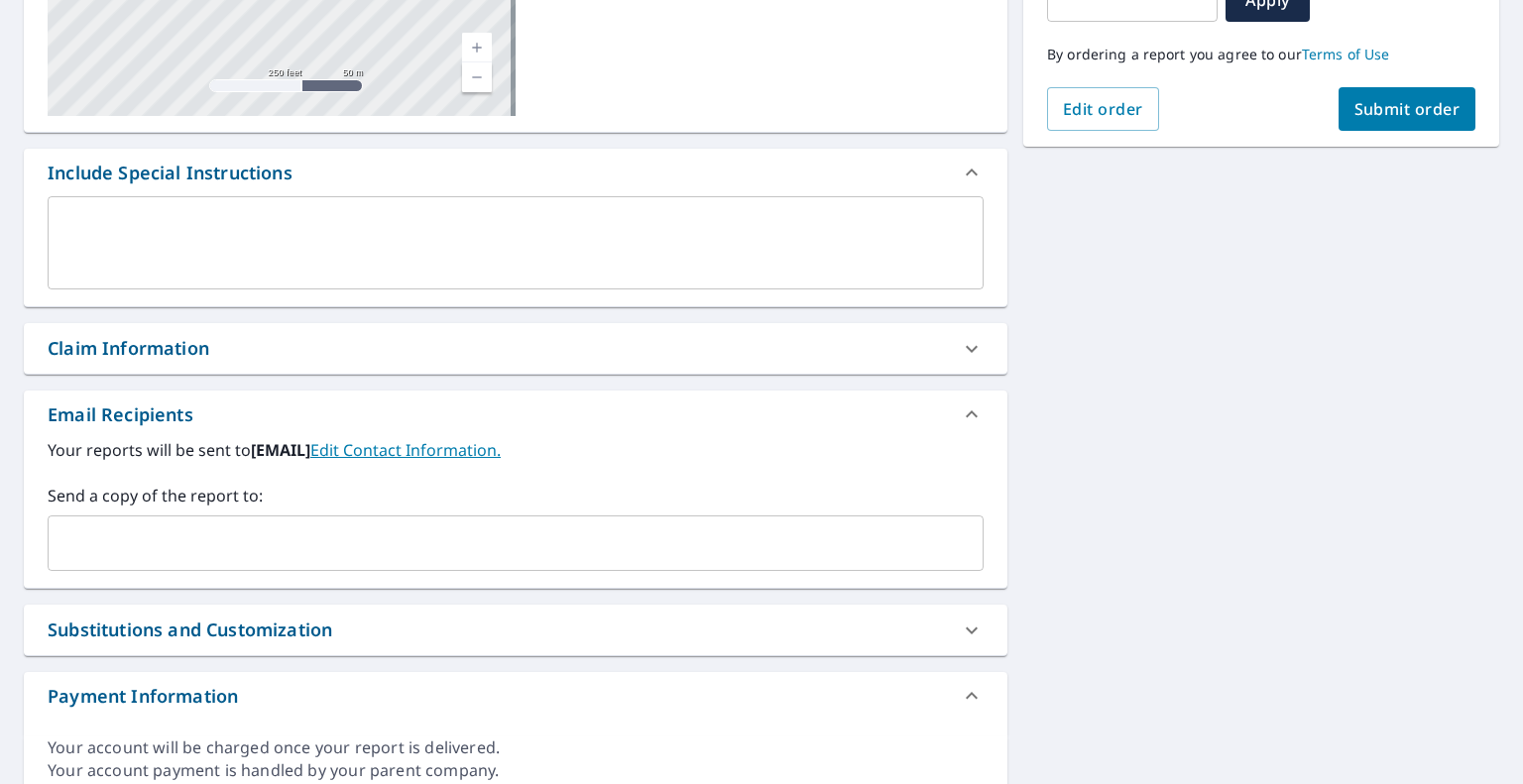 click at bounding box center [501, 543] 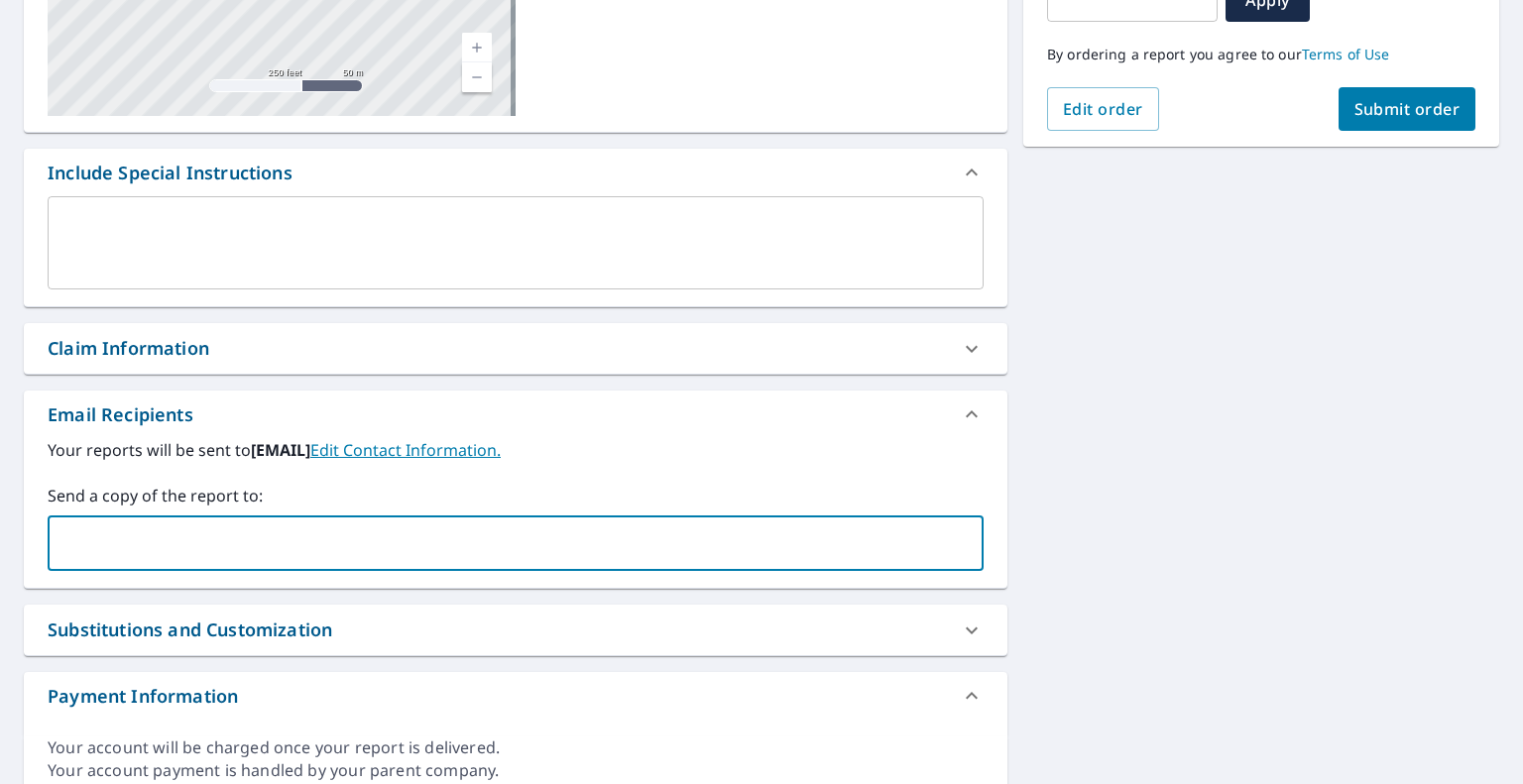 paste on "[EMAIL]" 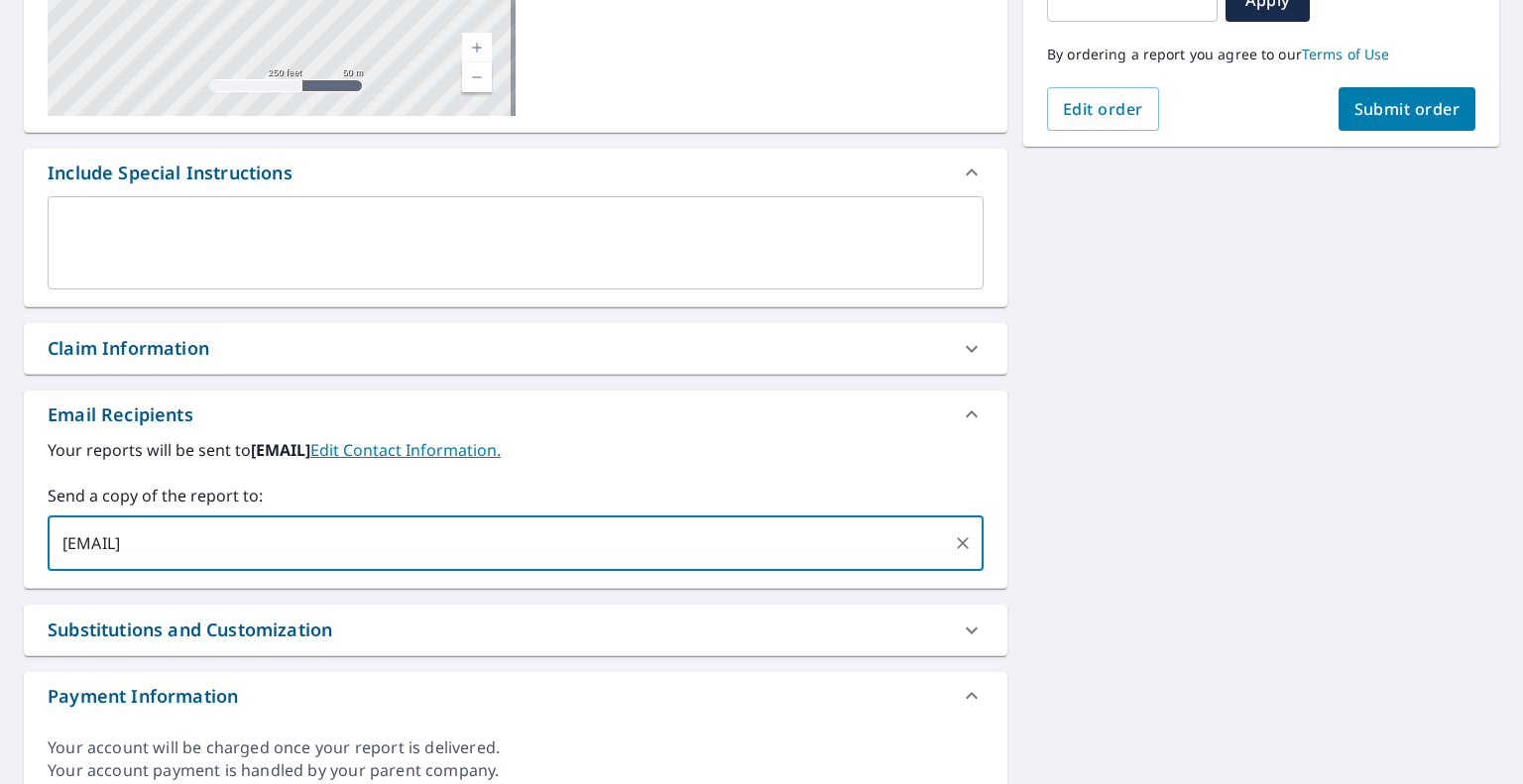 type 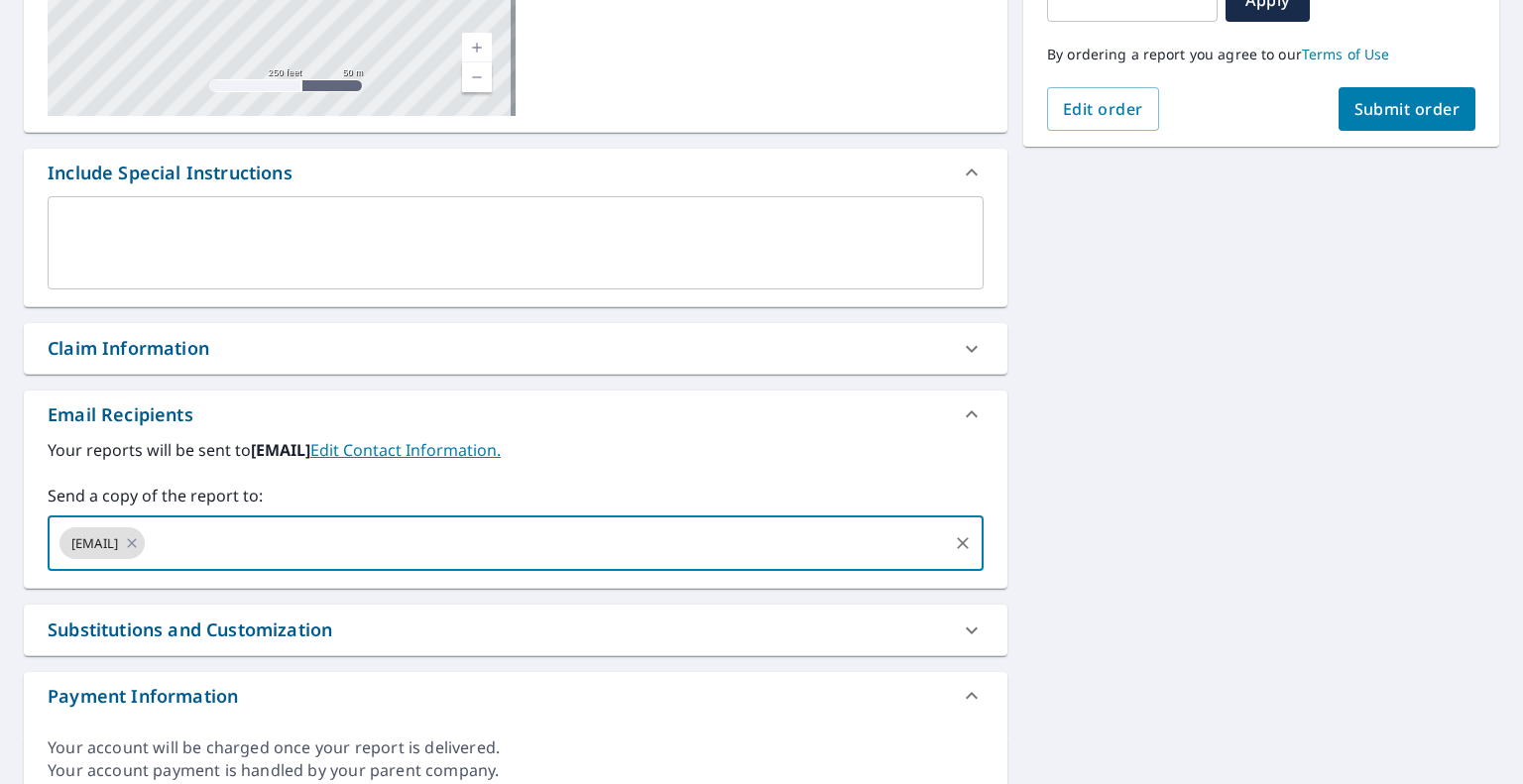 click on "Submit order" at bounding box center [1407, 109] 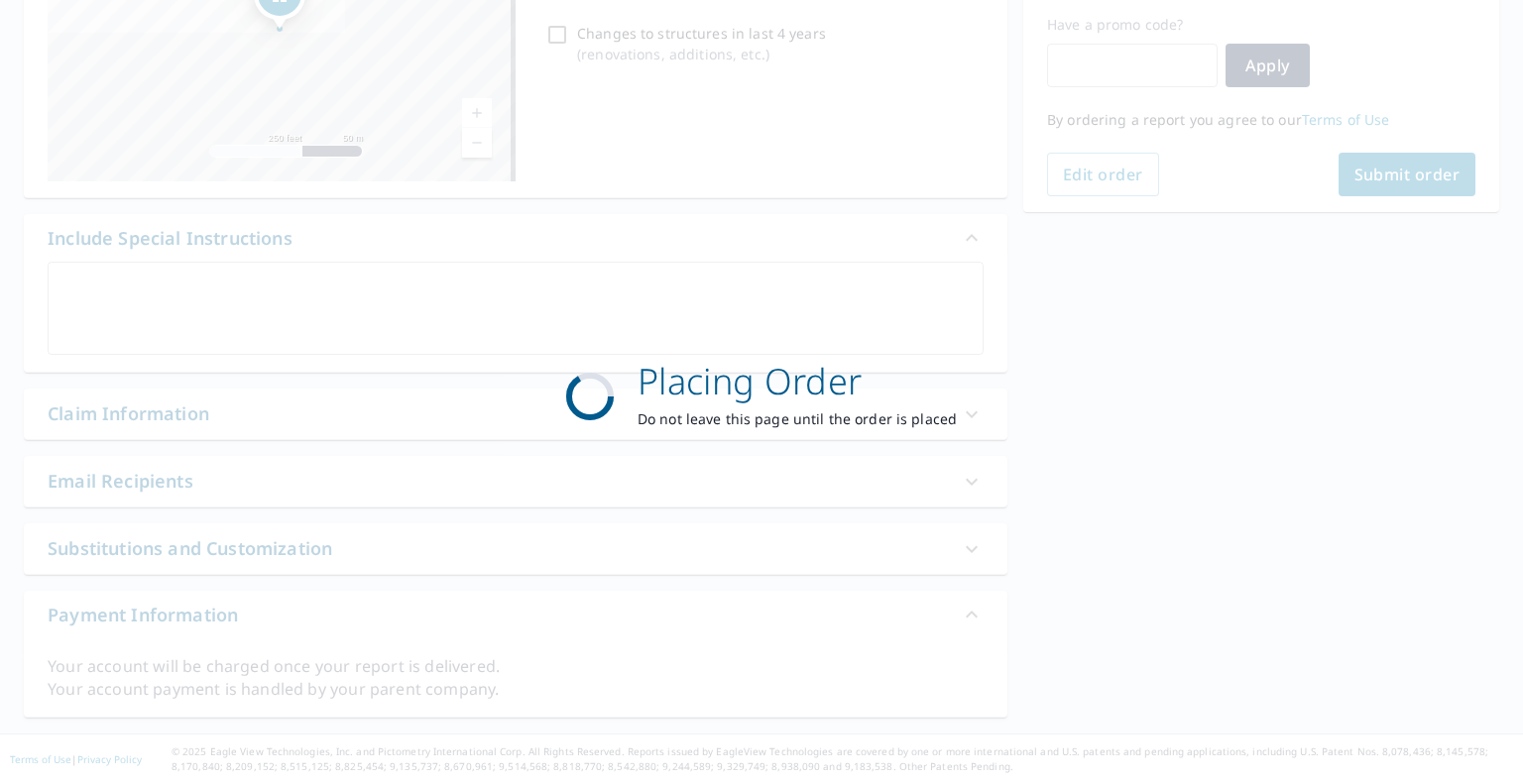 scroll, scrollTop: 329, scrollLeft: 0, axis: vertical 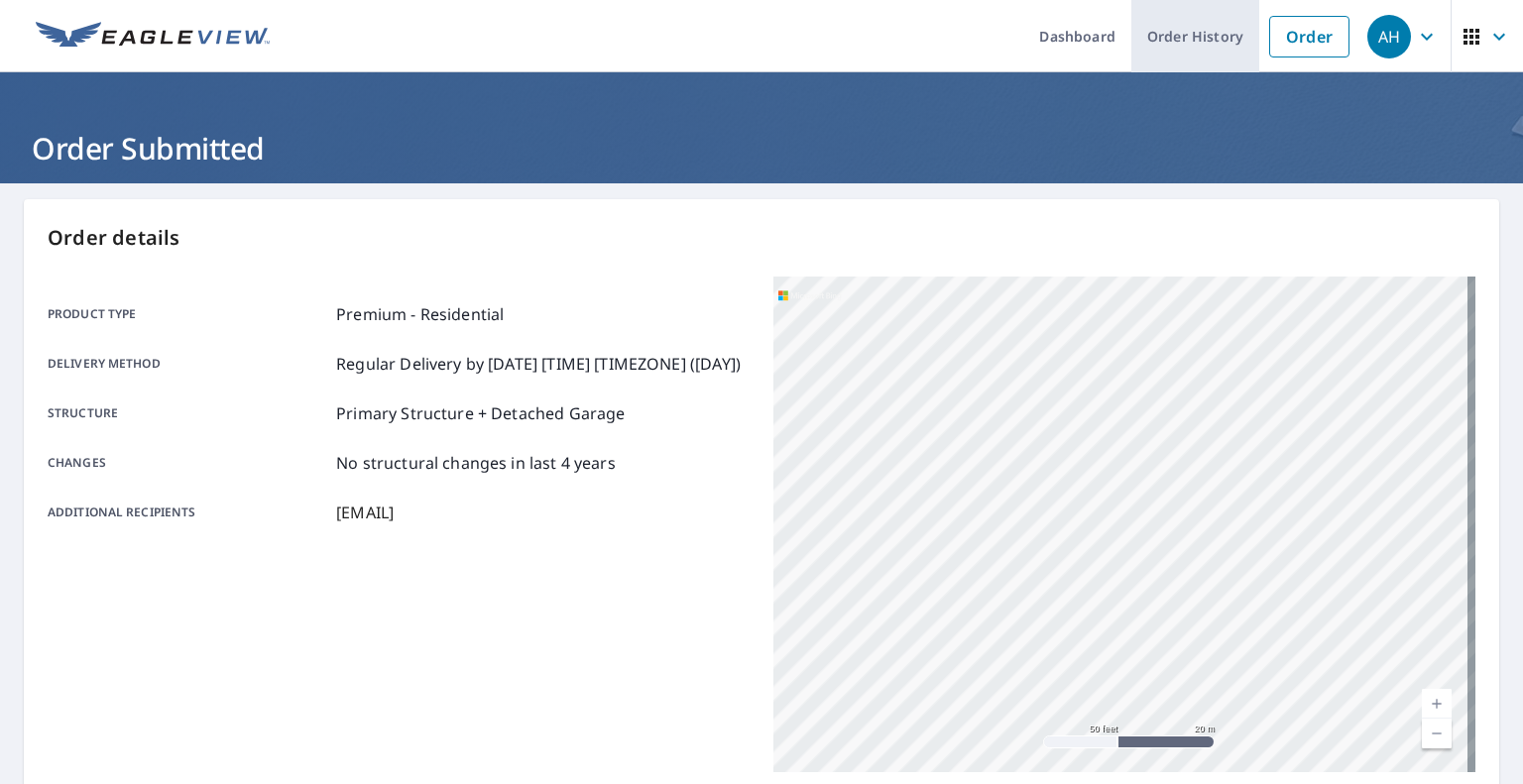 click on "Order History" at bounding box center (1195, 36) 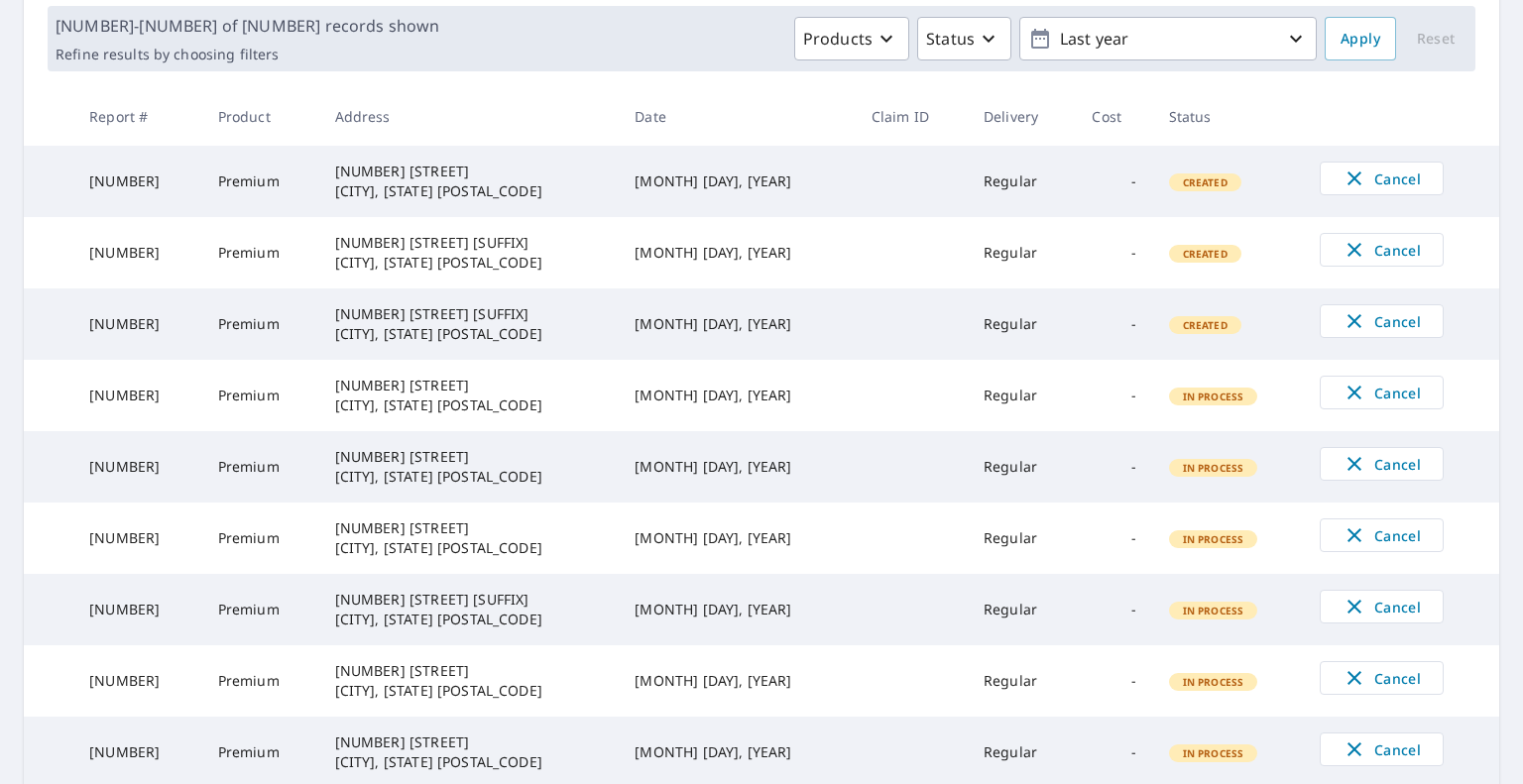 scroll, scrollTop: 513, scrollLeft: 0, axis: vertical 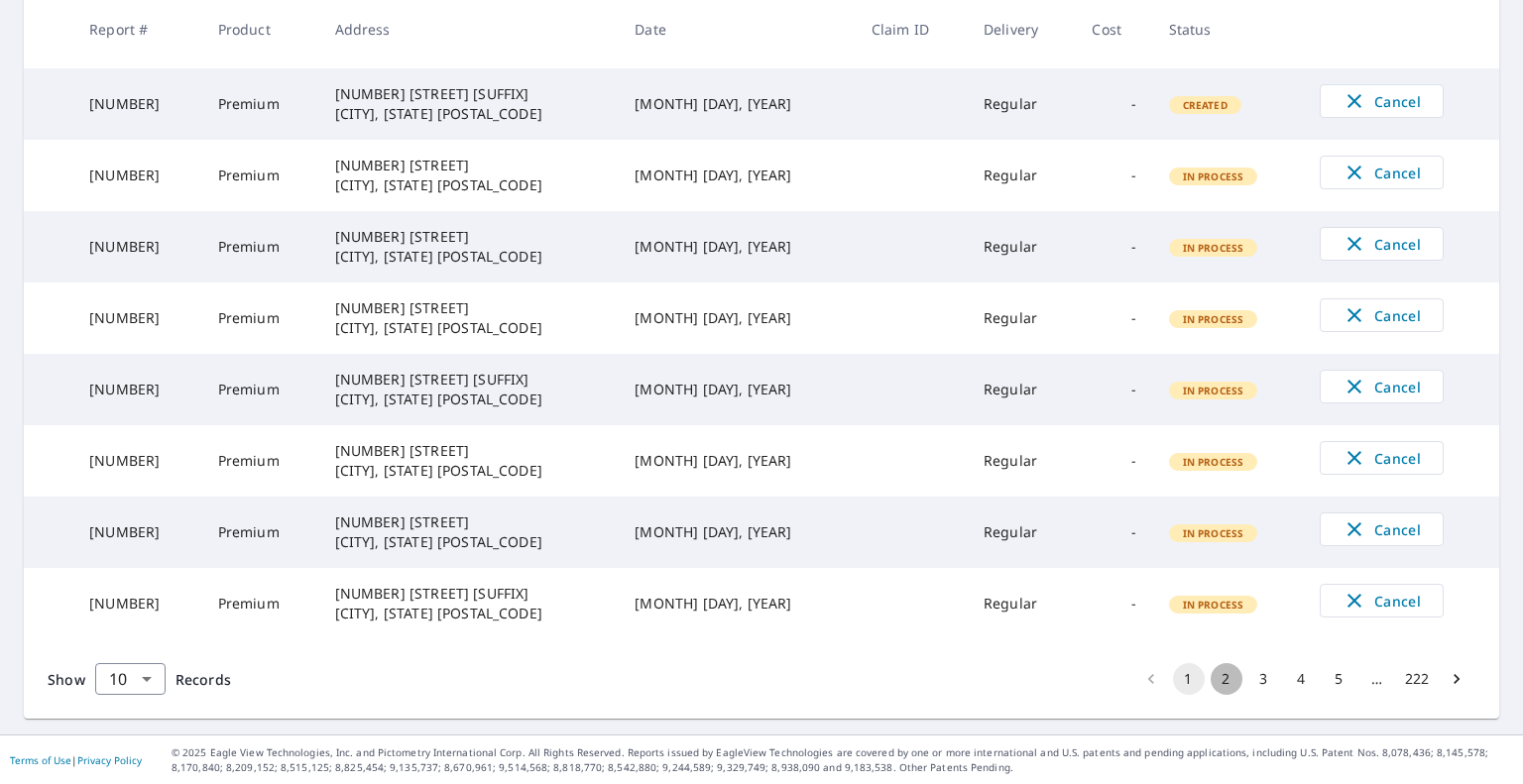 click on "2" at bounding box center (1227, 679) 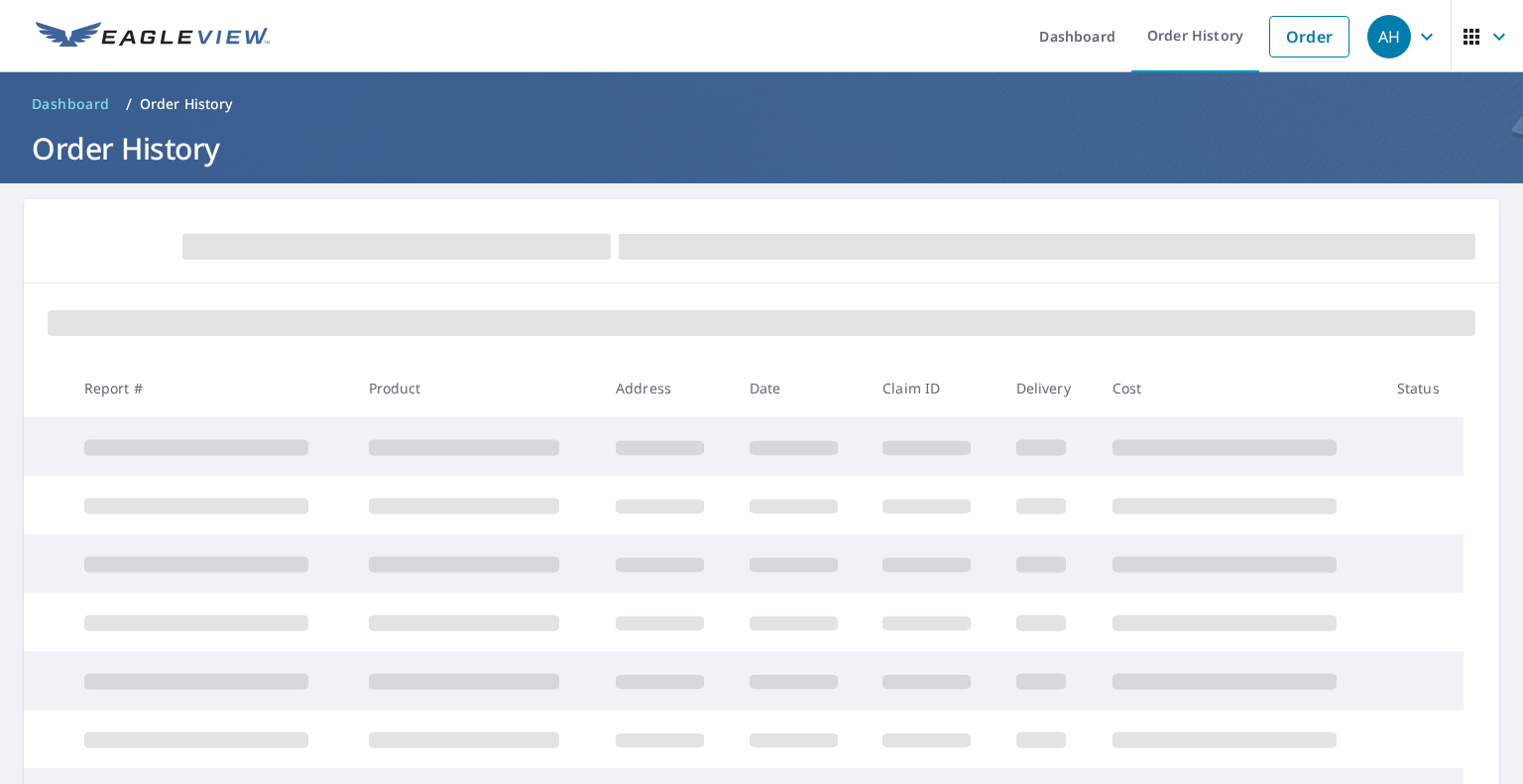 scroll, scrollTop: 0, scrollLeft: 0, axis: both 